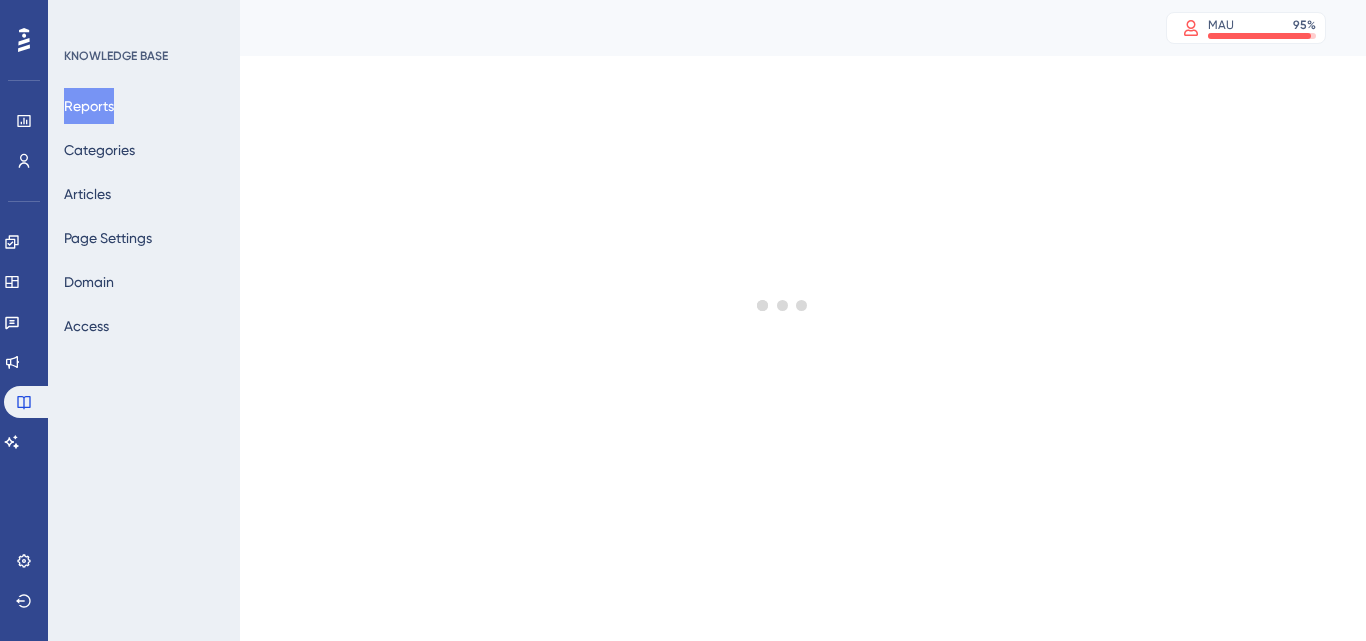 scroll, scrollTop: 0, scrollLeft: 0, axis: both 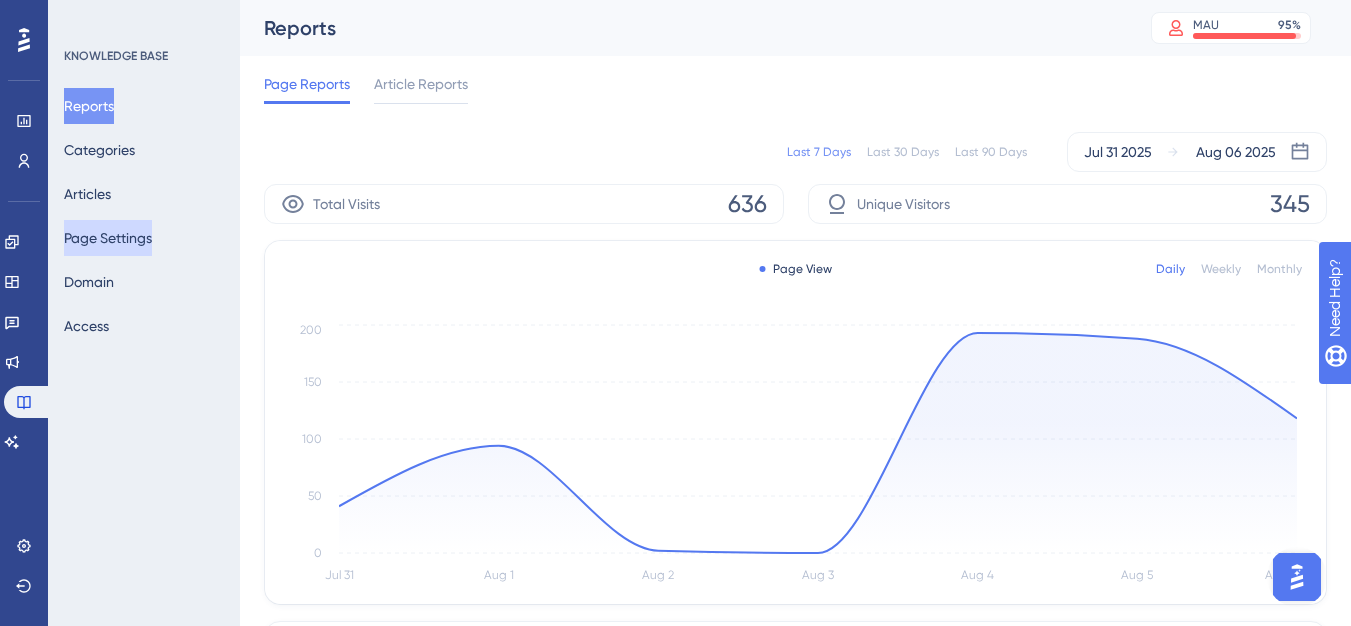 click on "Page Settings" at bounding box center [108, 238] 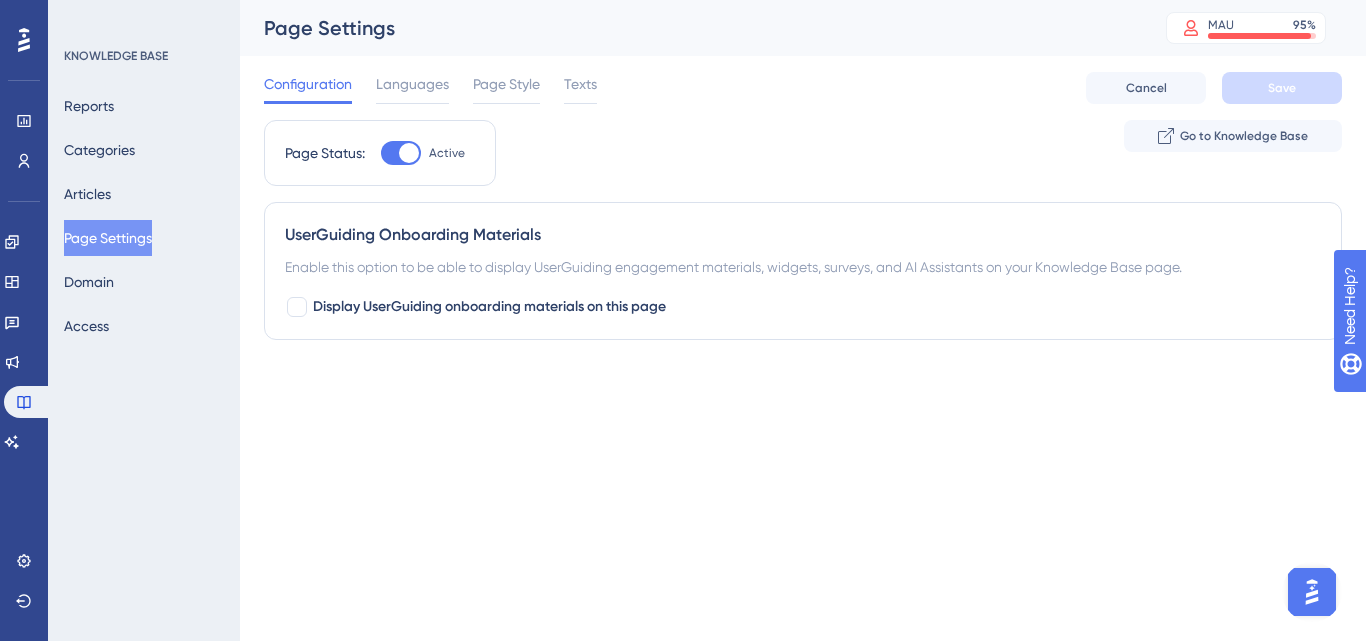 click on "Reports Categories Articles Page Settings Domain Access" at bounding box center (145, 216) 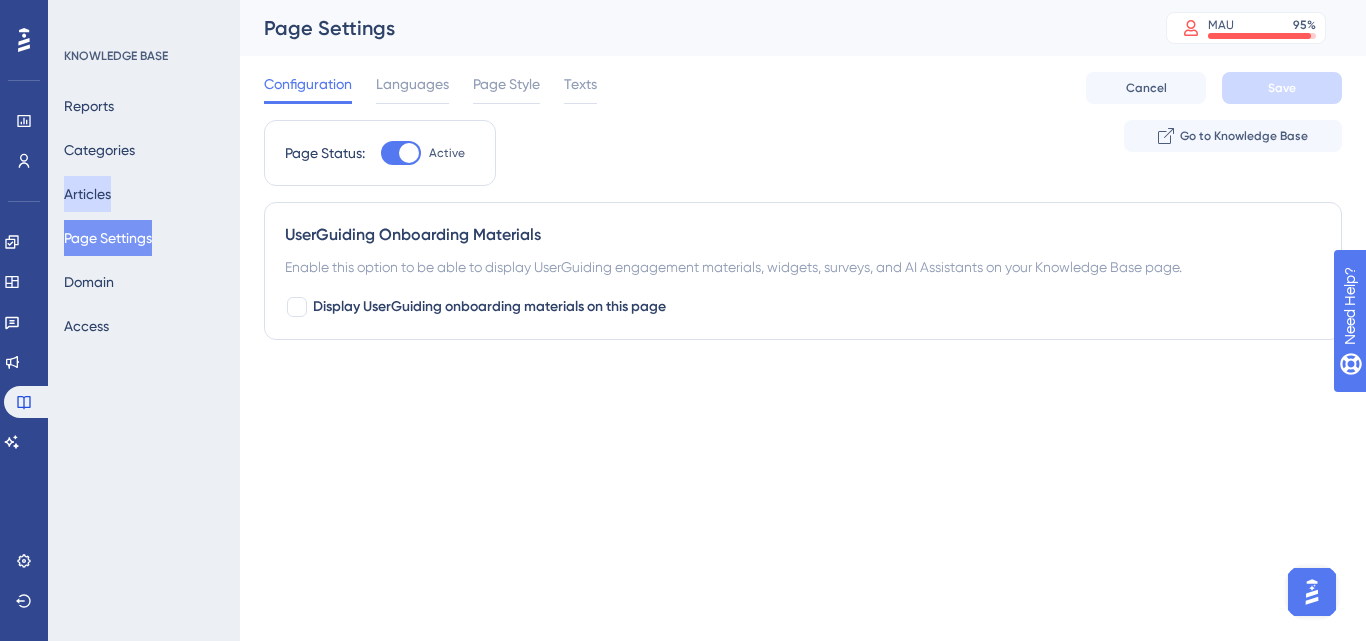 click on "Articles" at bounding box center [87, 194] 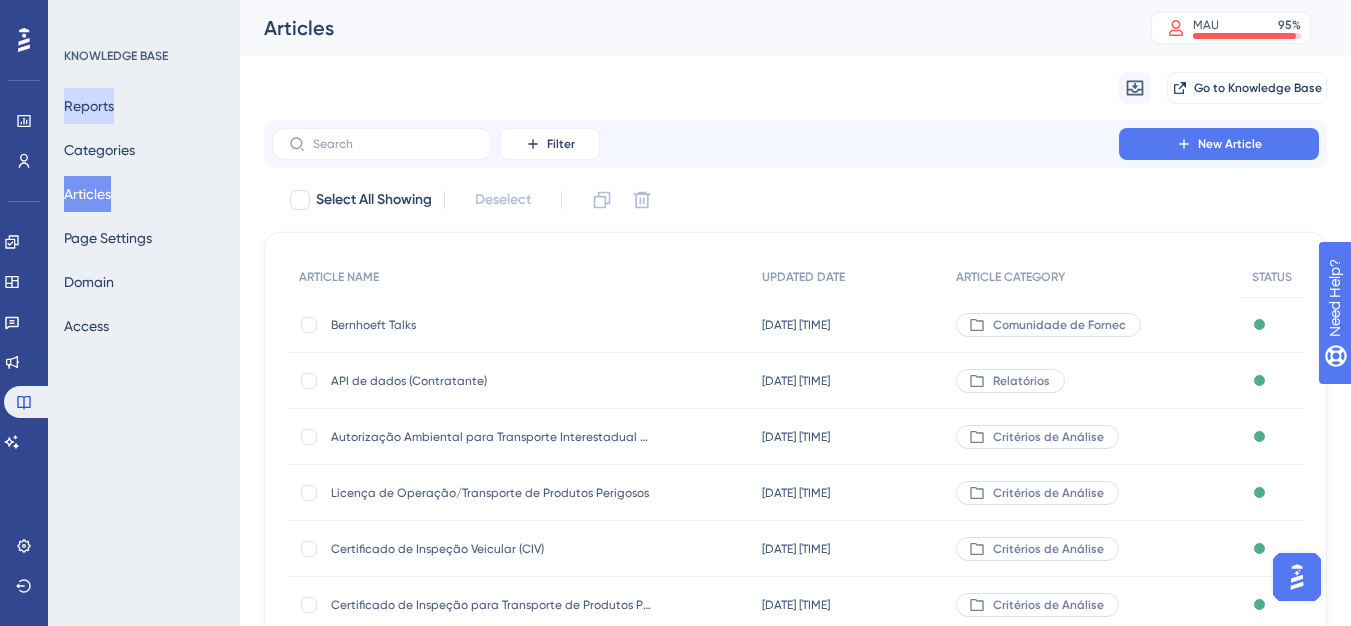 click on "Reports" at bounding box center [89, 106] 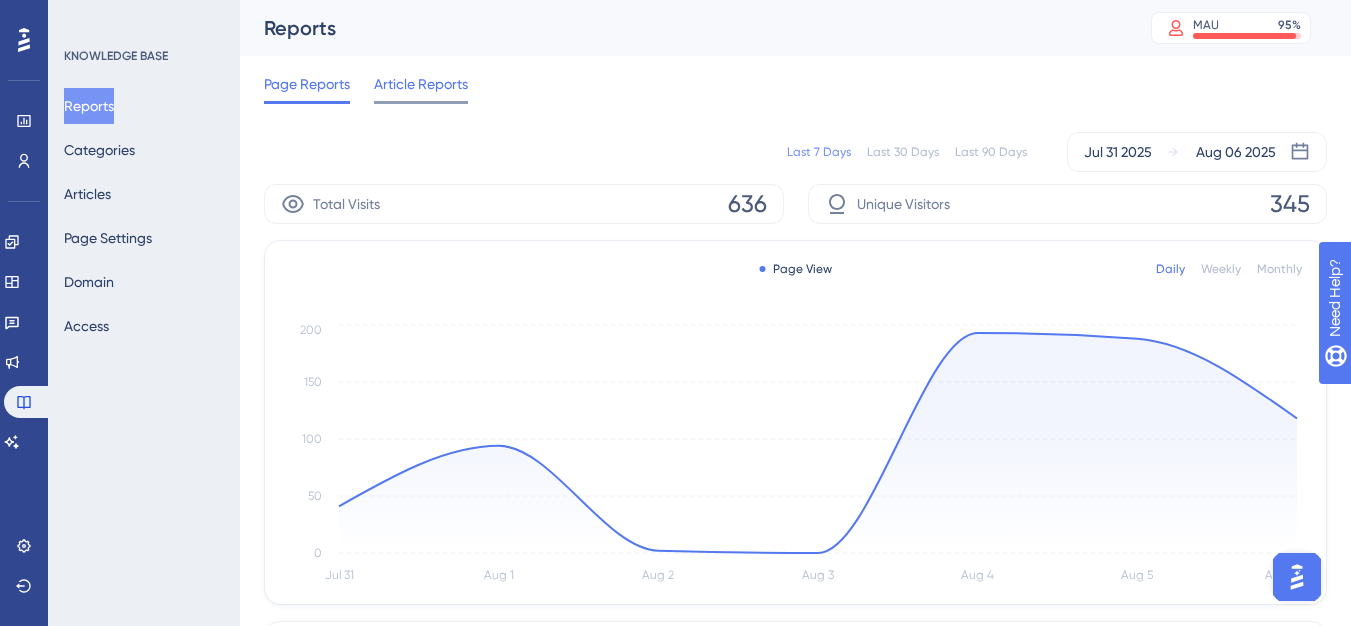 click on "Article Reports" at bounding box center [421, 88] 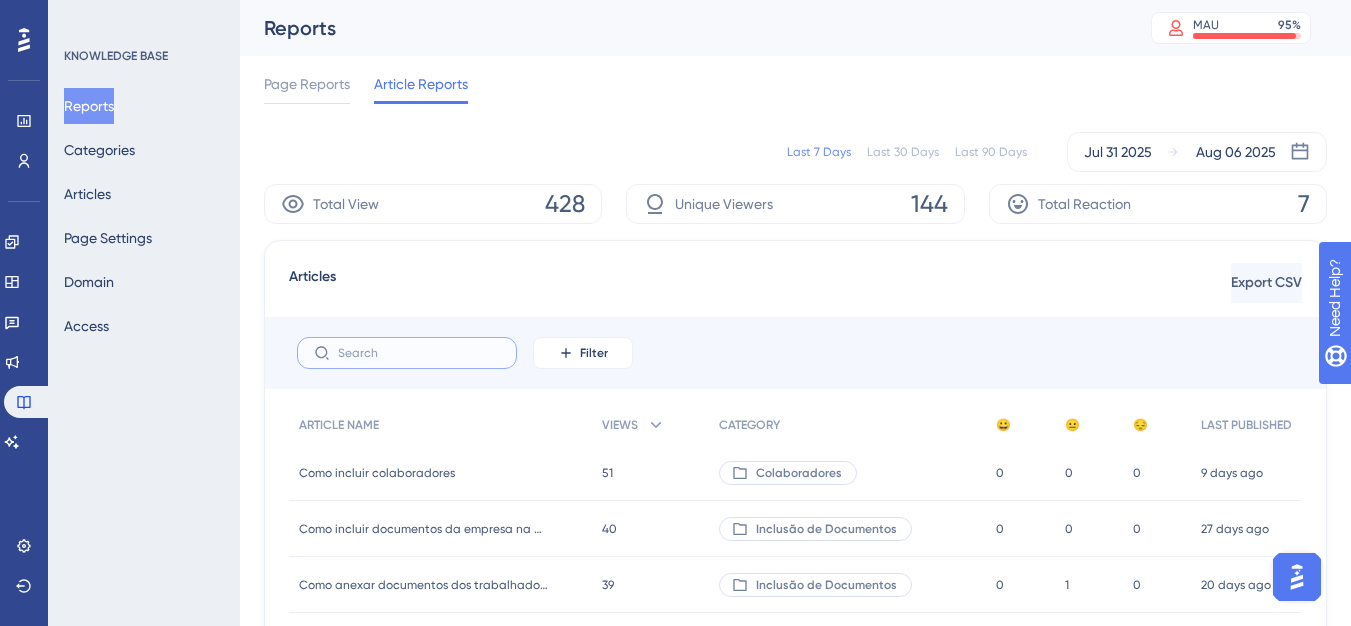 click at bounding box center (419, 353) 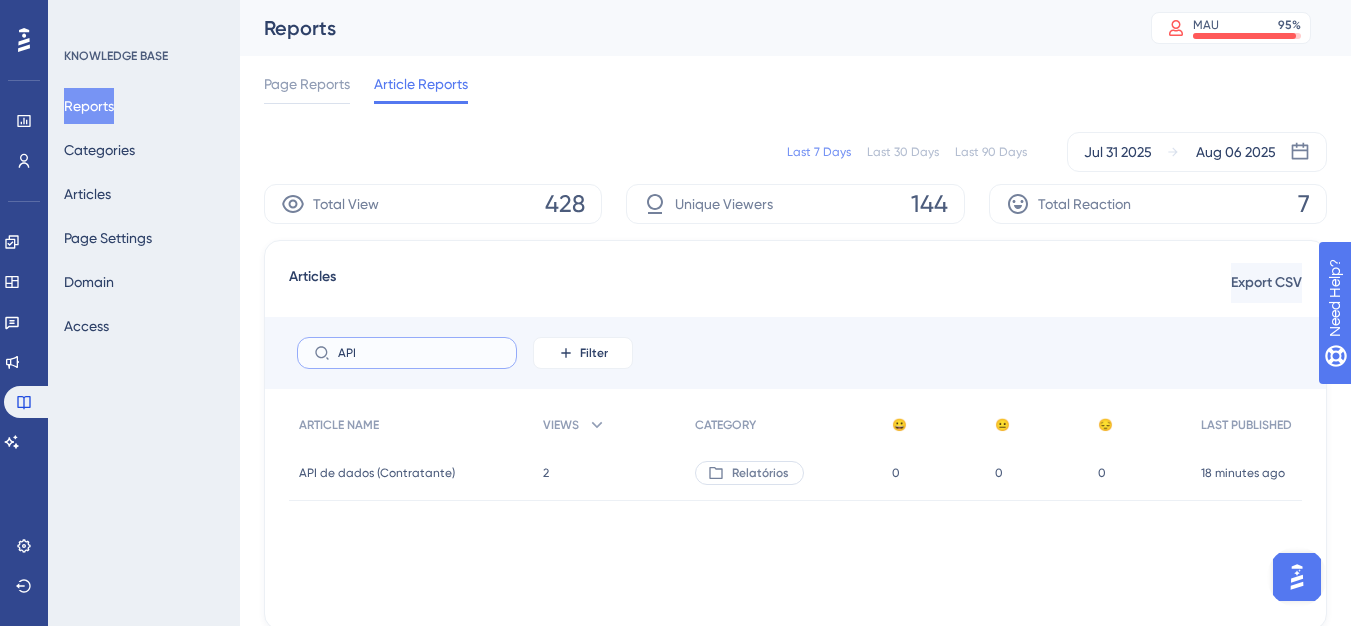 type on "API" 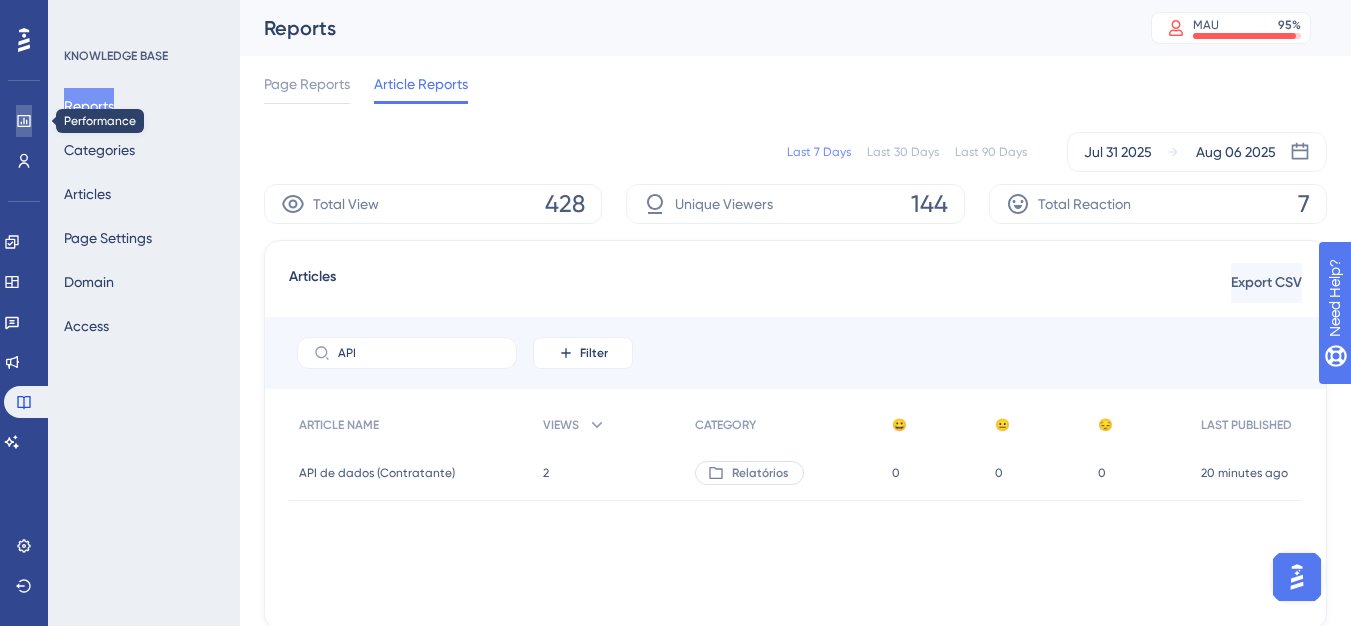 click 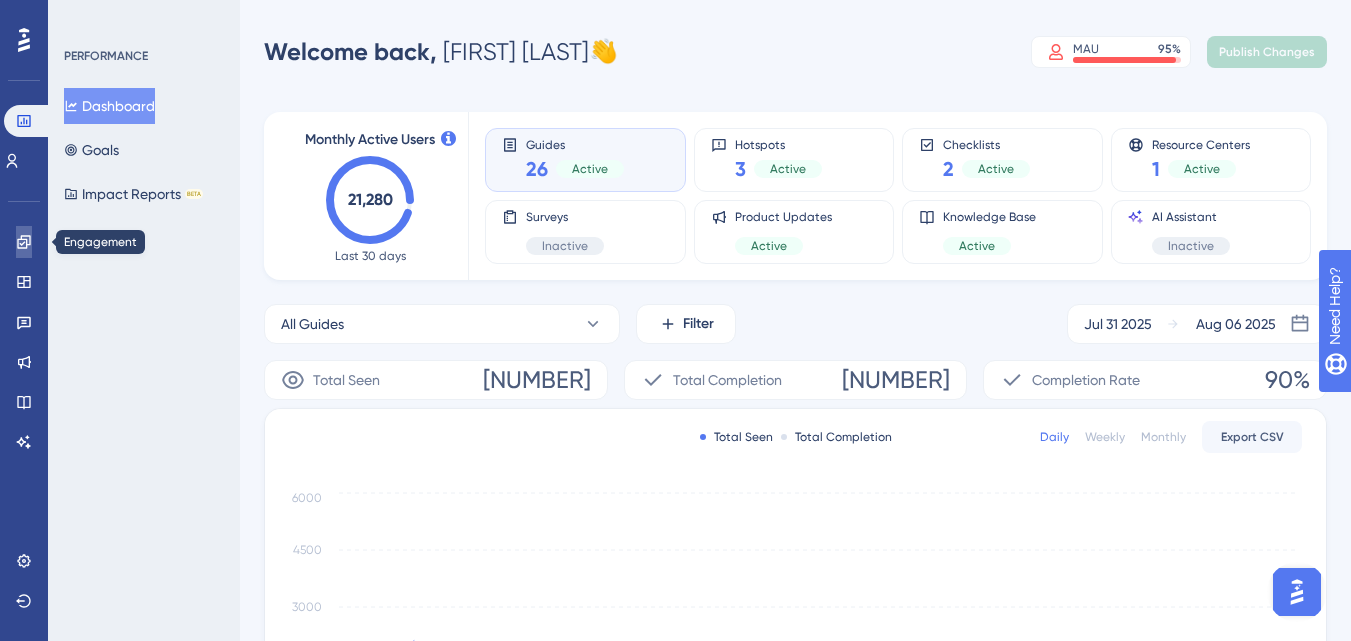 click 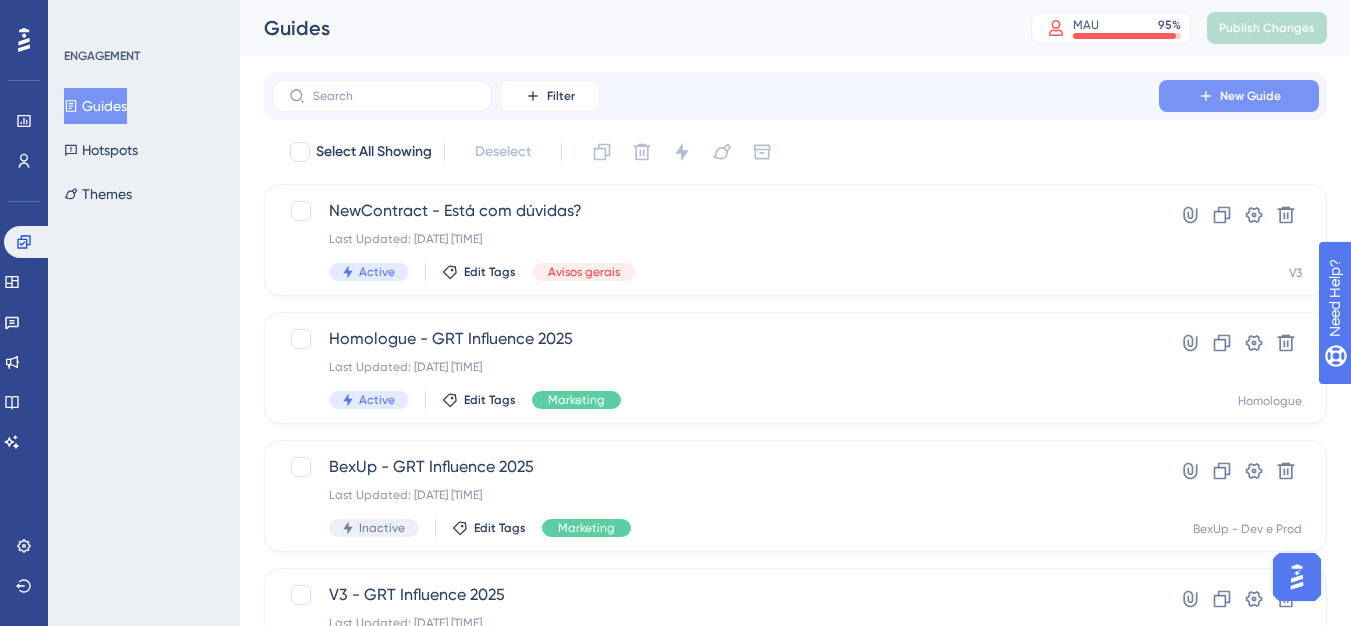 click on "New Guide" at bounding box center (1239, 96) 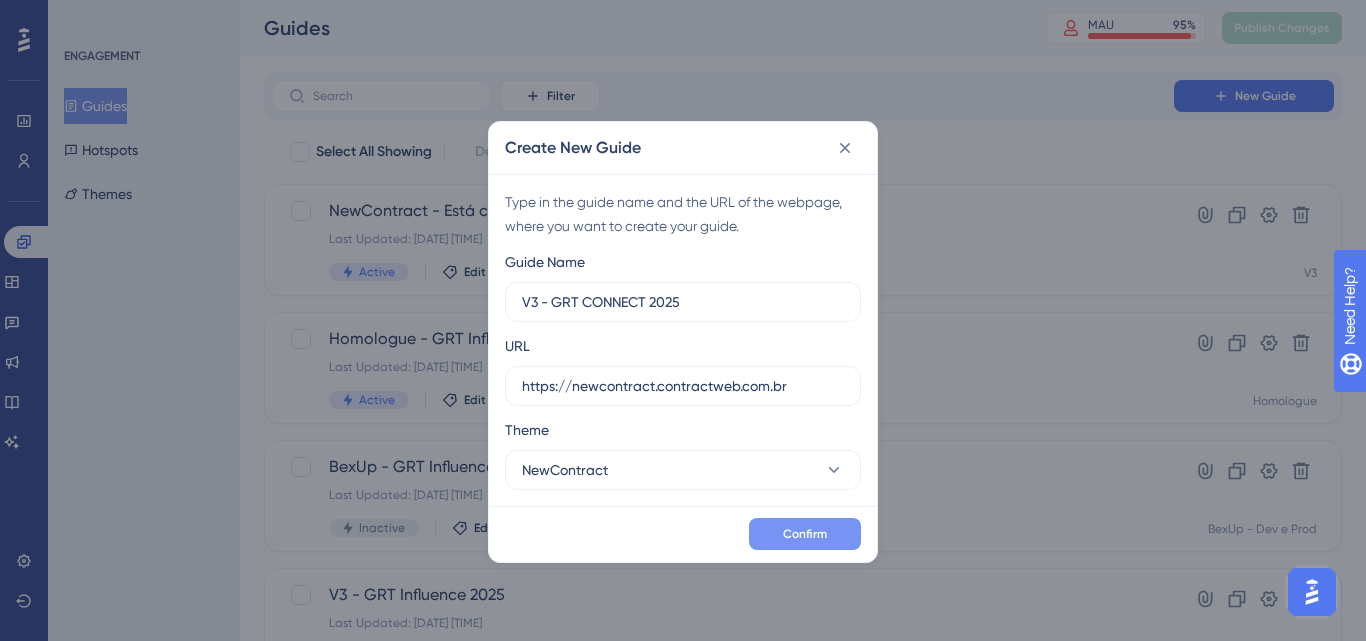 type on "V3 - GRT CONNECT 2025" 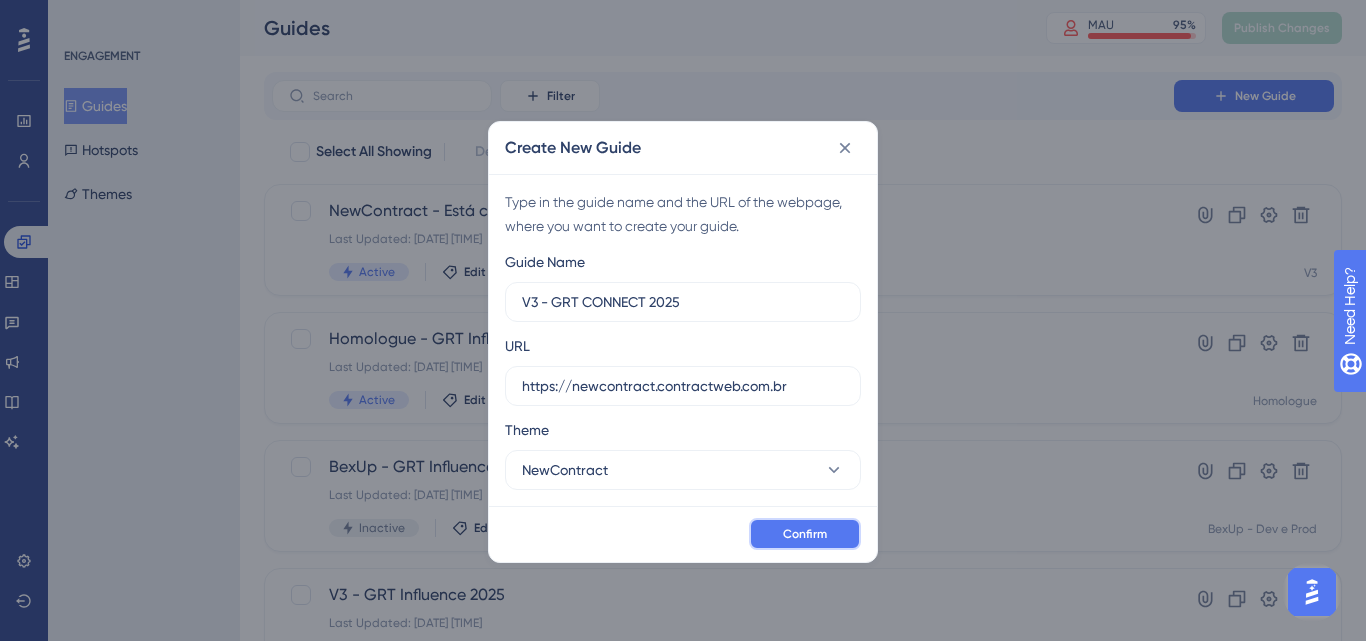 click on "Confirm" at bounding box center (805, 534) 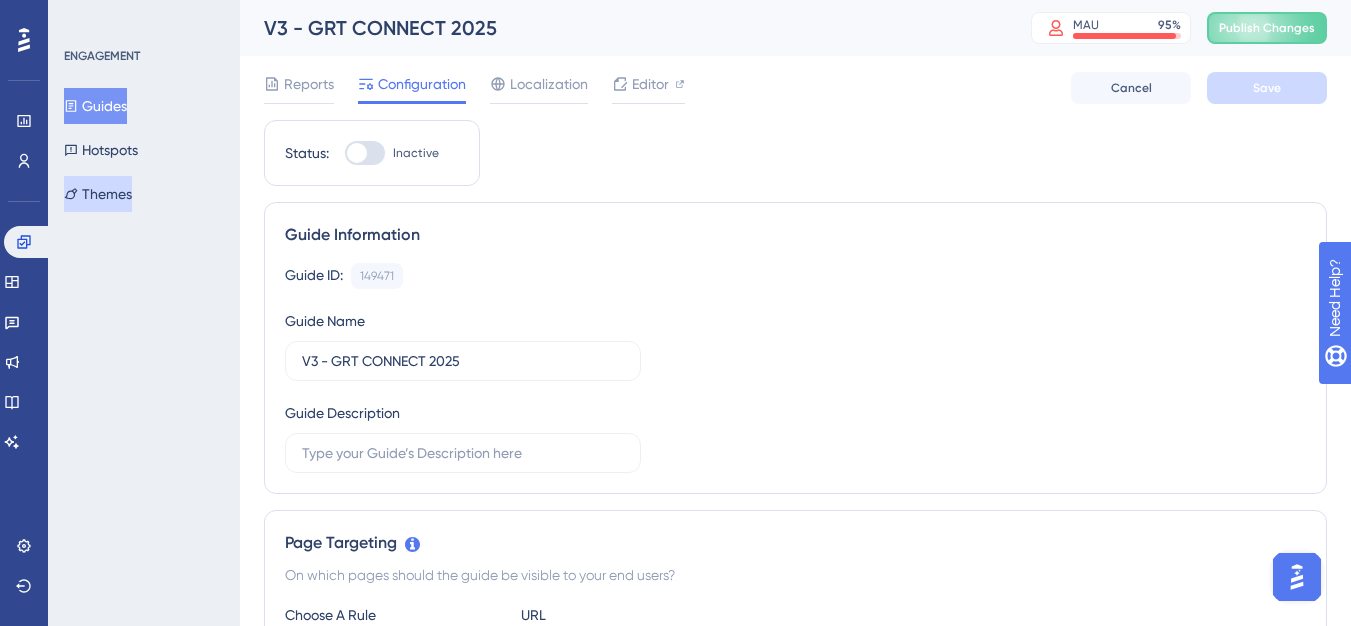 click on "Themes" at bounding box center [98, 194] 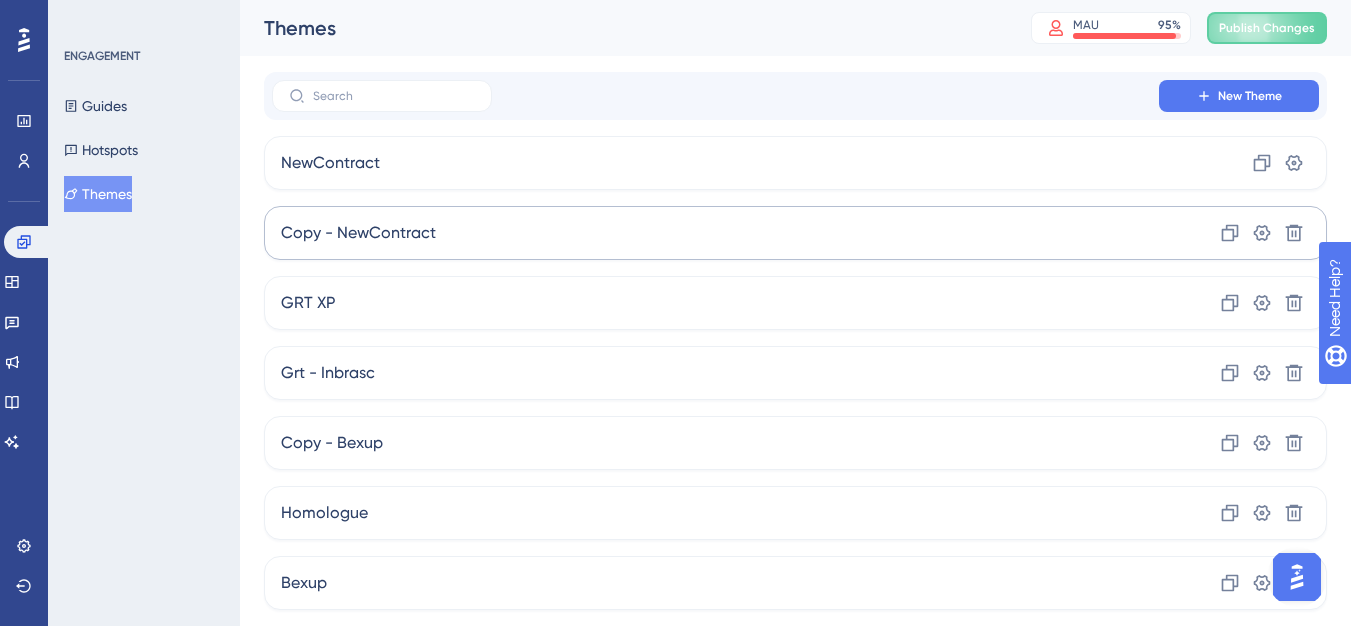 scroll, scrollTop: 48, scrollLeft: 0, axis: vertical 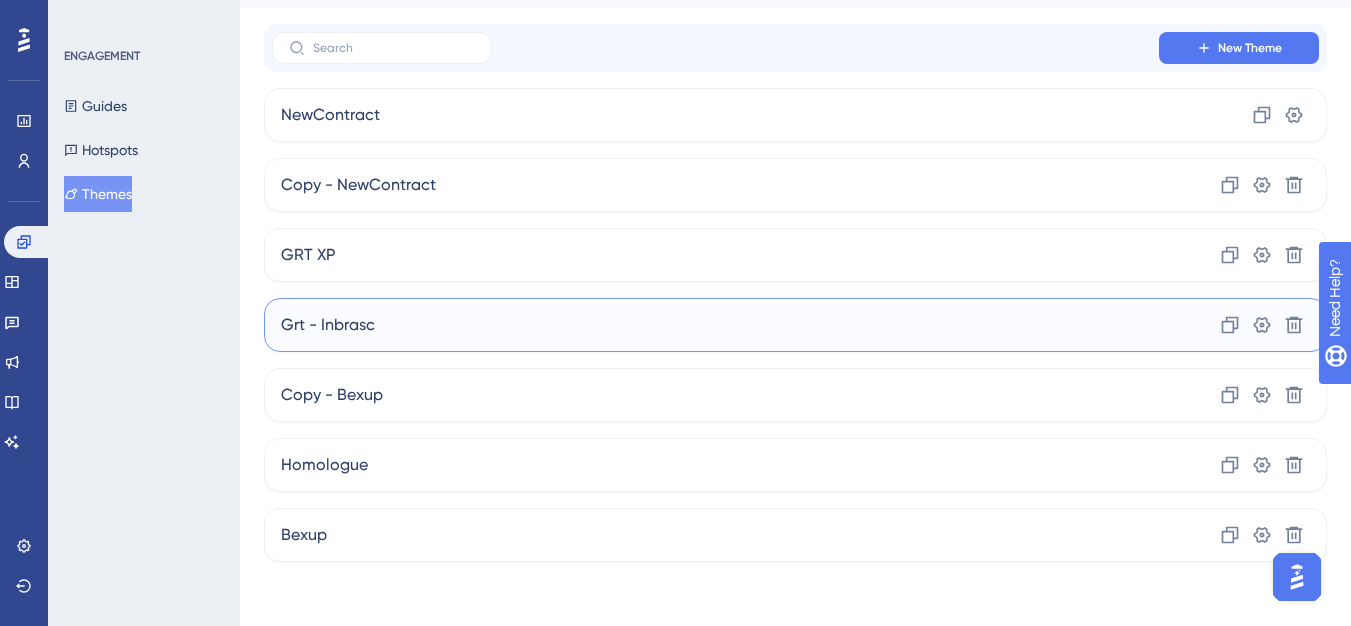 click on "Grt - Inbrasc Clone Settings Delete" at bounding box center [795, 325] 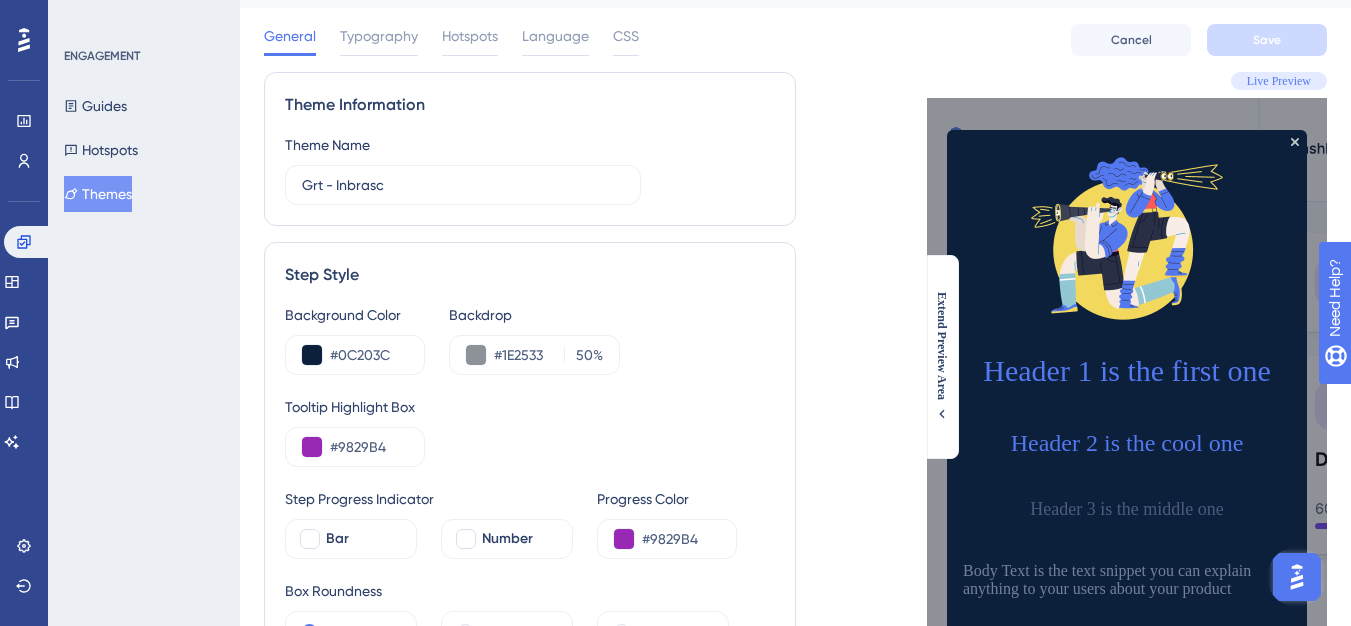 scroll, scrollTop: 0, scrollLeft: 0, axis: both 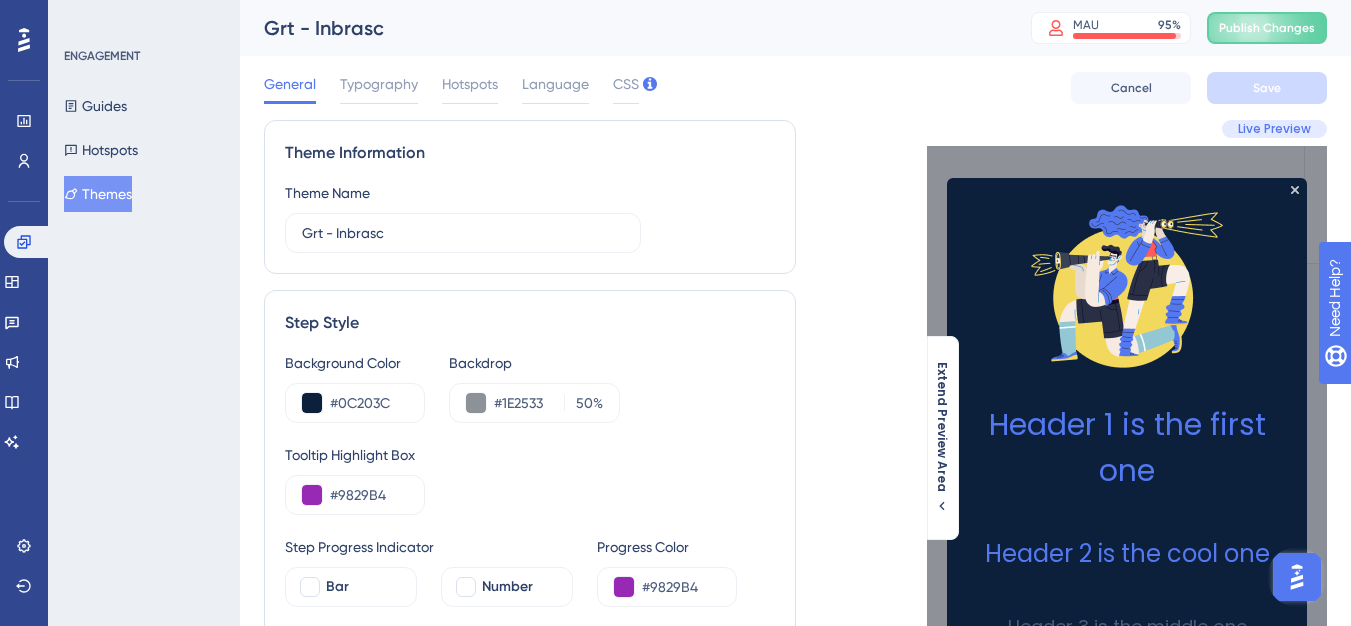 click on "Themes" at bounding box center (98, 194) 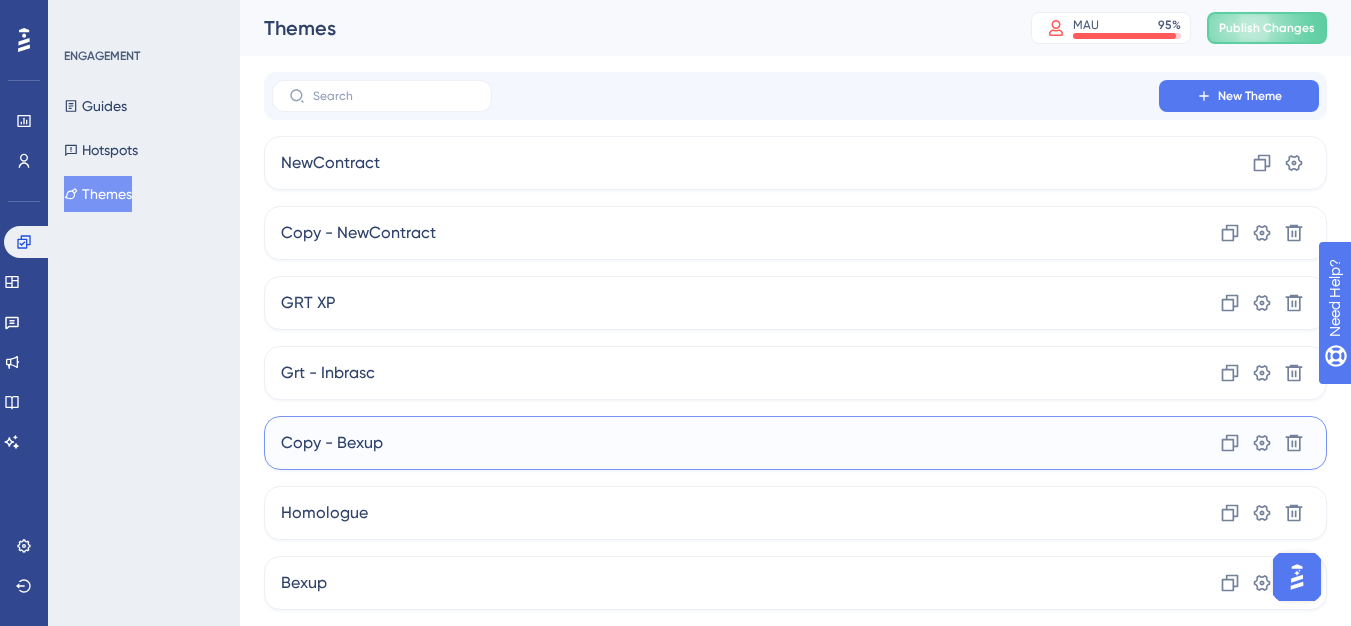 click on "Copy - Bexup" at bounding box center (332, 443) 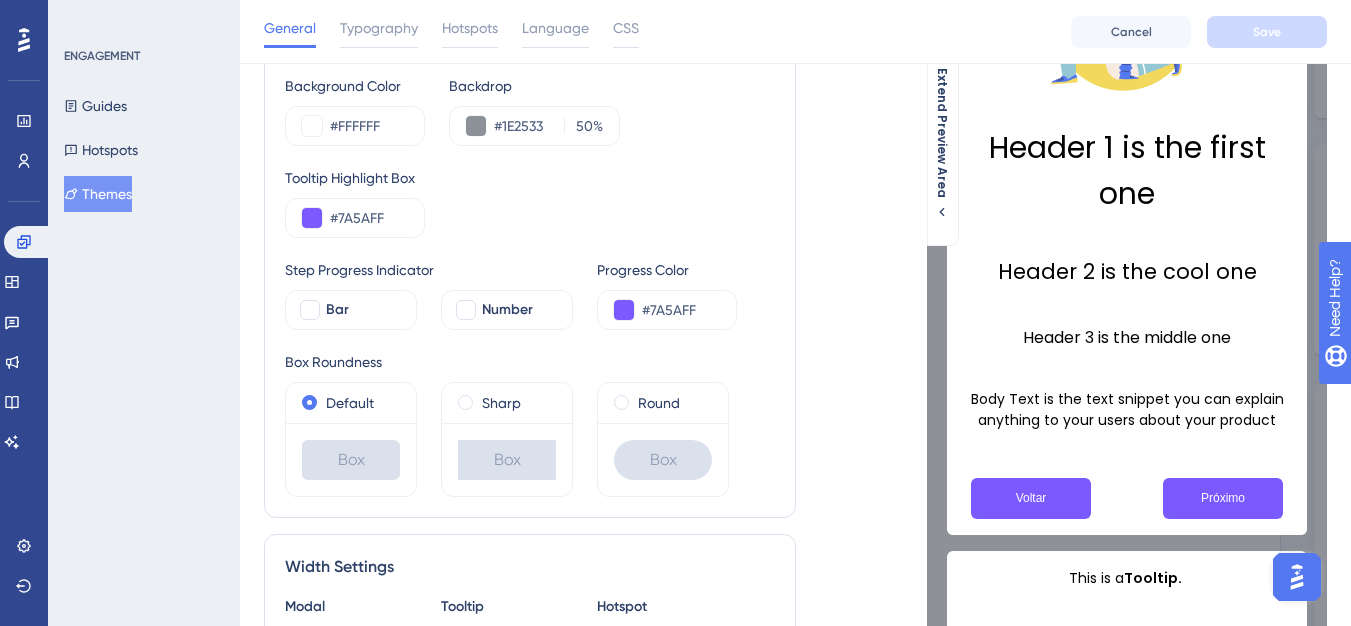 scroll, scrollTop: 100, scrollLeft: 0, axis: vertical 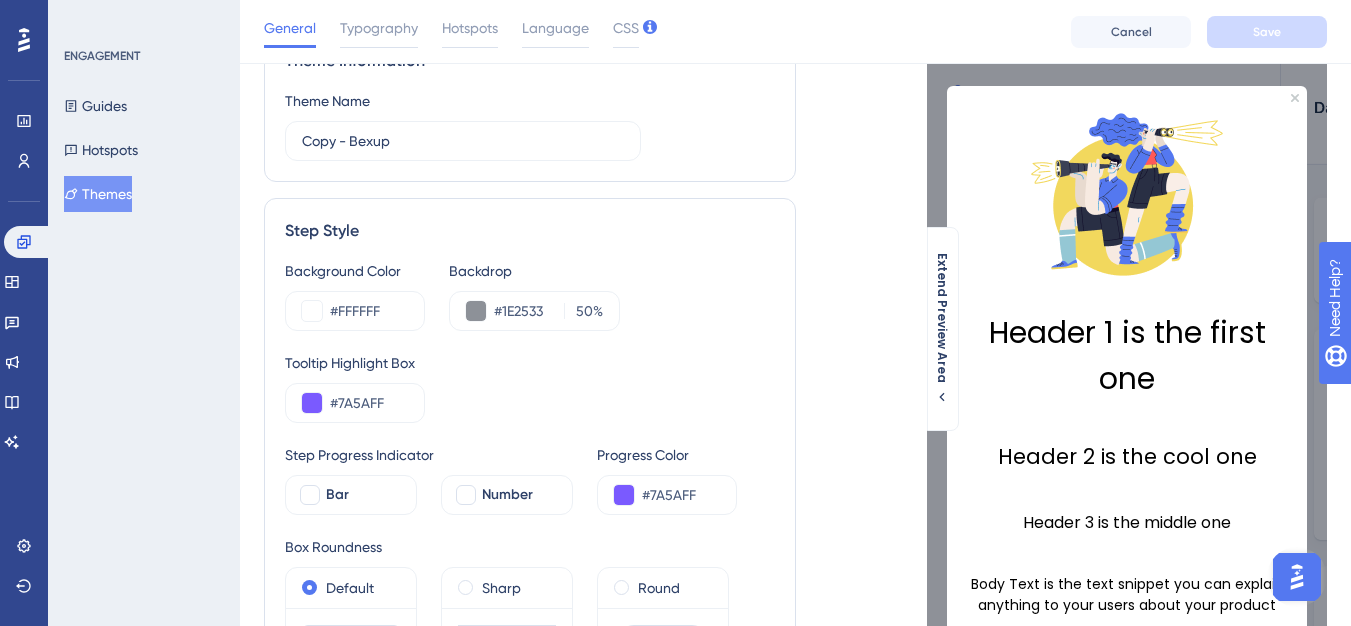 click on "Themes" at bounding box center [98, 194] 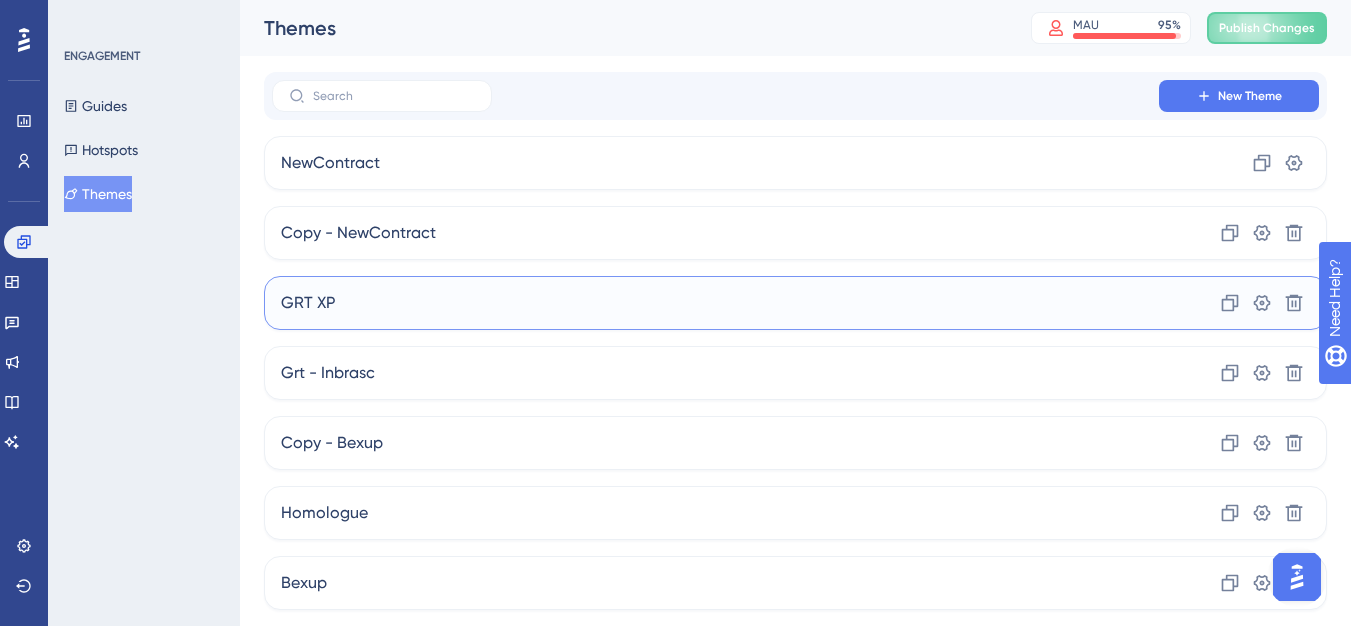 click on "GRT XP" at bounding box center (308, 303) 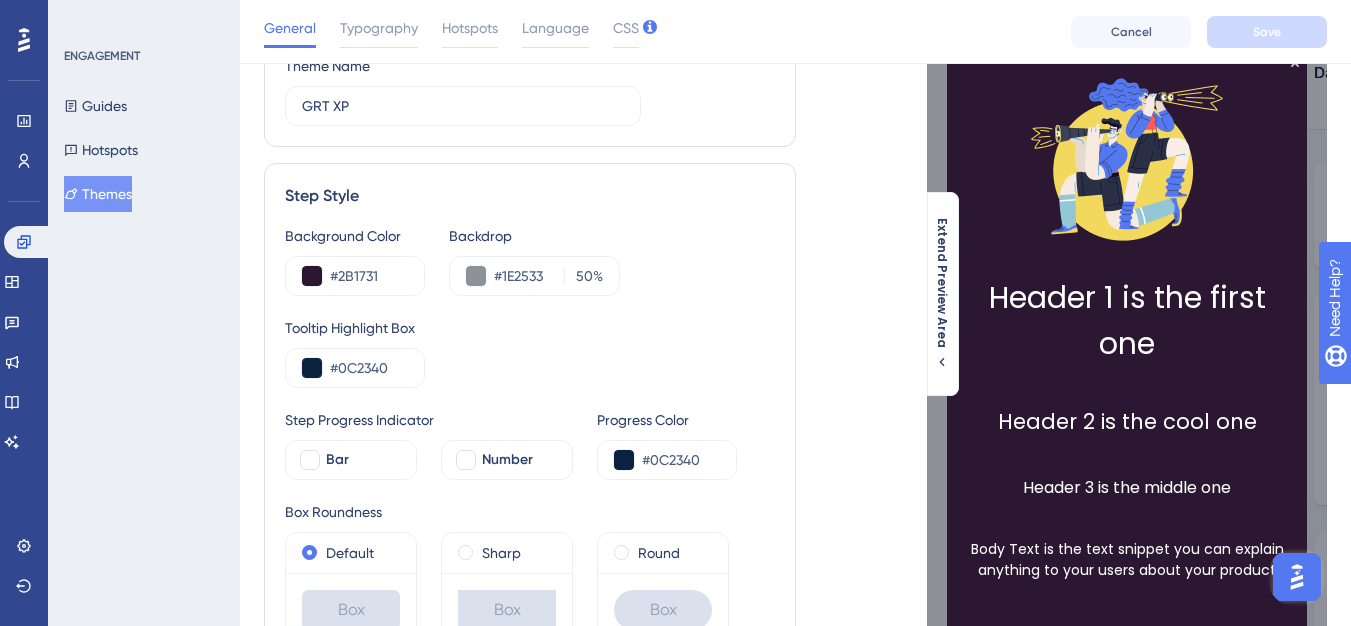 scroll, scrollTop: 100, scrollLeft: 0, axis: vertical 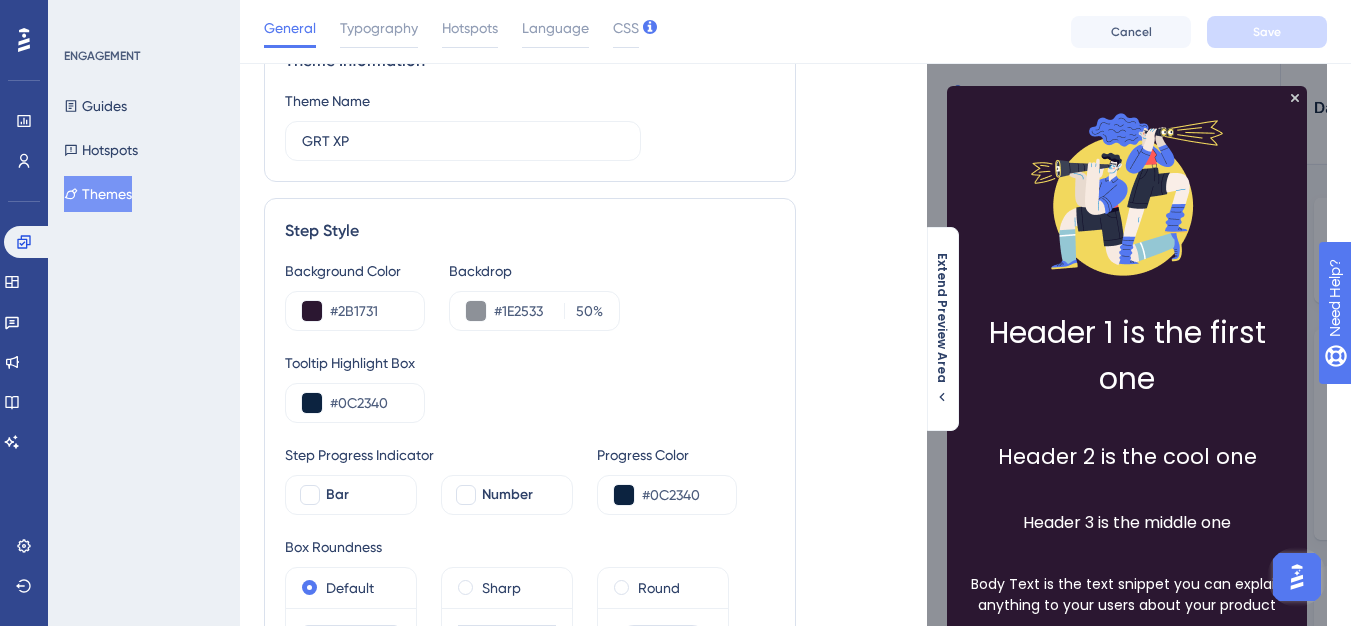 click on "Themes" at bounding box center [98, 194] 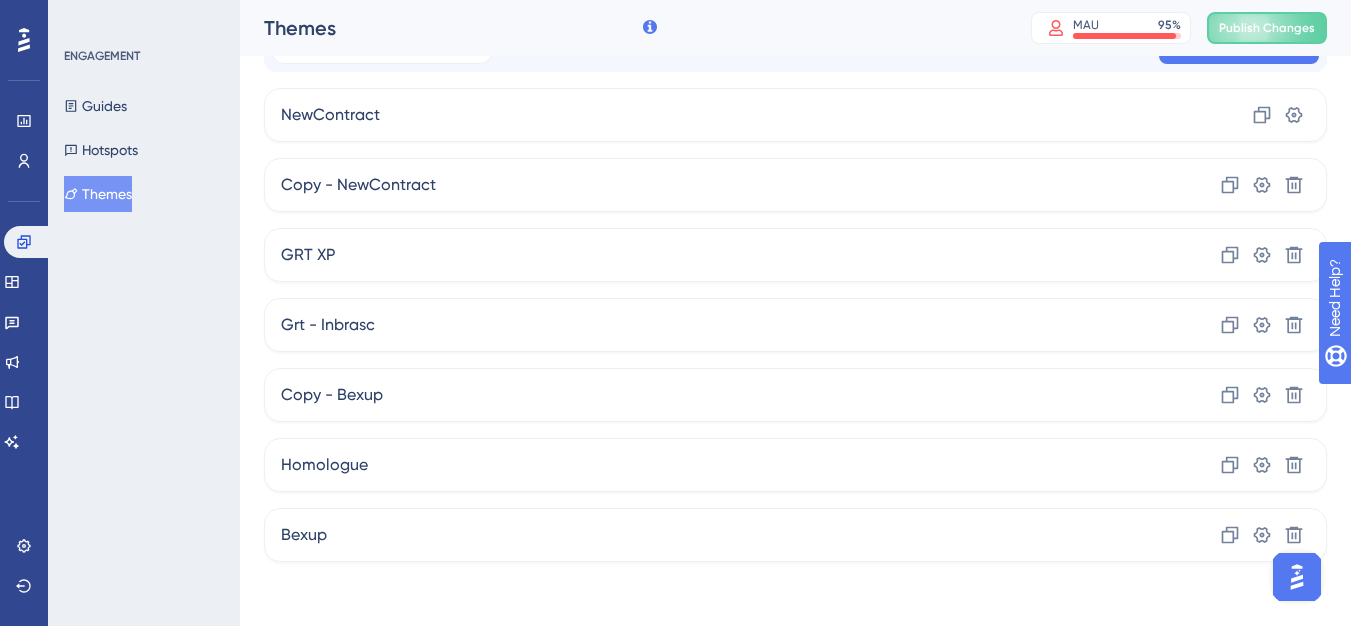 scroll, scrollTop: 0, scrollLeft: 0, axis: both 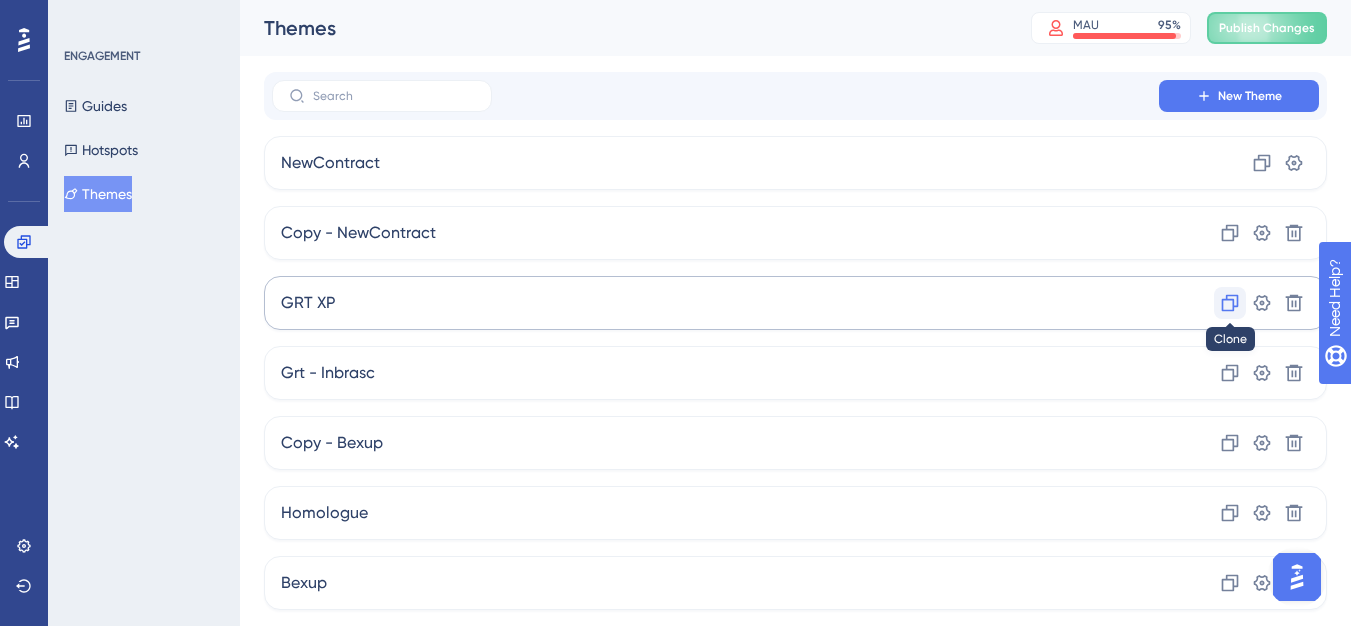 click 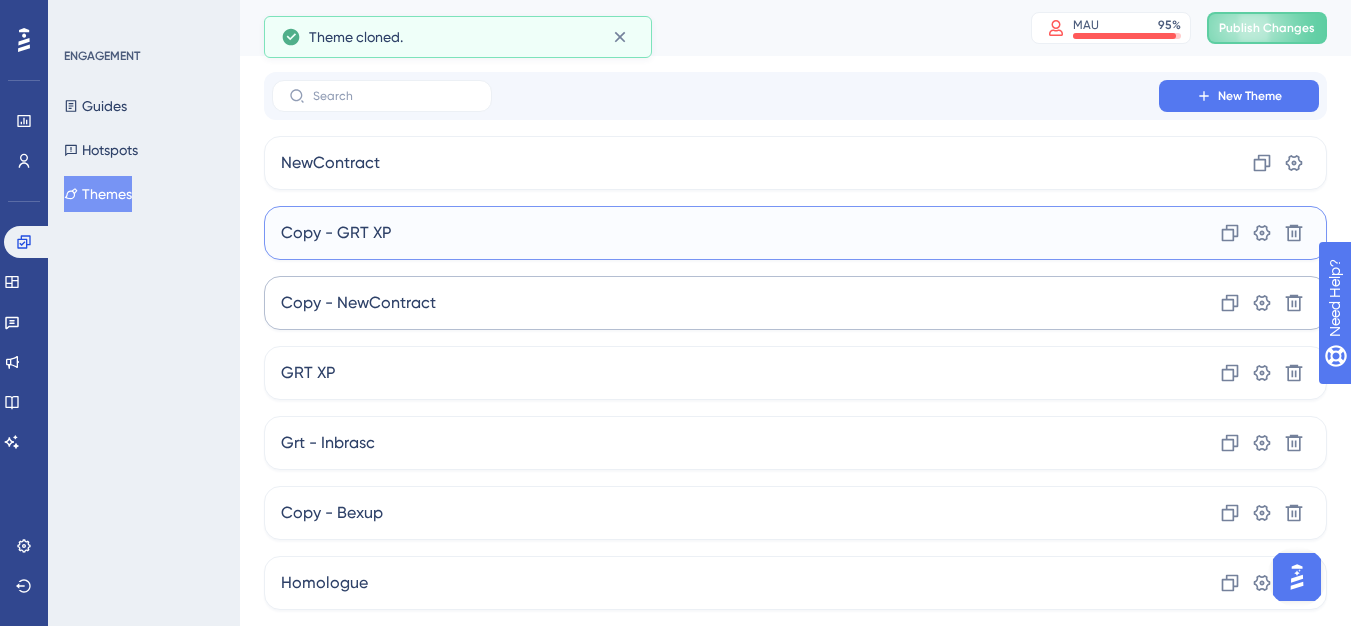click on "Copy - GRT XP" at bounding box center [336, 233] 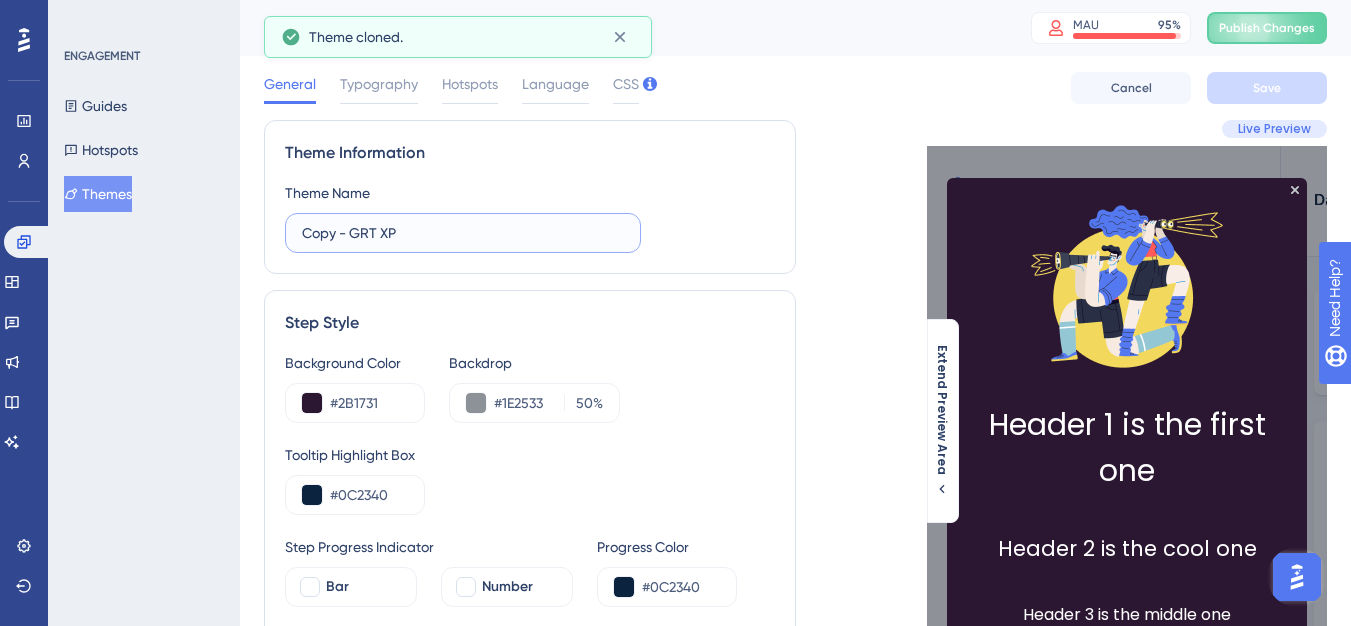 drag, startPoint x: 351, startPoint y: 240, endPoint x: 296, endPoint y: 240, distance: 55 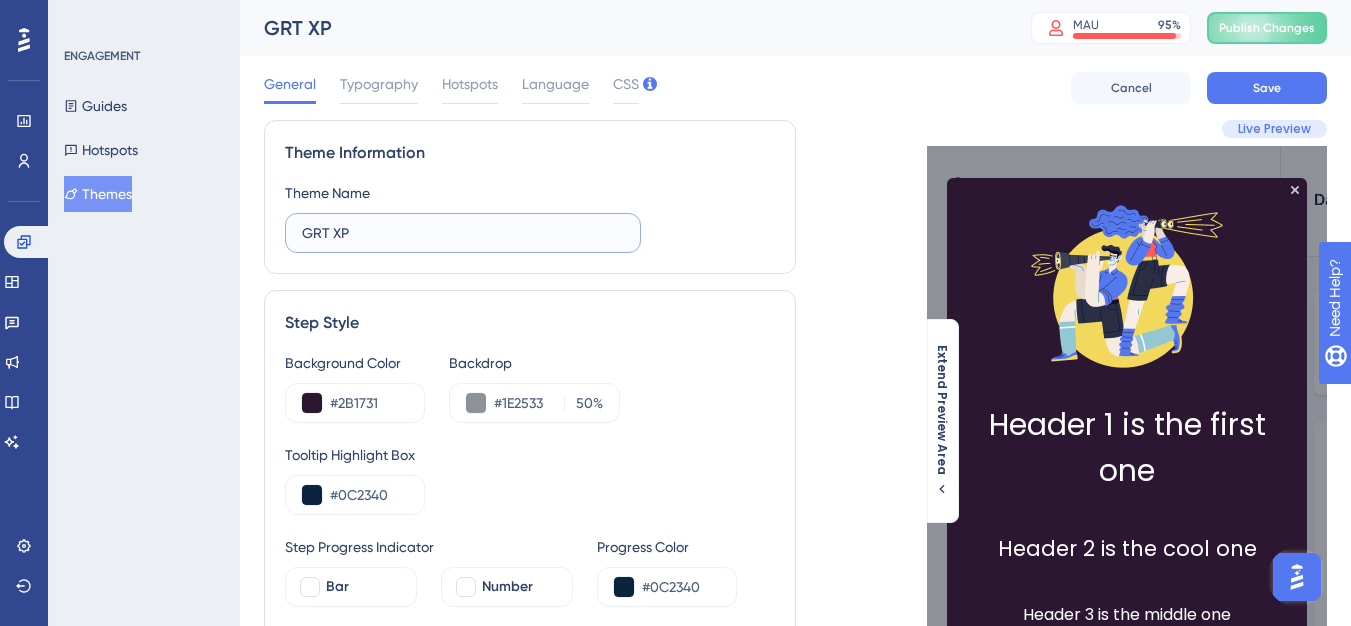 click on "GRT XP" at bounding box center (463, 233) 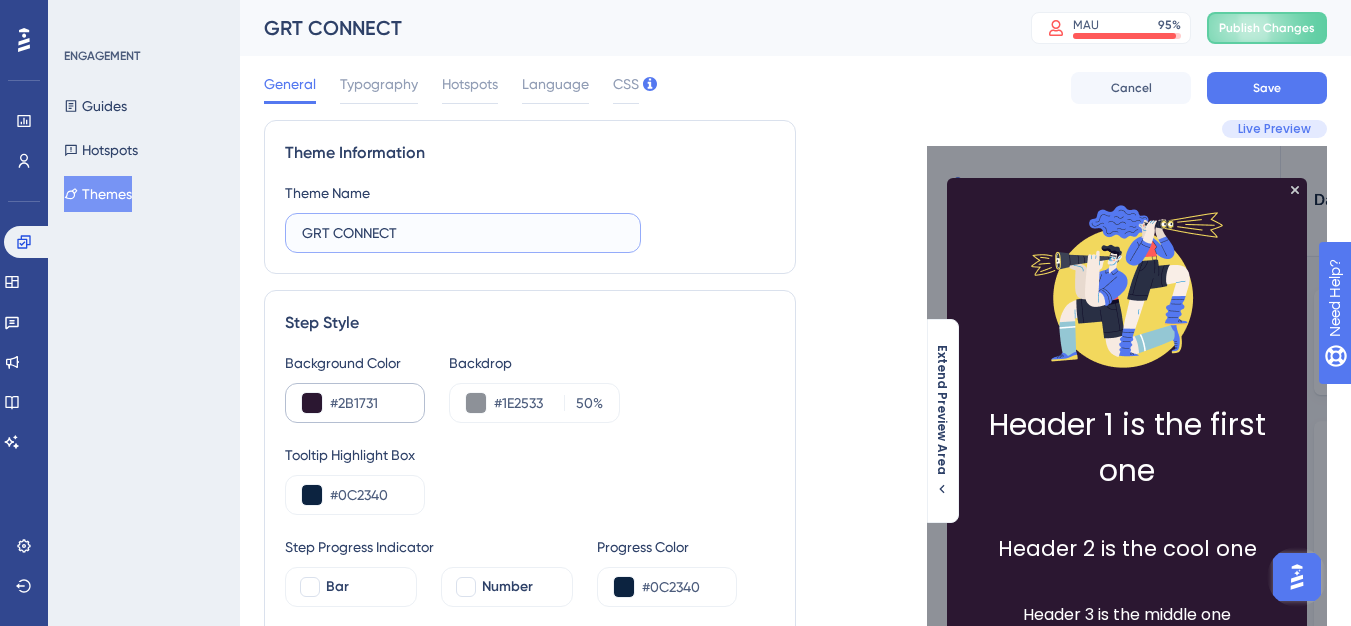type on "GRT CONNECT" 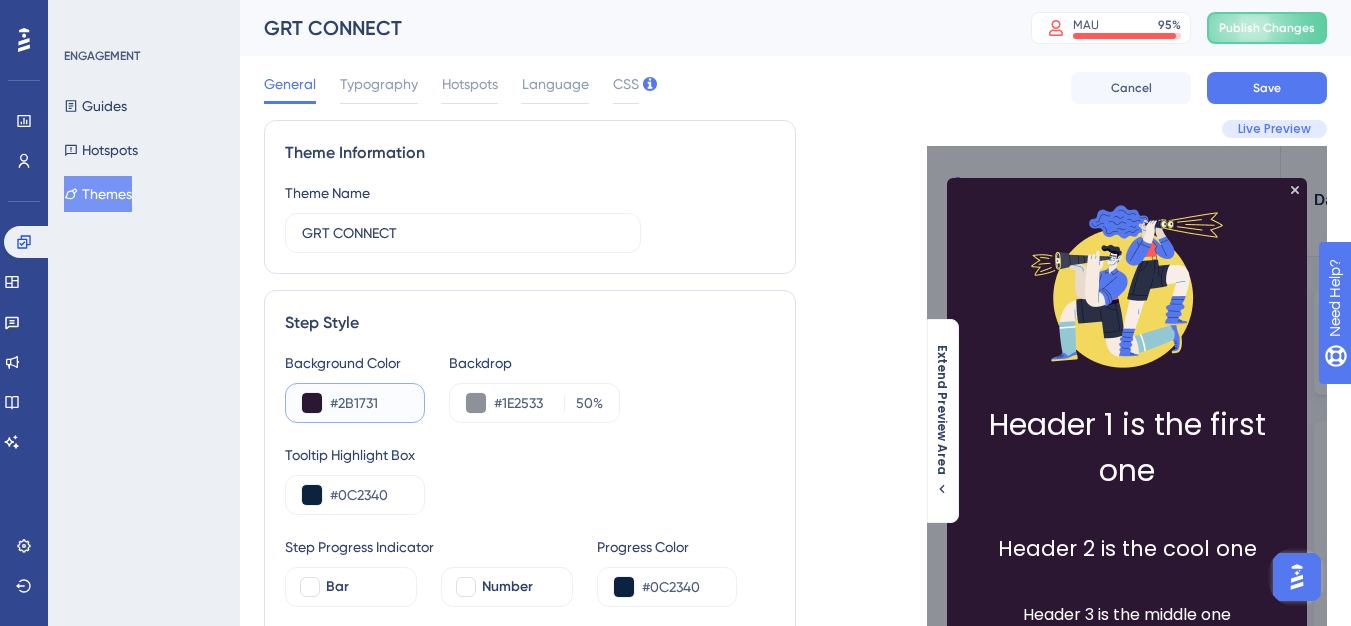 click on "#2B1731" at bounding box center (369, 403) 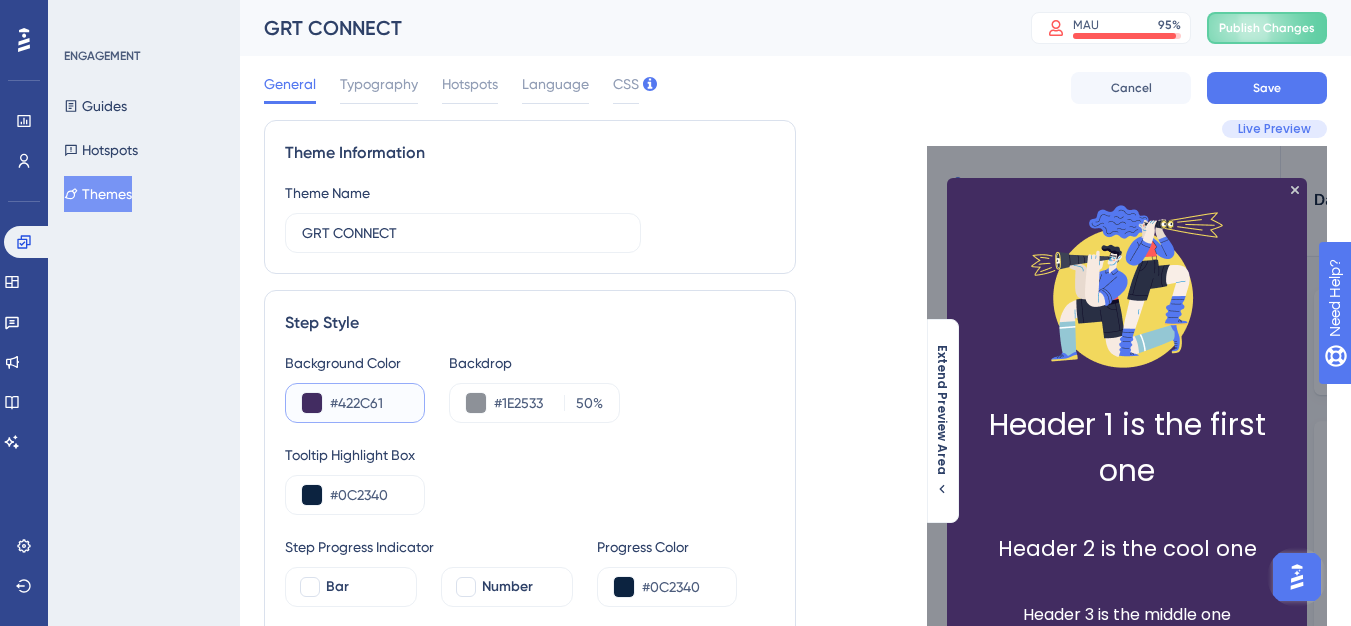type on "#422C61" 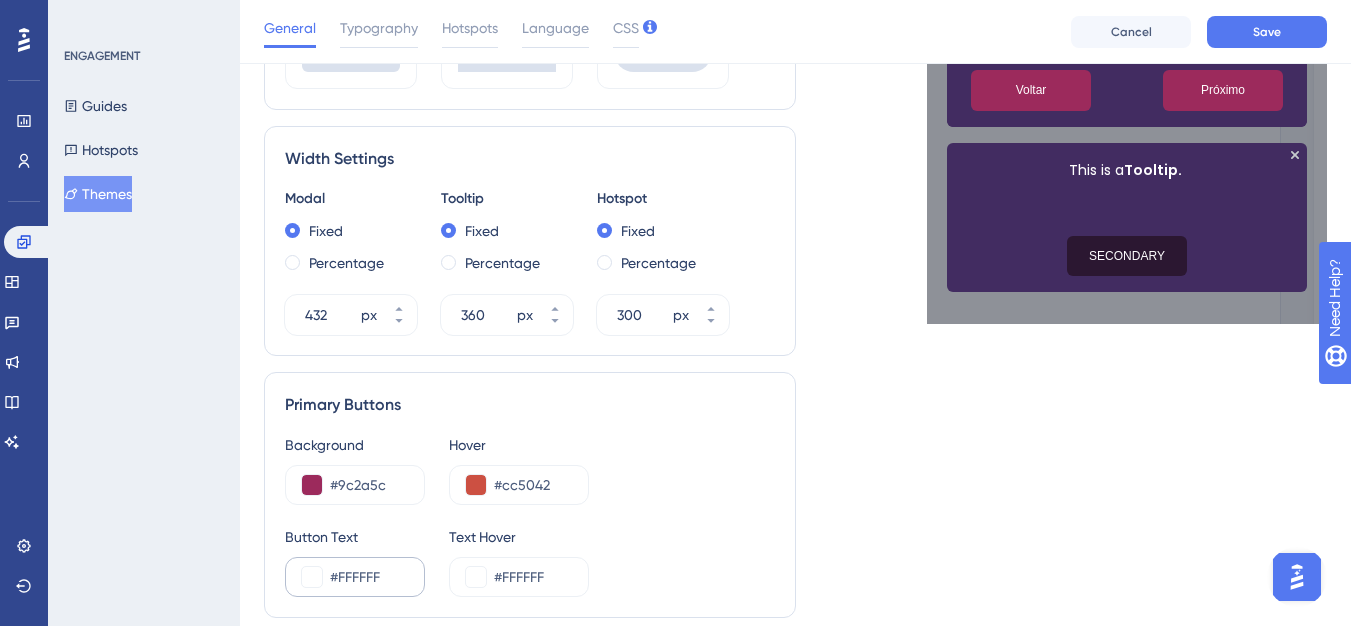 scroll, scrollTop: 800, scrollLeft: 0, axis: vertical 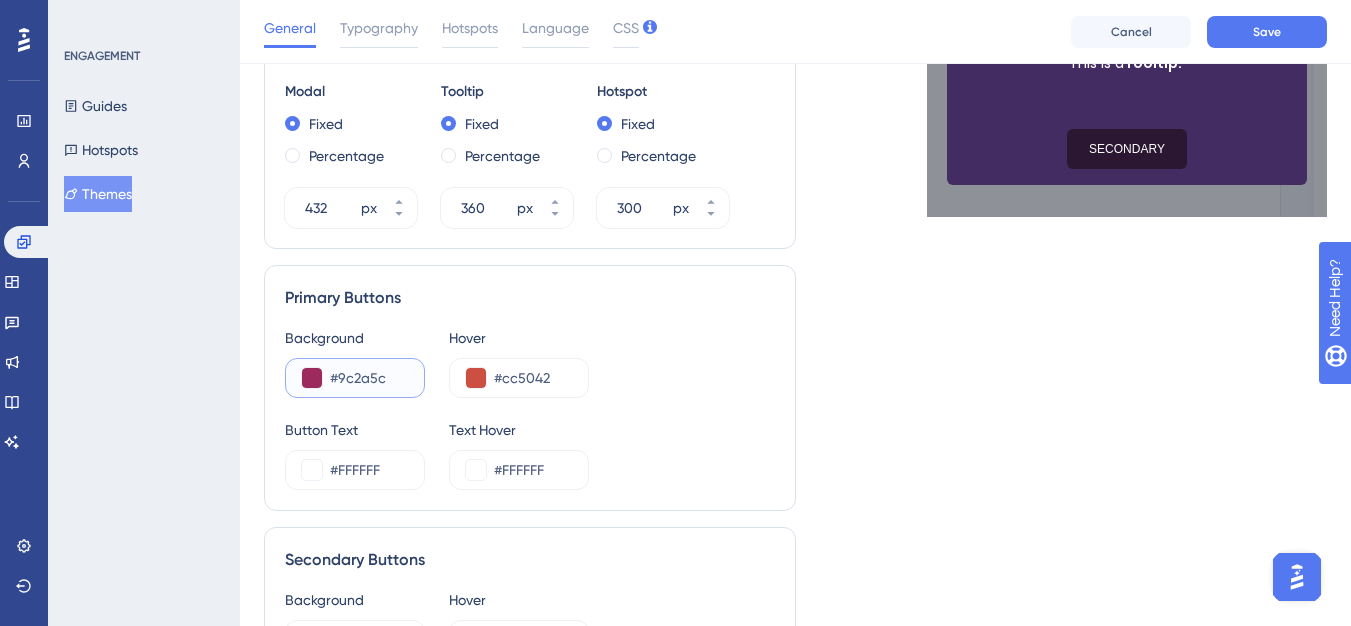 drag, startPoint x: 392, startPoint y: 382, endPoint x: 284, endPoint y: 382, distance: 108 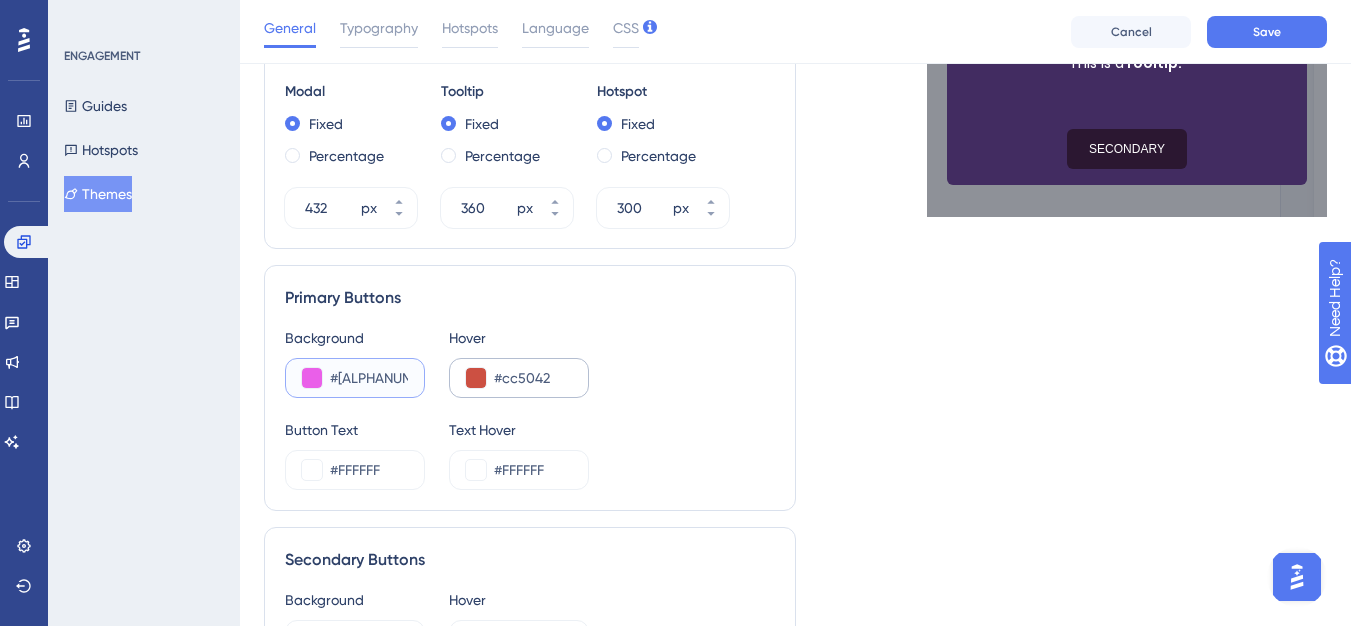 type on "#[ALPHANUMERIC]" 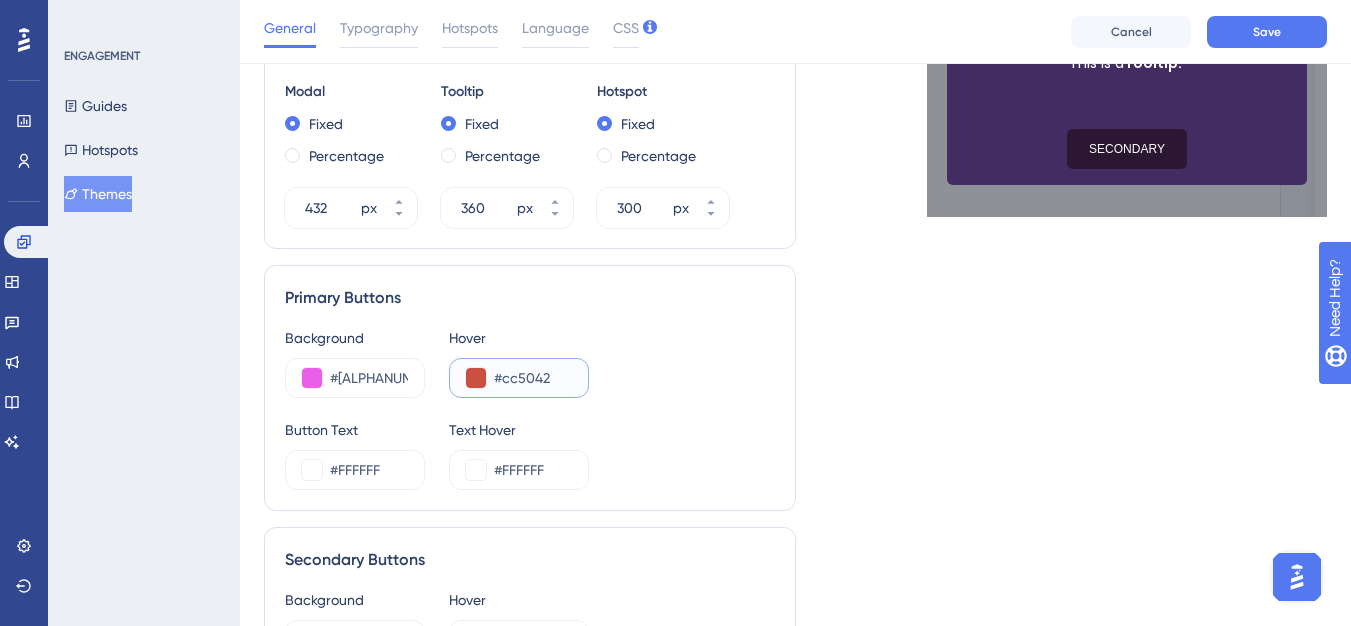 click on "#cc5042" at bounding box center [533, 378] 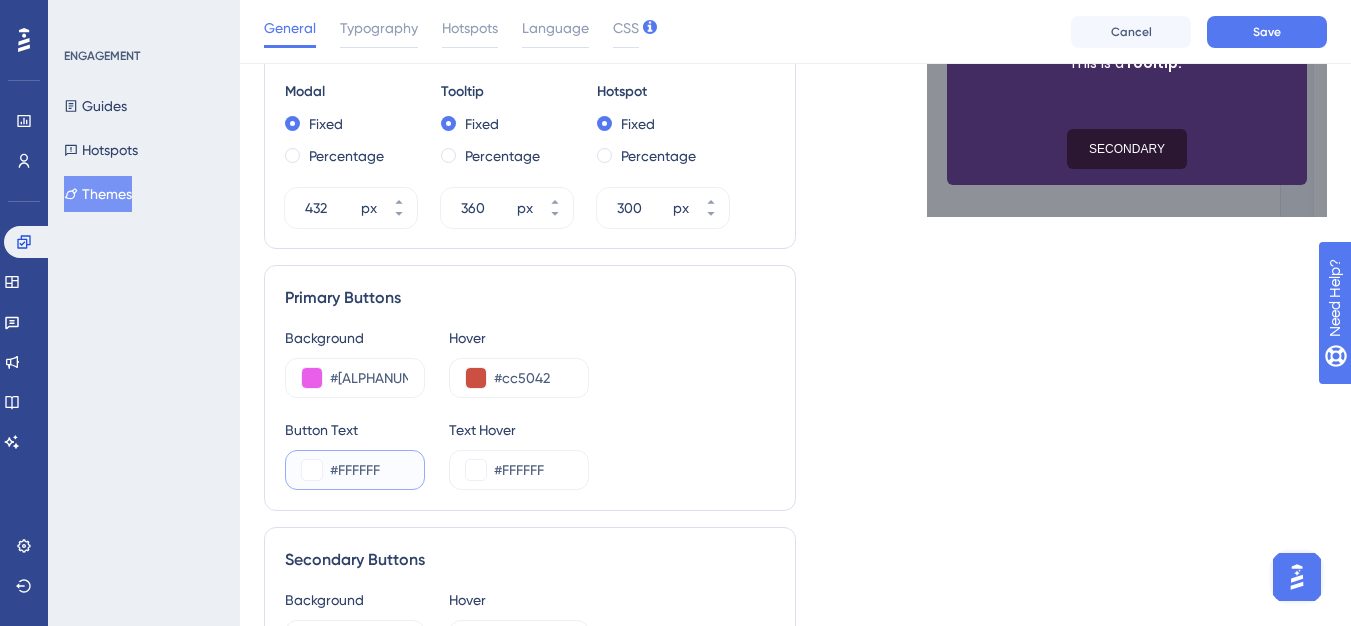 click on "#FFFFFF" at bounding box center [369, 470] 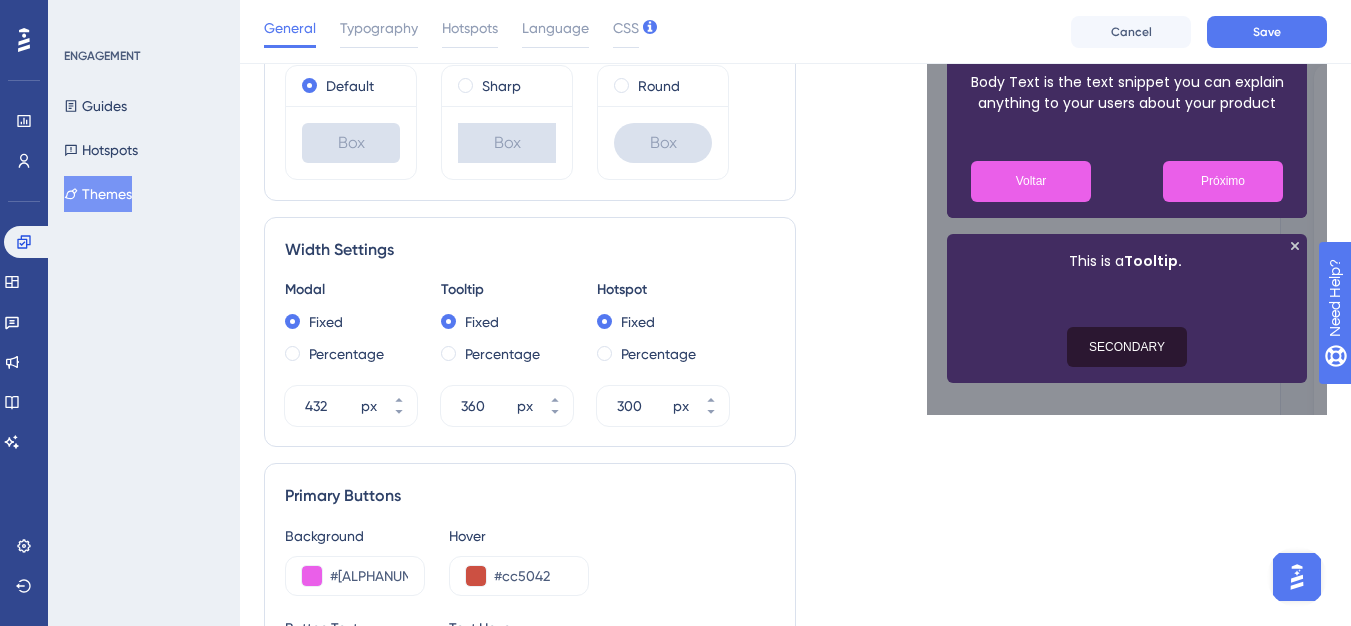 scroll, scrollTop: 600, scrollLeft: 0, axis: vertical 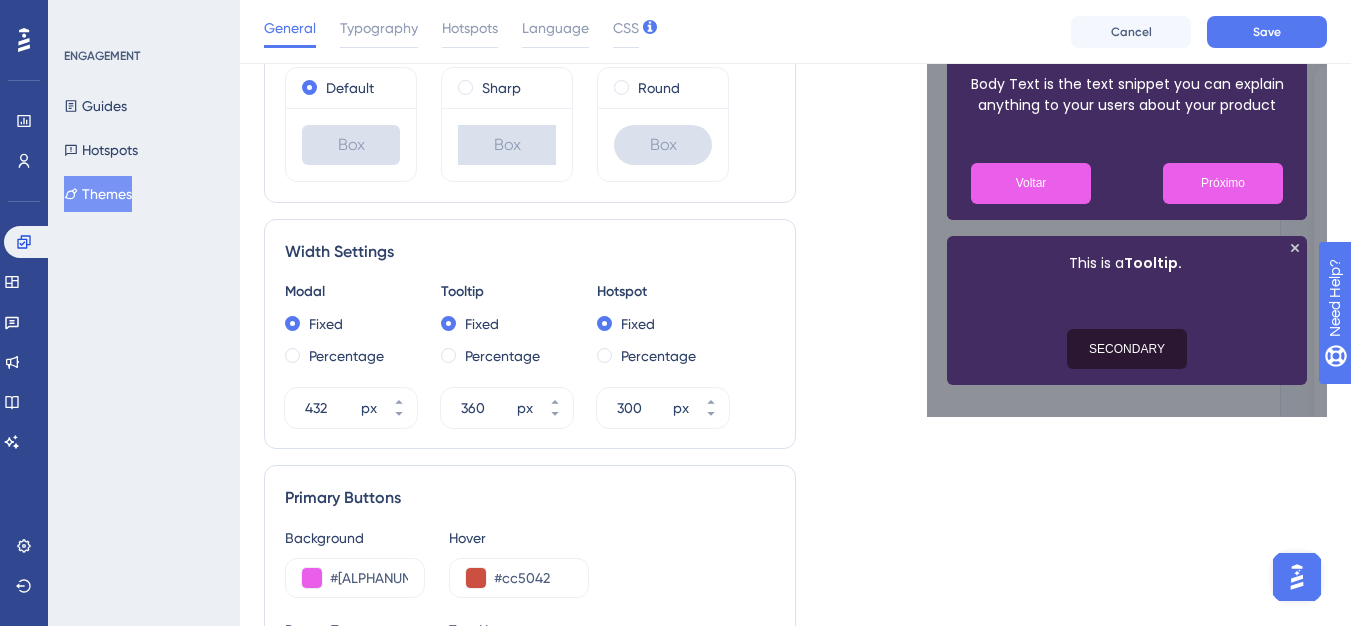 paste on "[ALPHANUMERIC]" 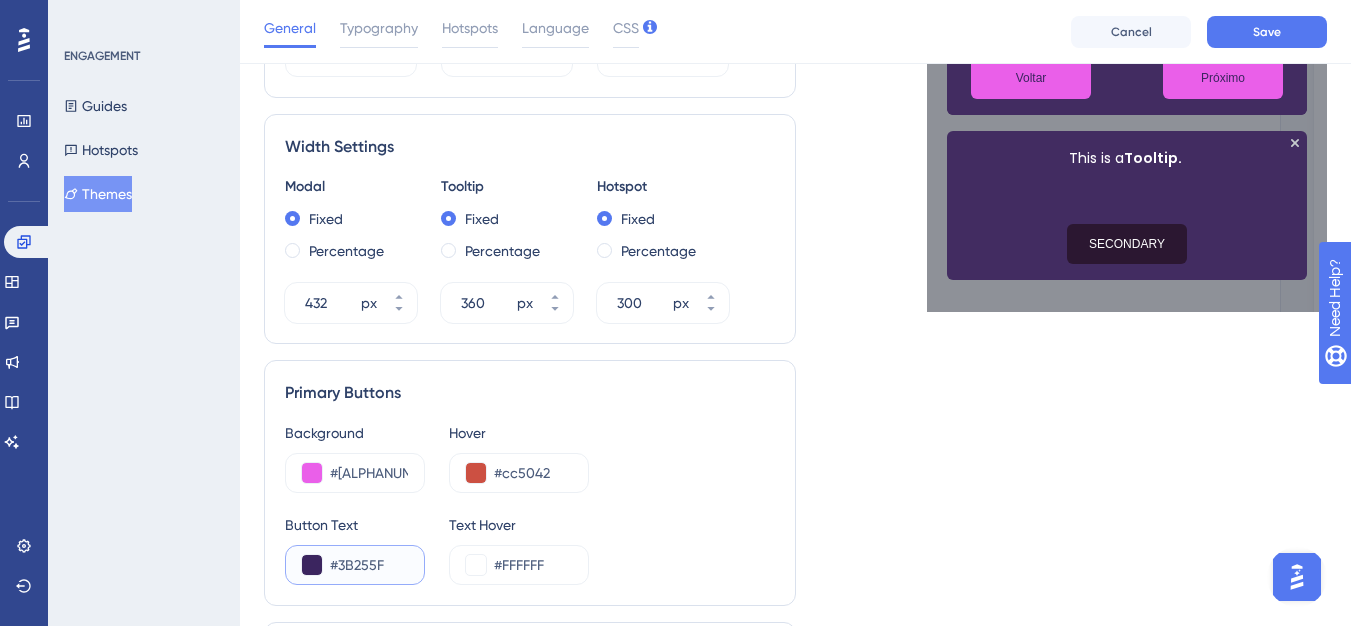 scroll, scrollTop: 852, scrollLeft: 0, axis: vertical 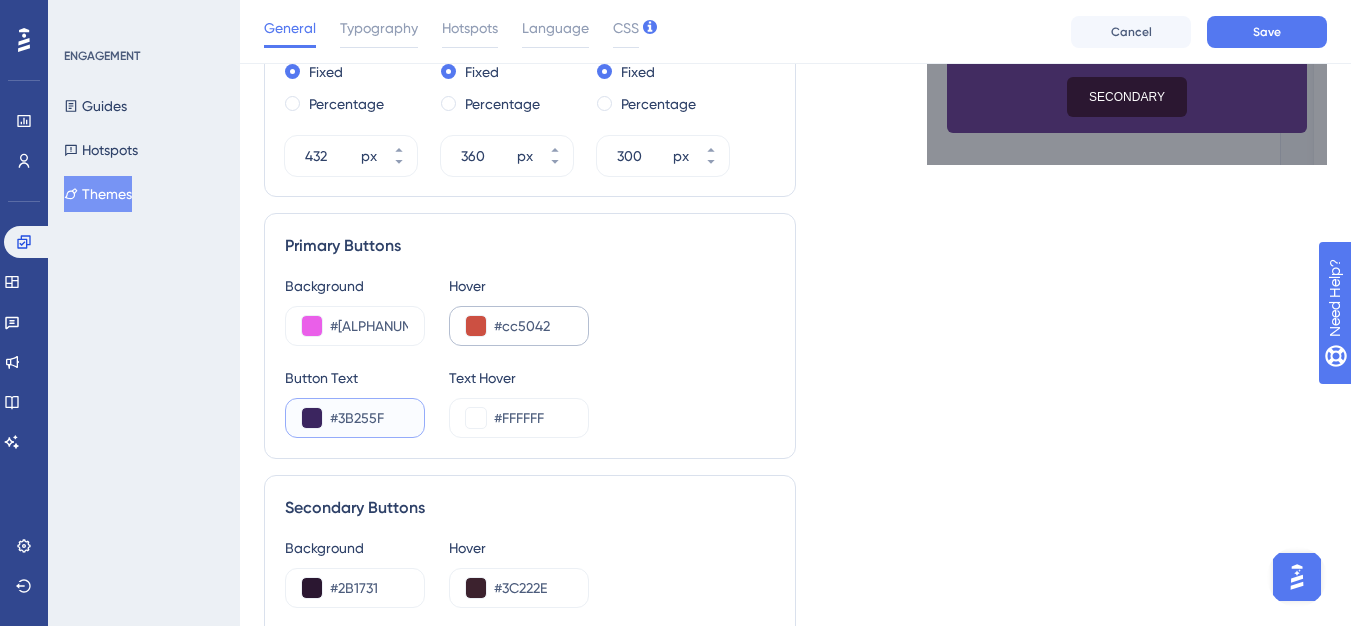 type on "#3B255F" 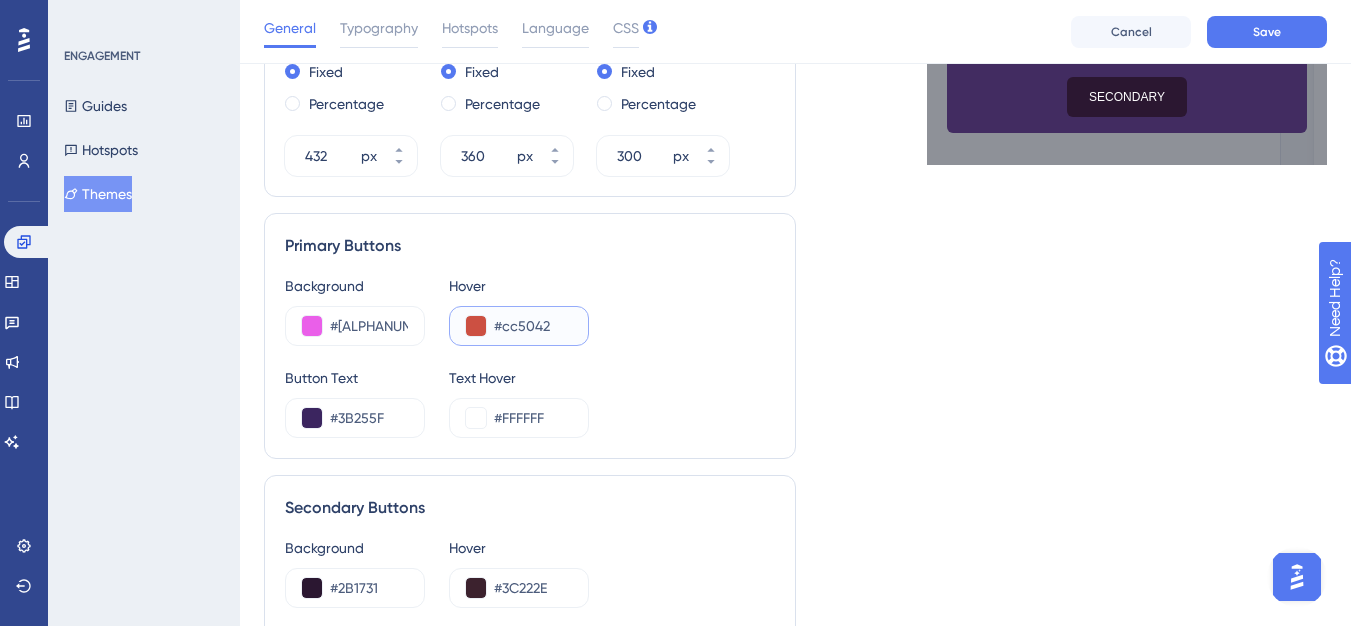 click on "#cc5042" at bounding box center (533, 326) 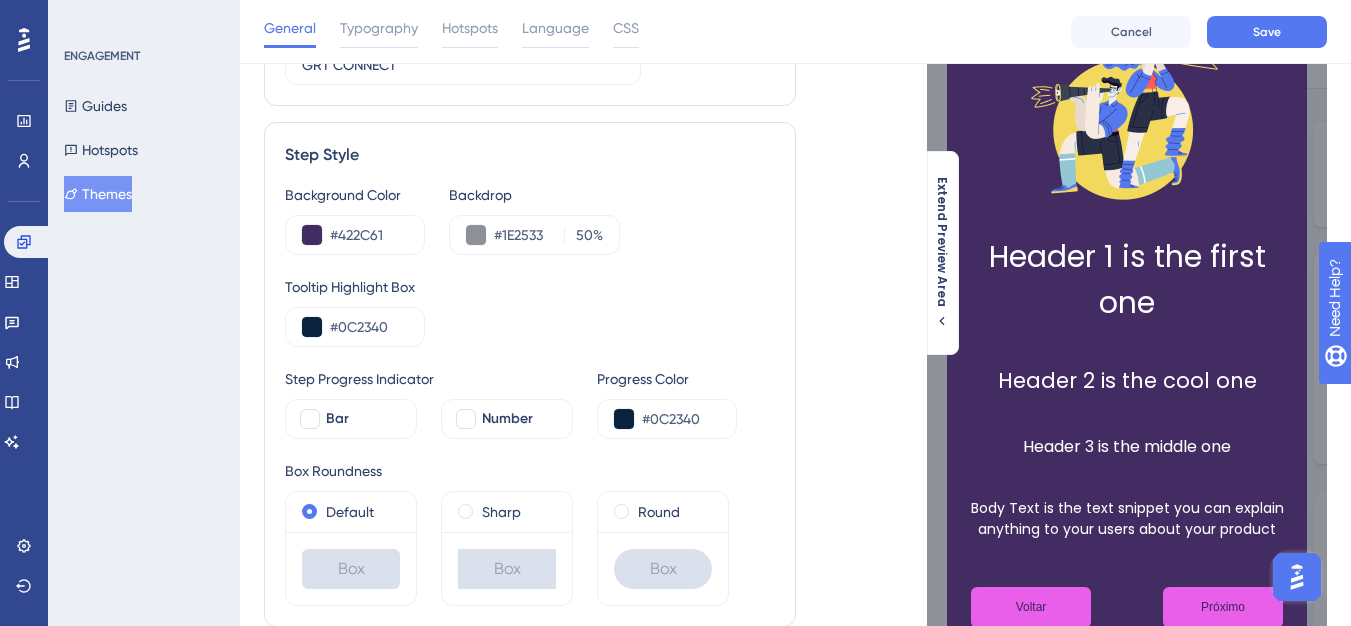 scroll, scrollTop: 0, scrollLeft: 0, axis: both 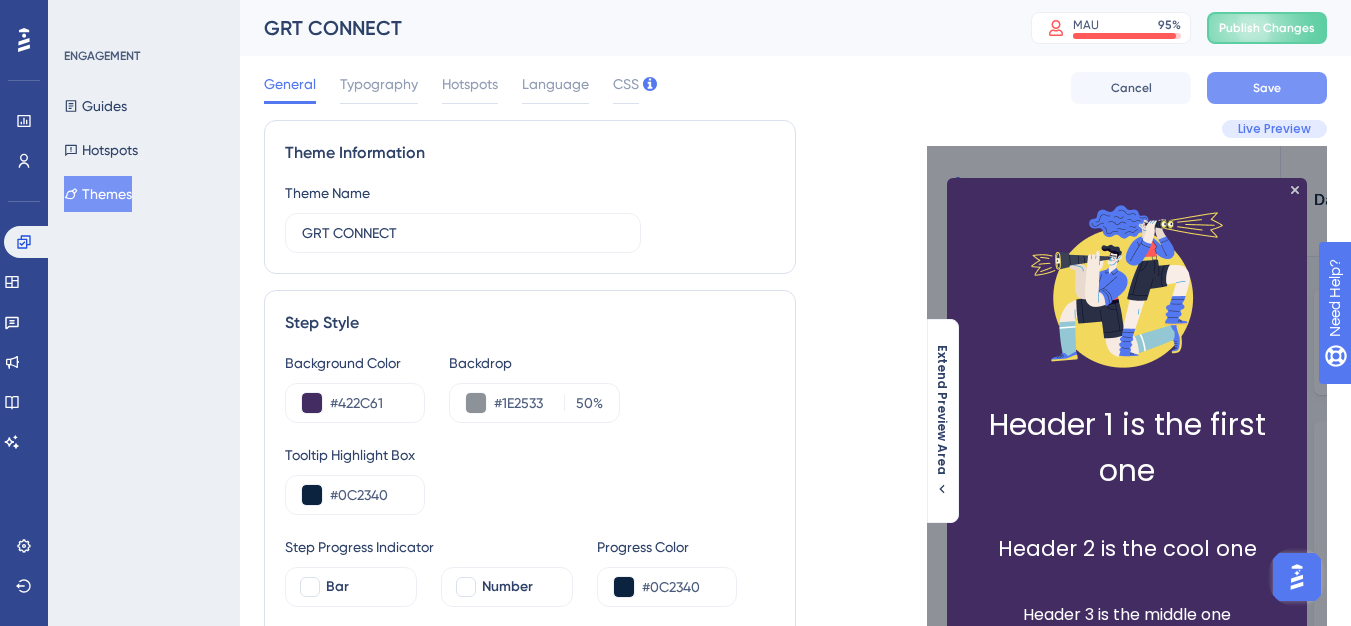 type on "#3B255F" 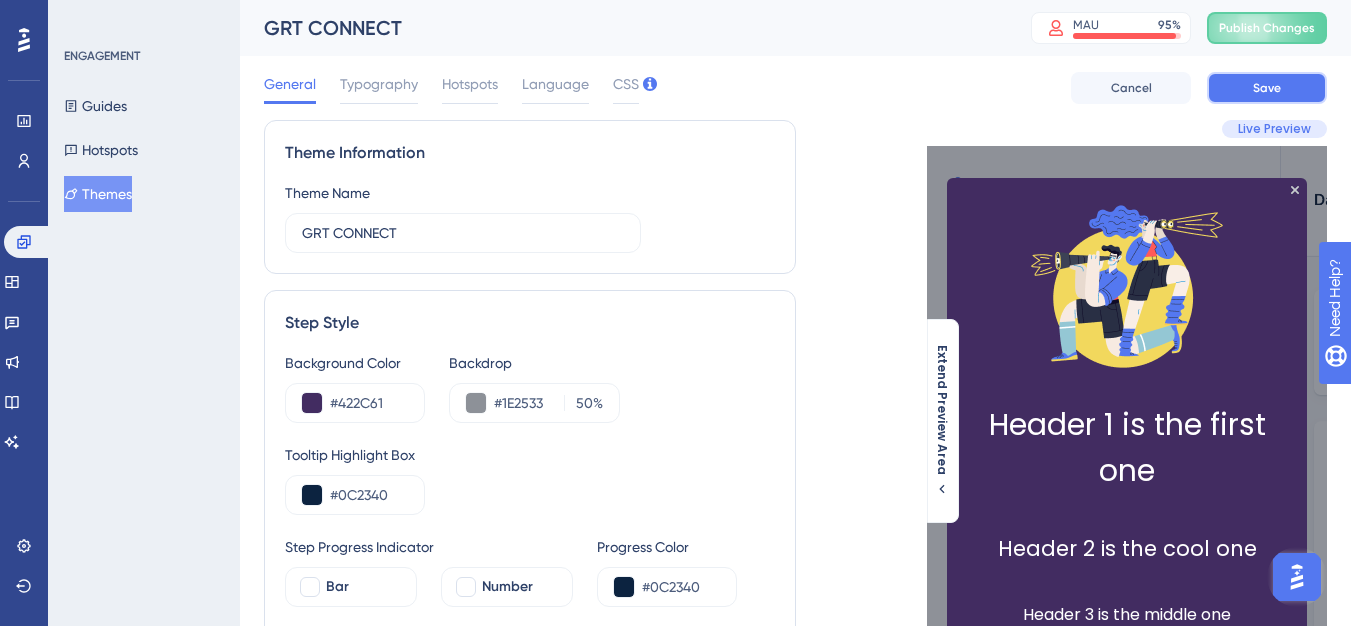 click on "Save" at bounding box center [1267, 88] 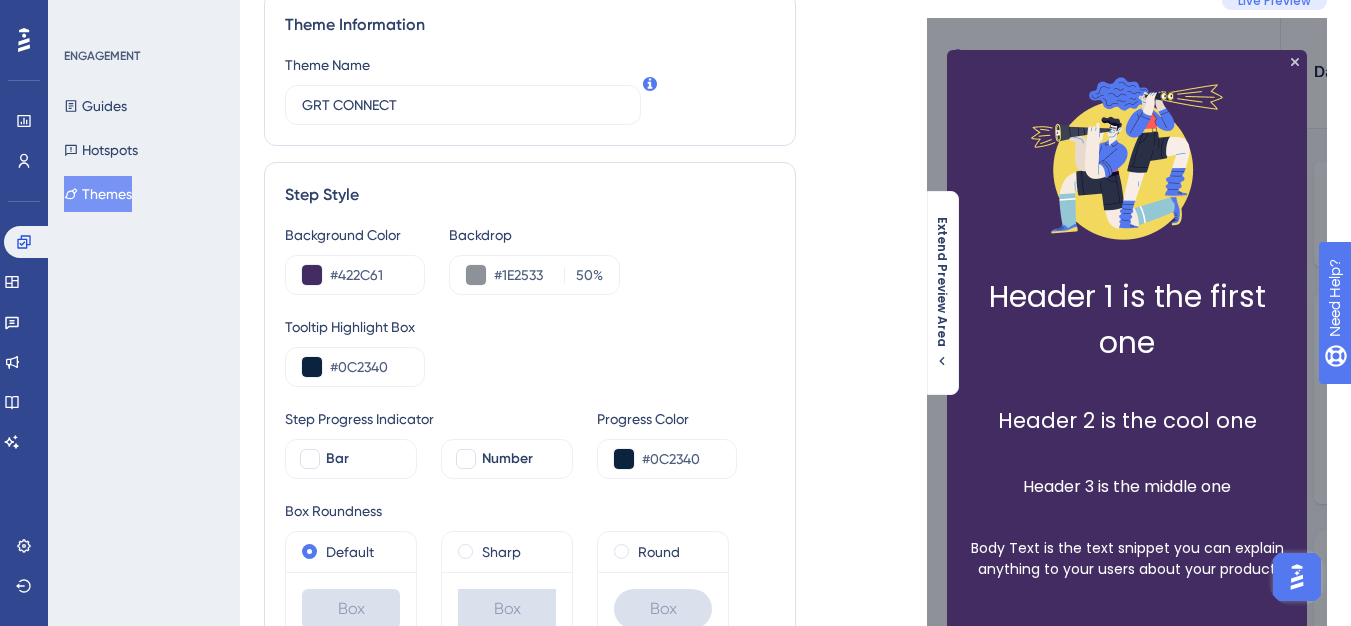 scroll, scrollTop: 0, scrollLeft: 0, axis: both 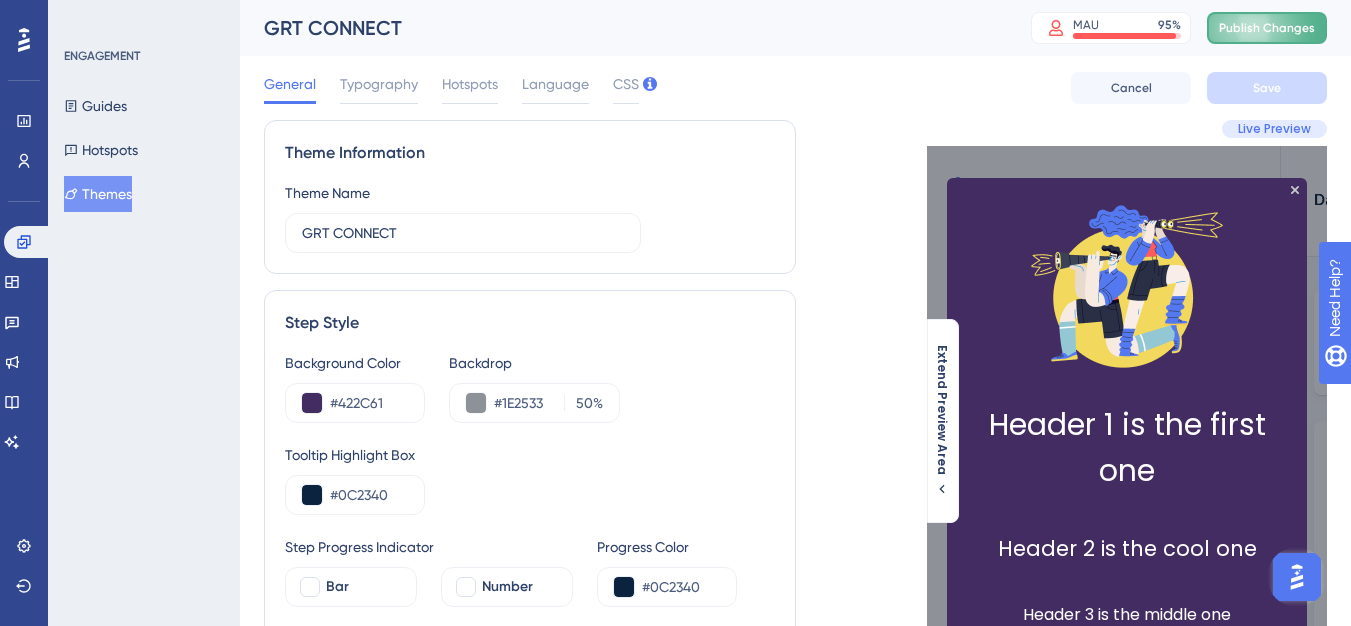 click on "Publish Changes" at bounding box center [1267, 28] 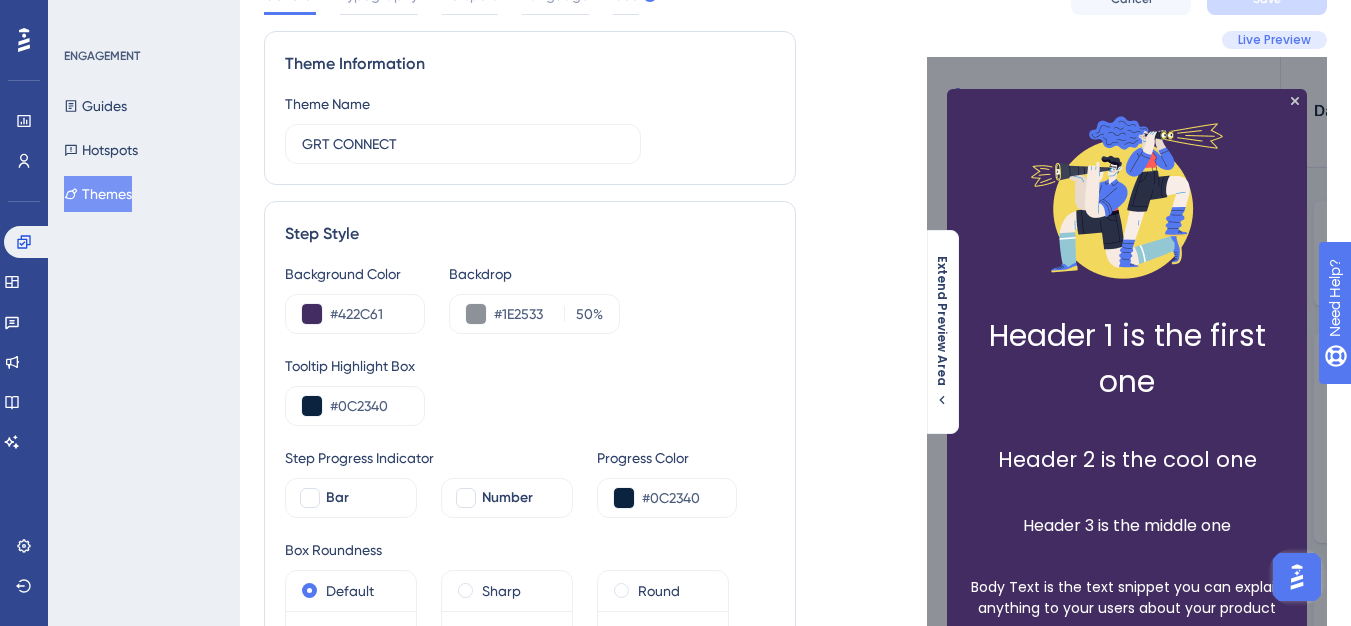 scroll, scrollTop: 200, scrollLeft: 0, axis: vertical 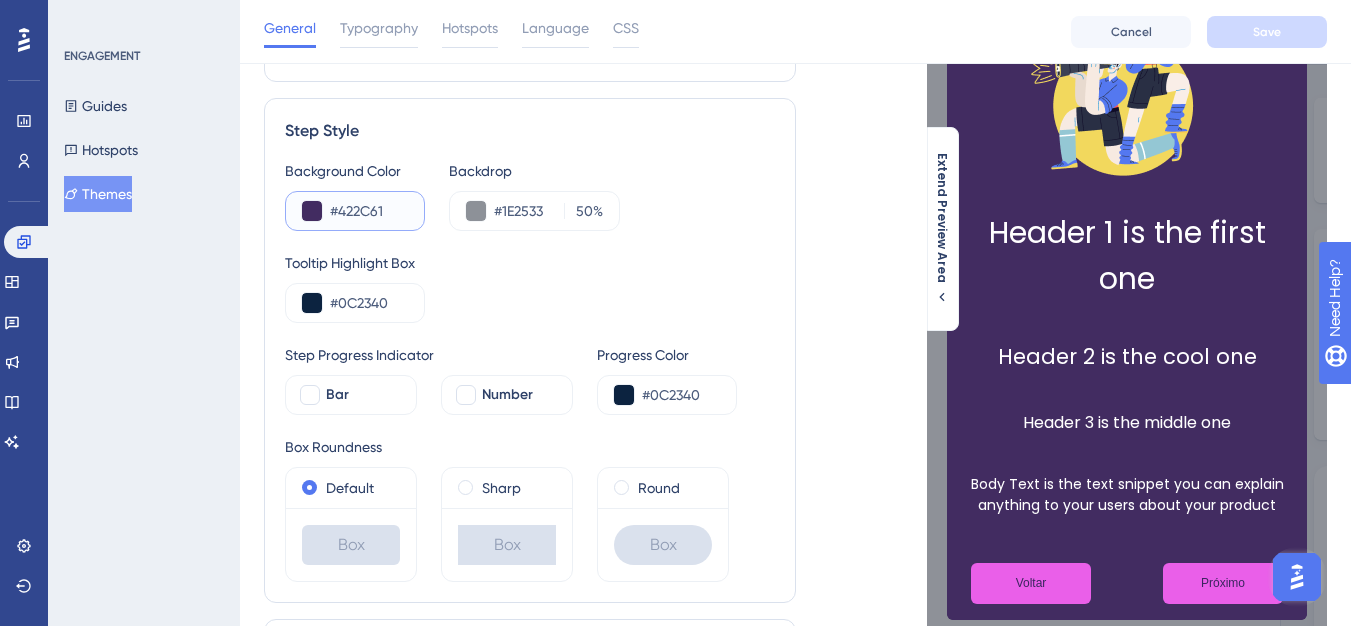 drag, startPoint x: 401, startPoint y: 215, endPoint x: 312, endPoint y: 216, distance: 89.005615 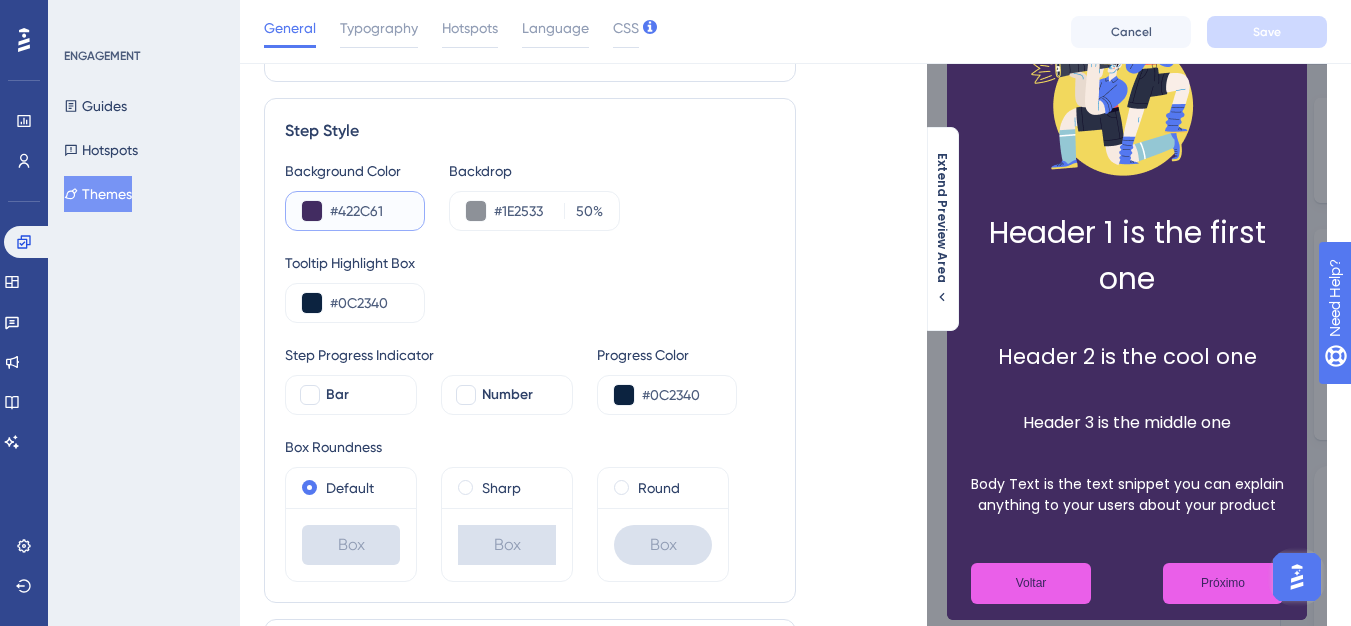 paste 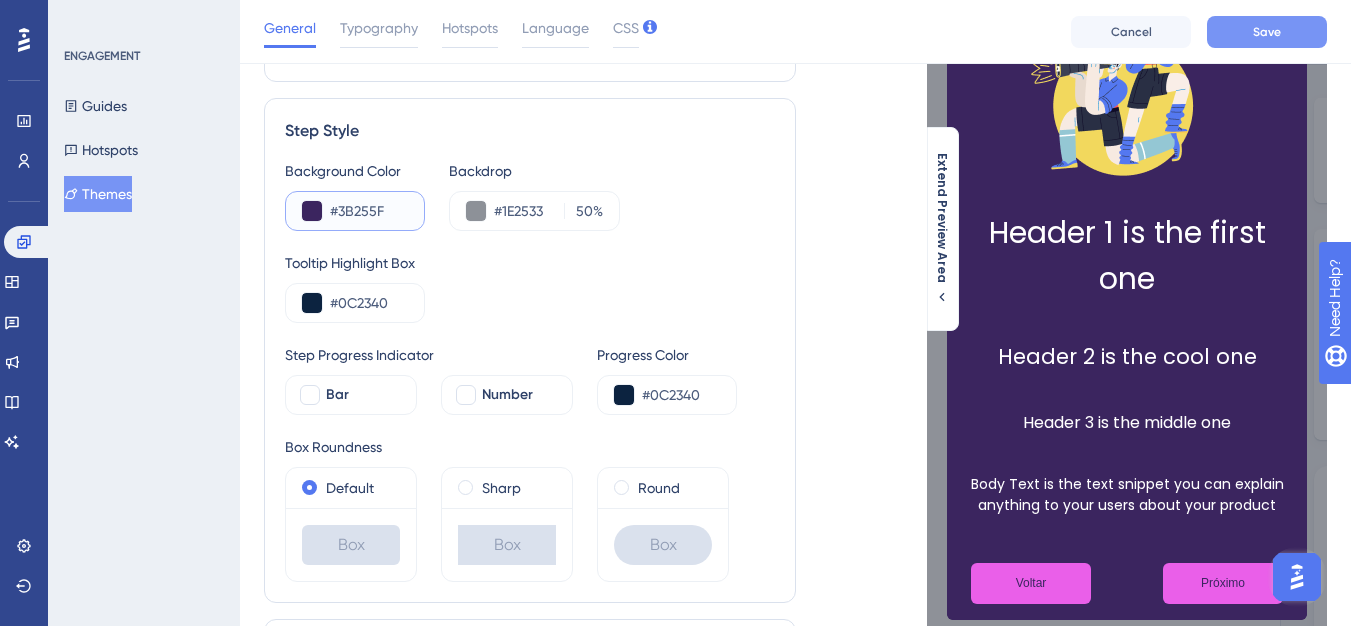 type on "#3B255F" 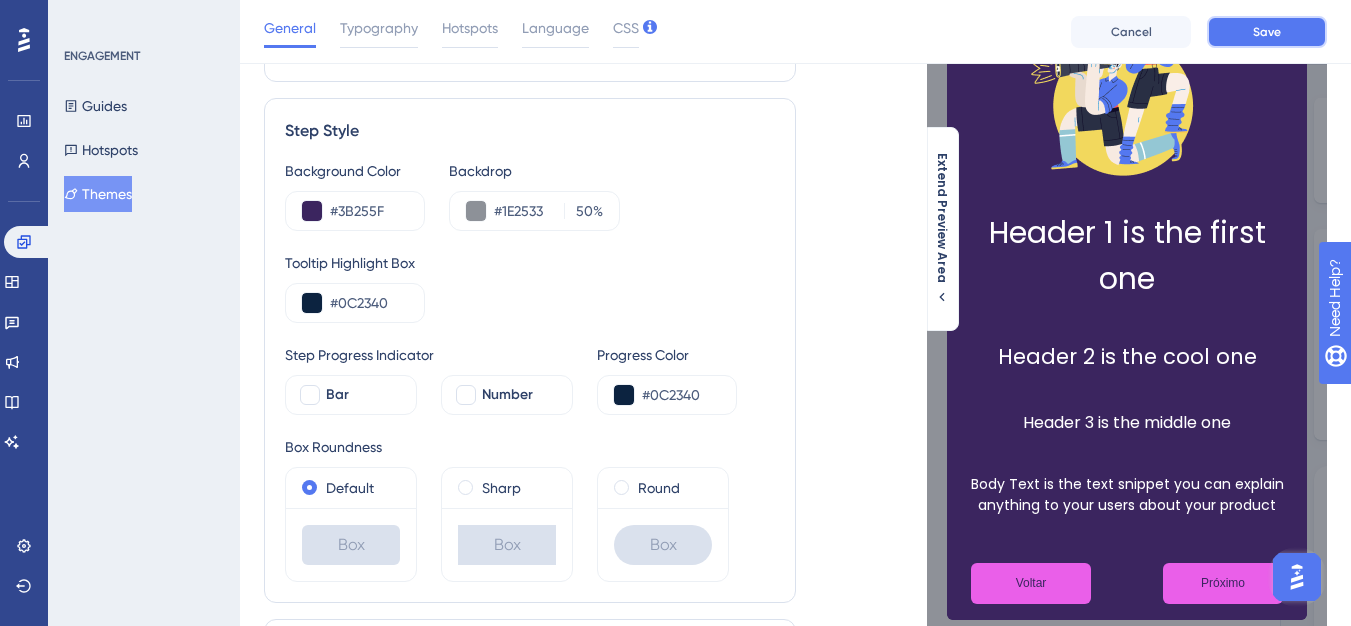 click on "Save" at bounding box center [1267, 32] 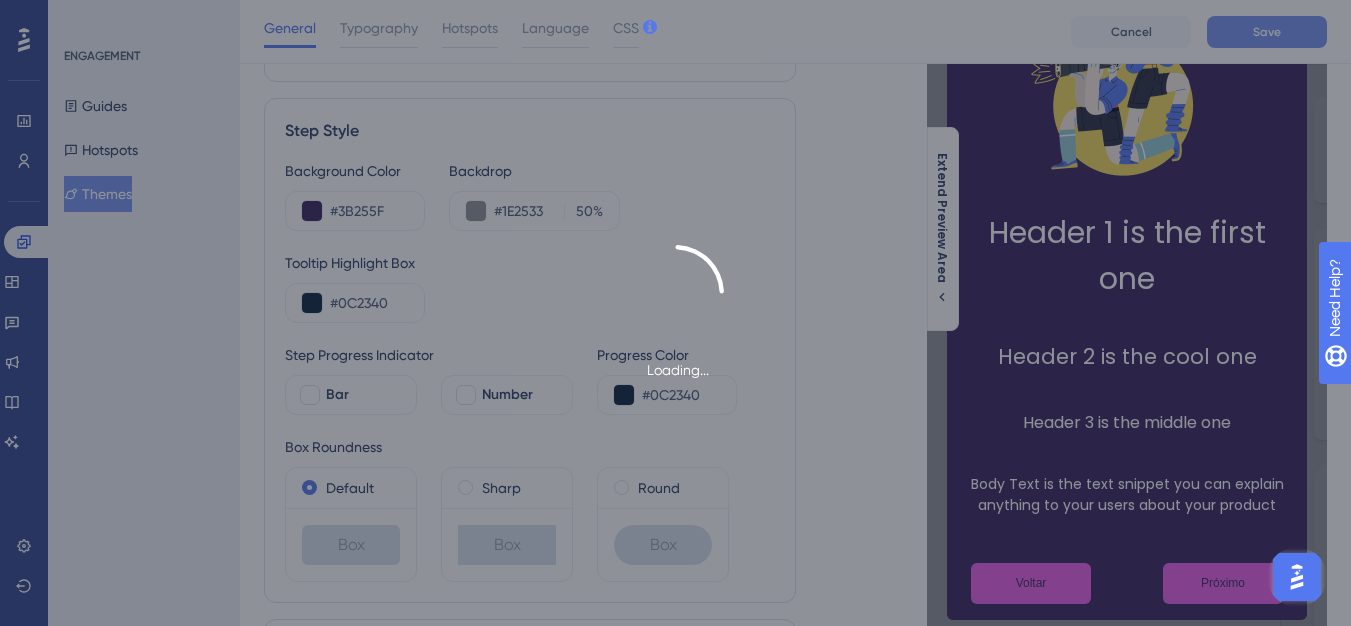 scroll, scrollTop: 0, scrollLeft: 0, axis: both 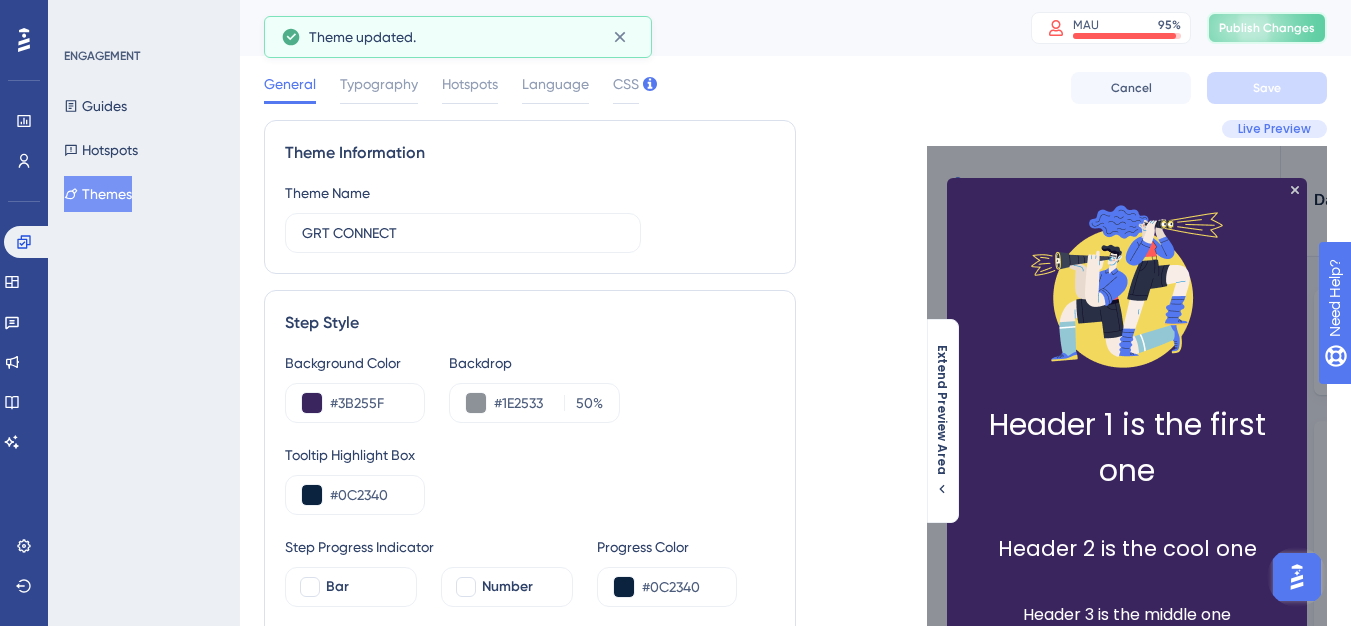 click on "Publish Changes" at bounding box center (1267, 28) 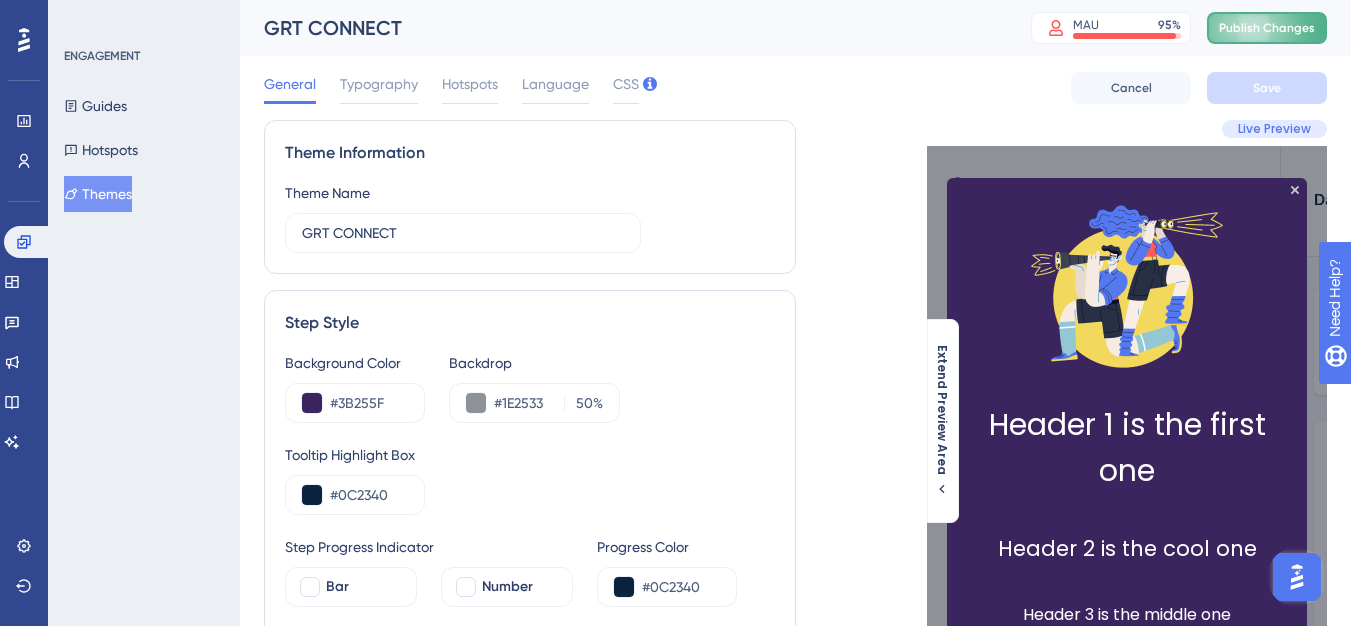 click on "Publish Changes" at bounding box center (1267, 28) 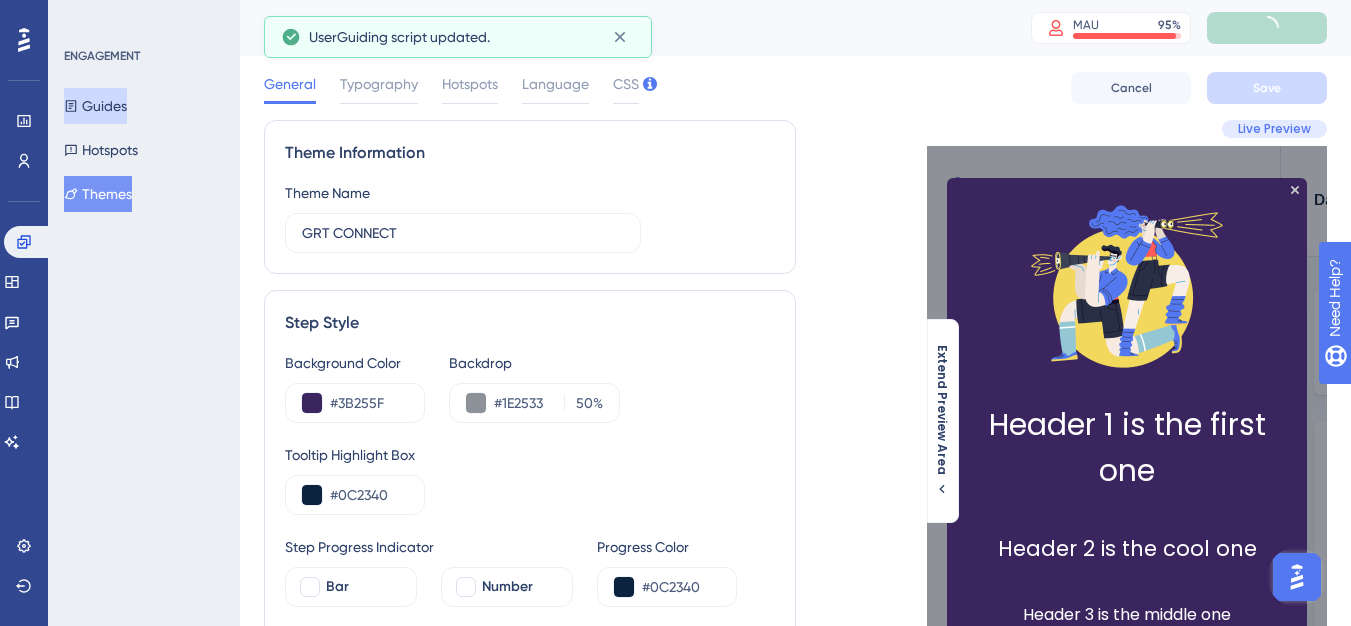 click on "Guides" at bounding box center [95, 106] 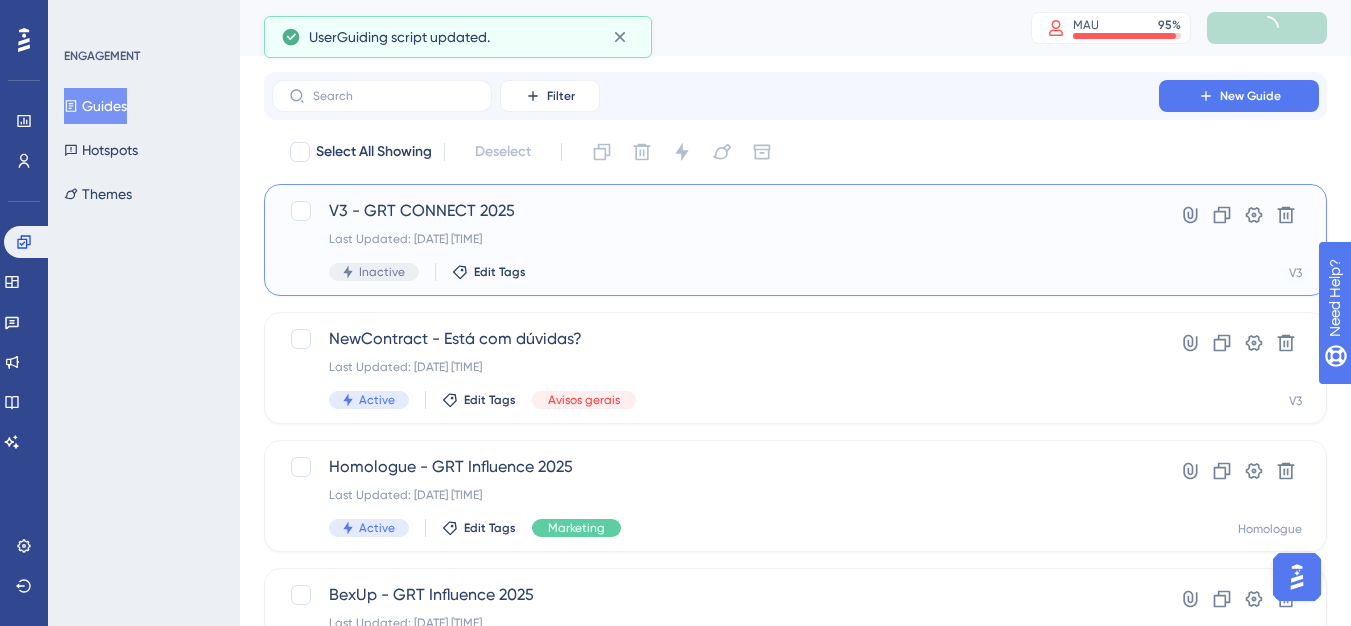 click on "V3 - GRT CONNECT 2025 Last Updated: [DATE] [TIME] Inactive Edit Tags" at bounding box center [715, 240] 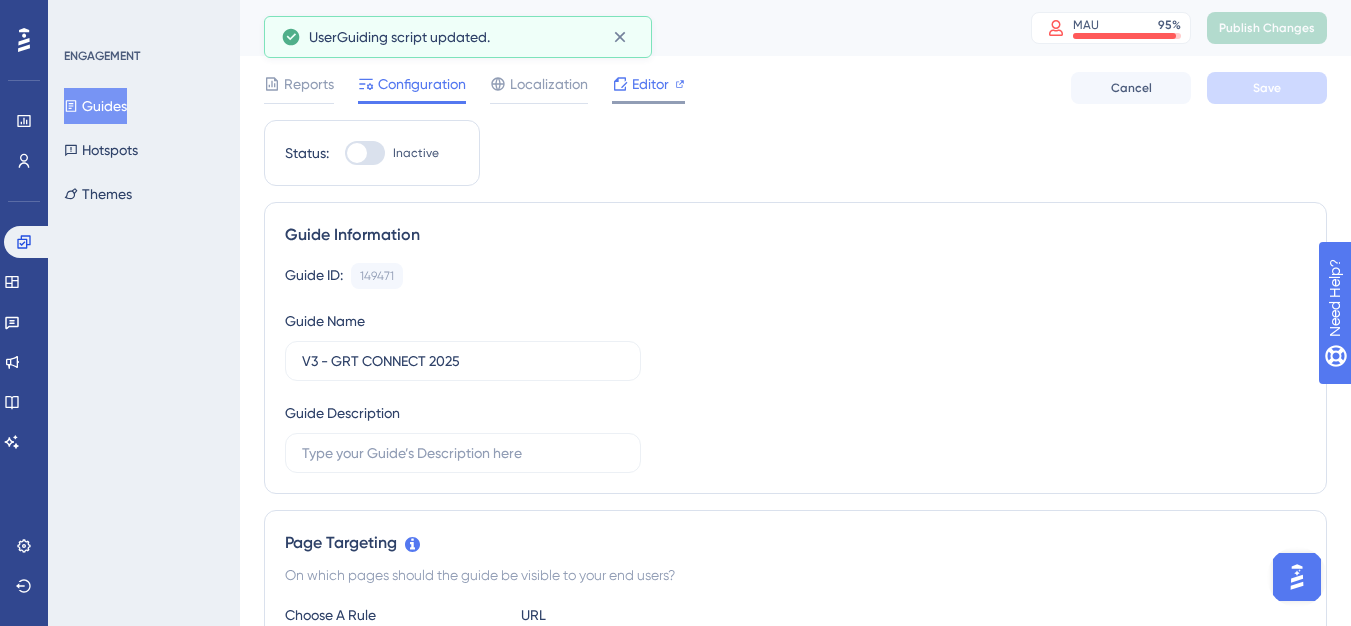 click at bounding box center (620, 84) 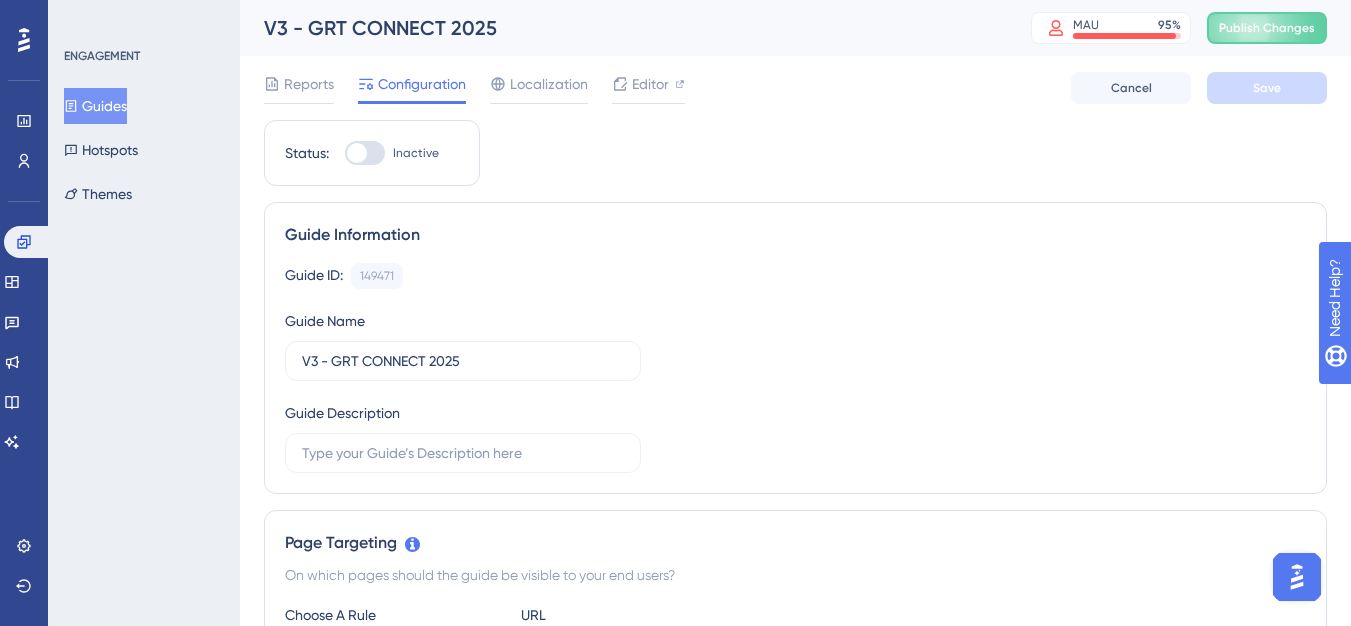 click on "ENGAGEMENT Guides Hotspots Themes" at bounding box center (144, 313) 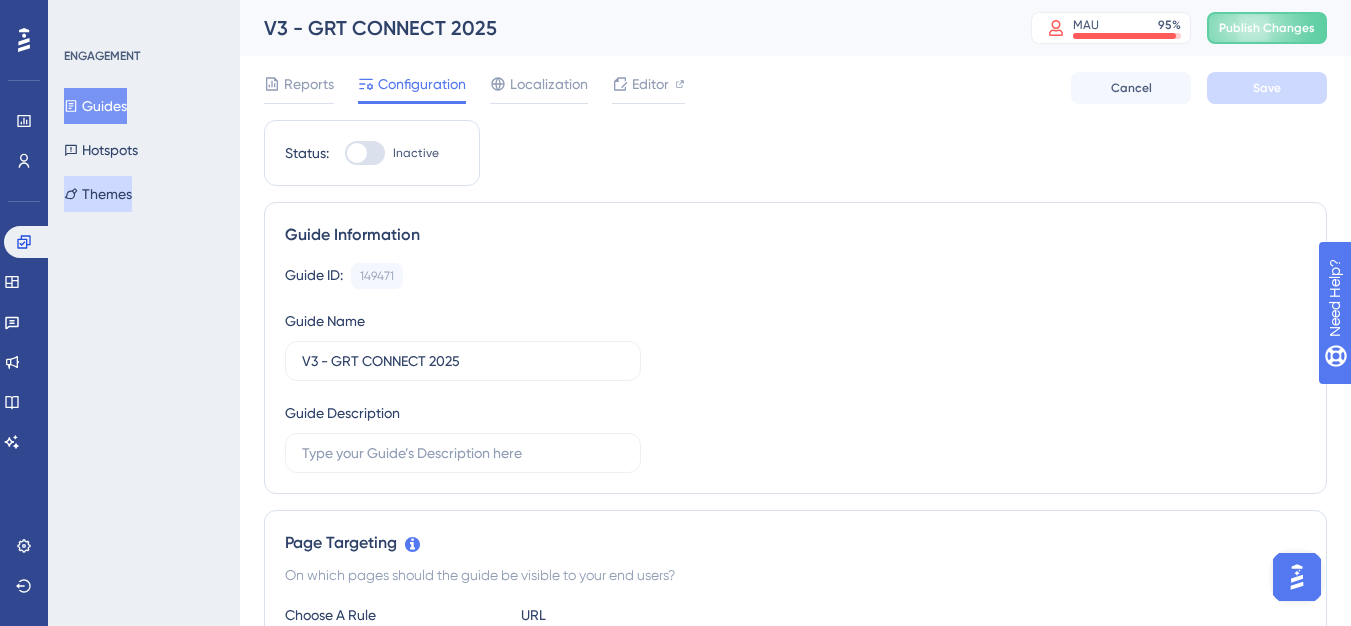 click on "Themes" at bounding box center (98, 194) 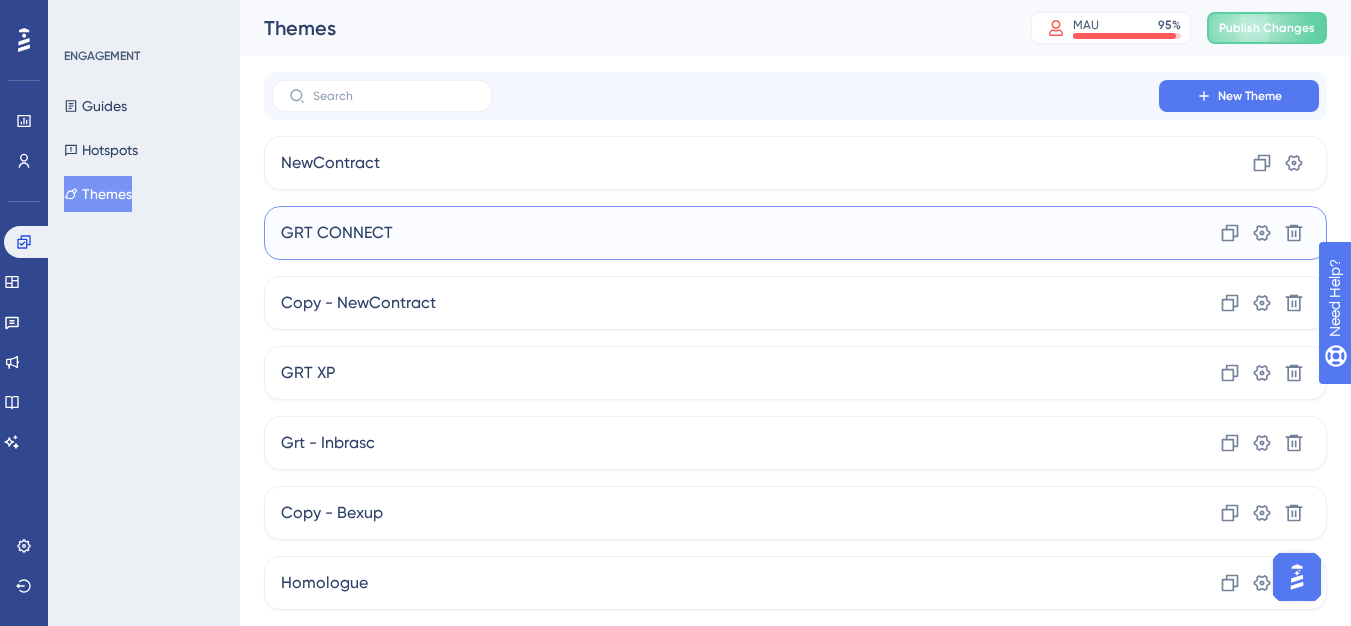 click on "GRT CONNECT Clone Settings Delete" at bounding box center (795, 233) 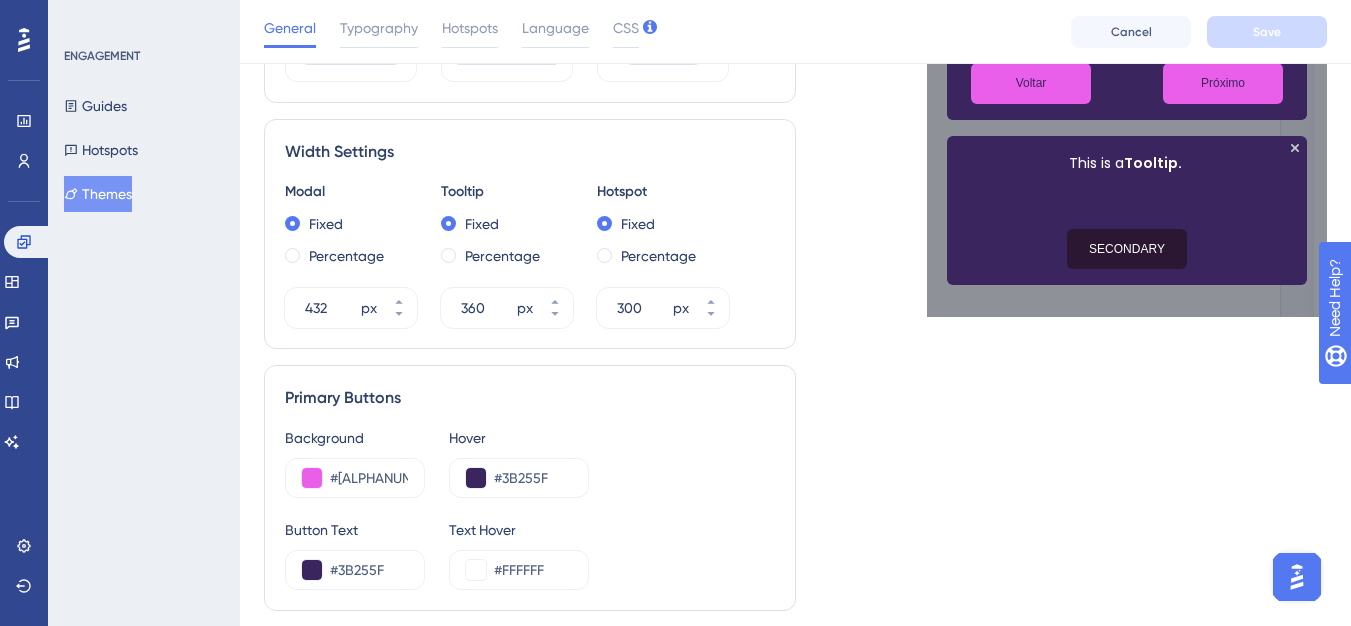 scroll, scrollTop: 900, scrollLeft: 0, axis: vertical 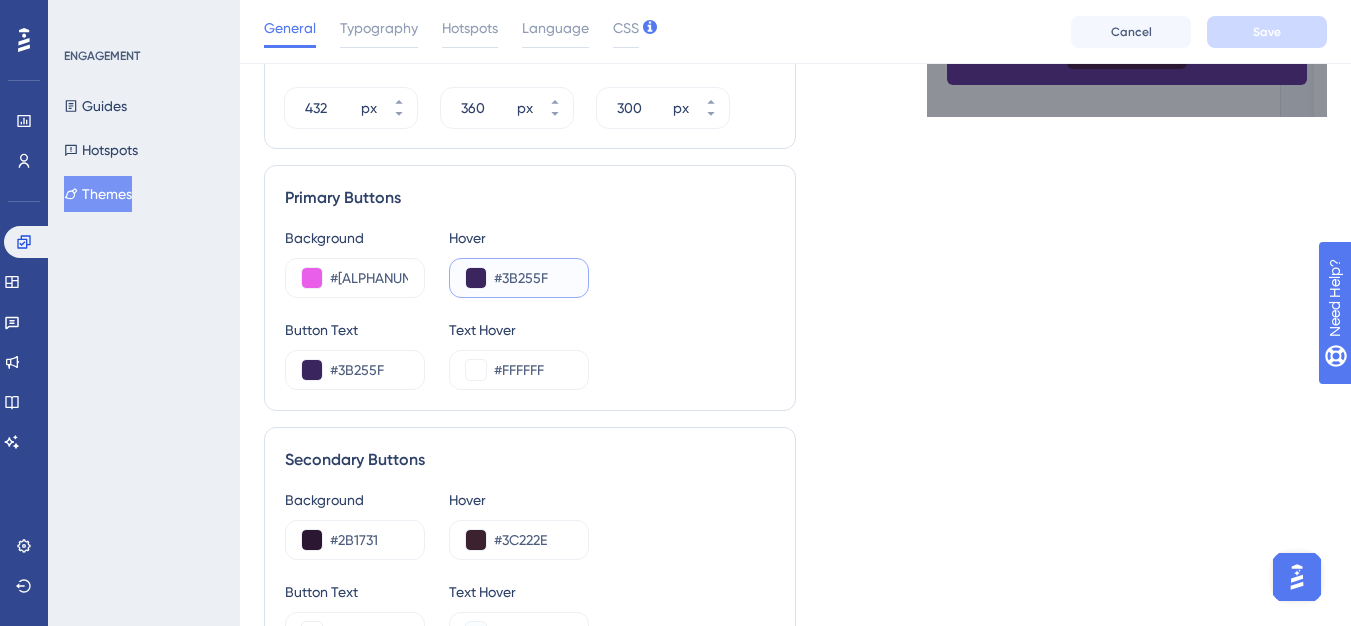 click on "#3B255F" at bounding box center (533, 278) 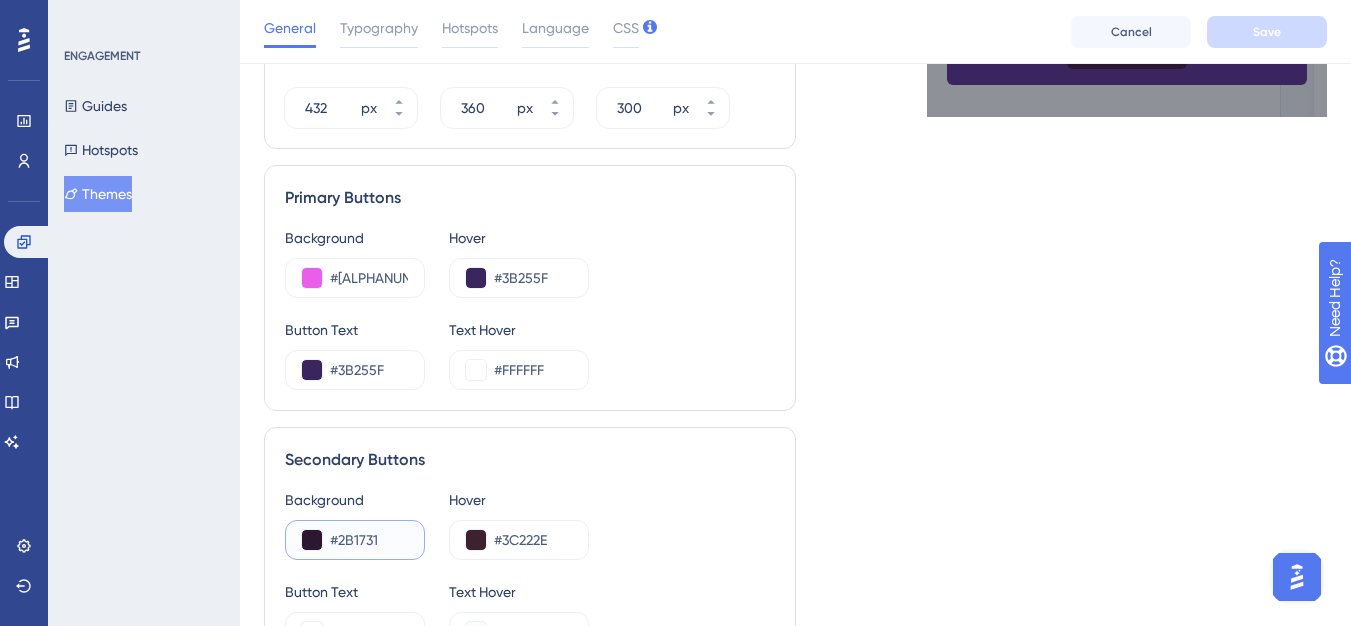click on "#2B1731" at bounding box center (369, 540) 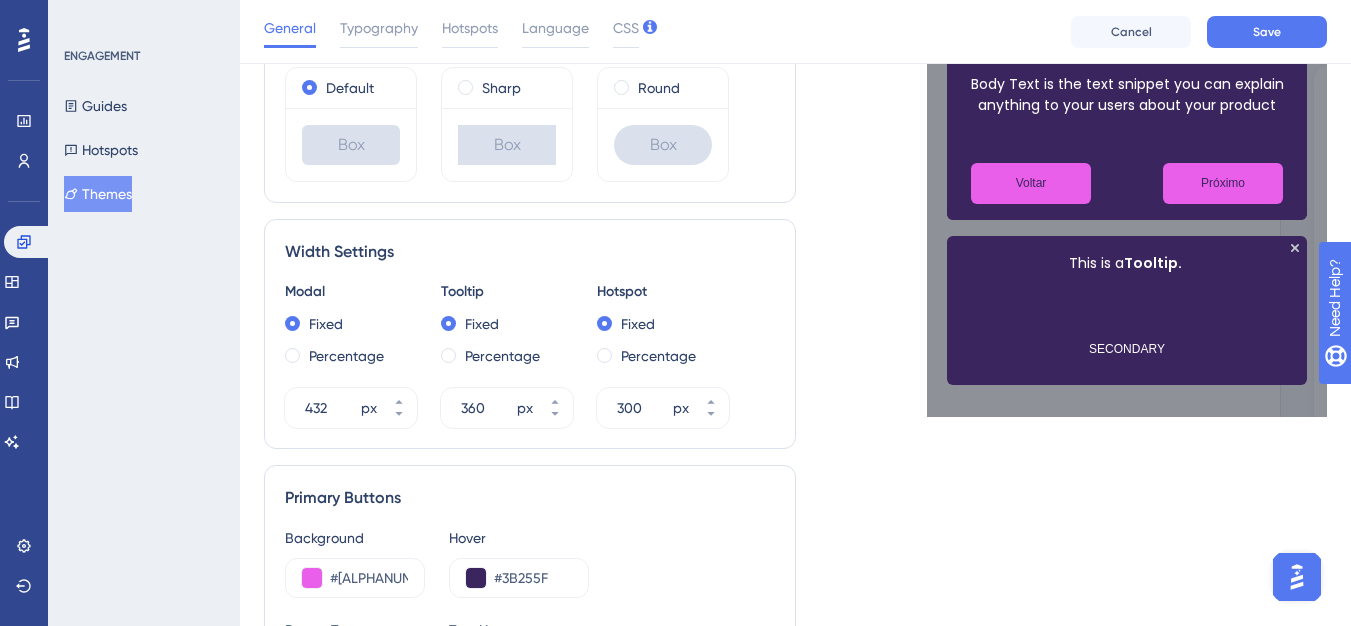 scroll, scrollTop: 900, scrollLeft: 0, axis: vertical 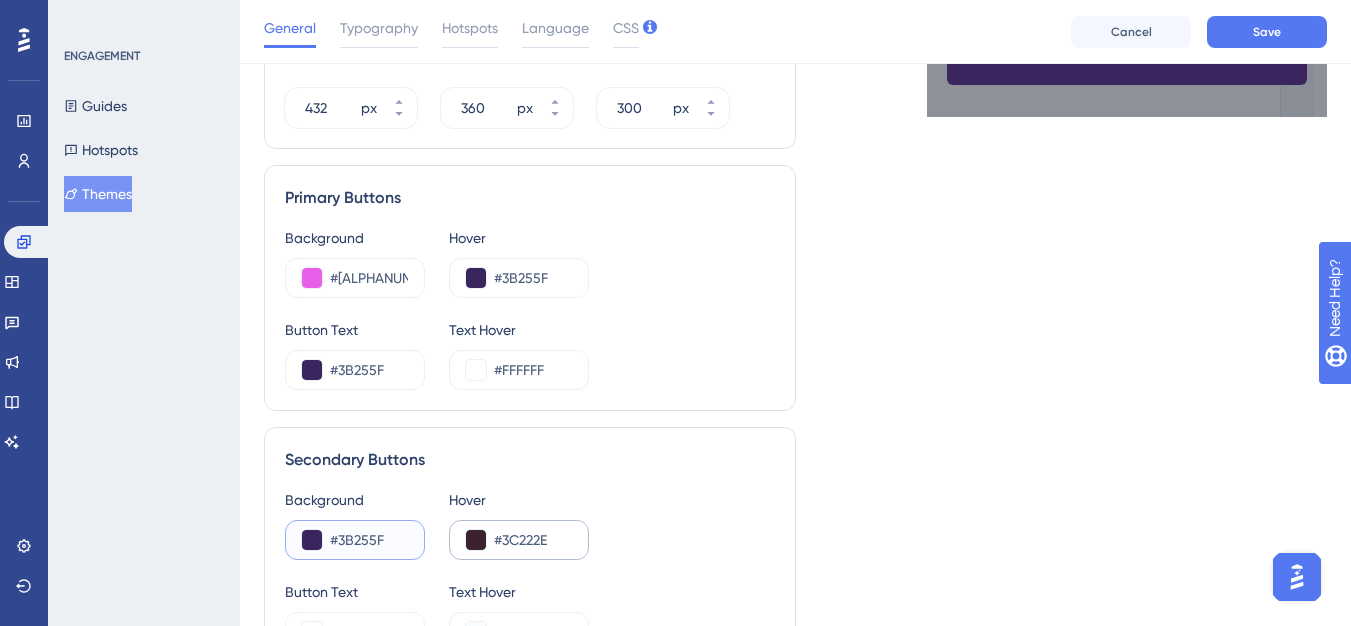 type on "#3B255F" 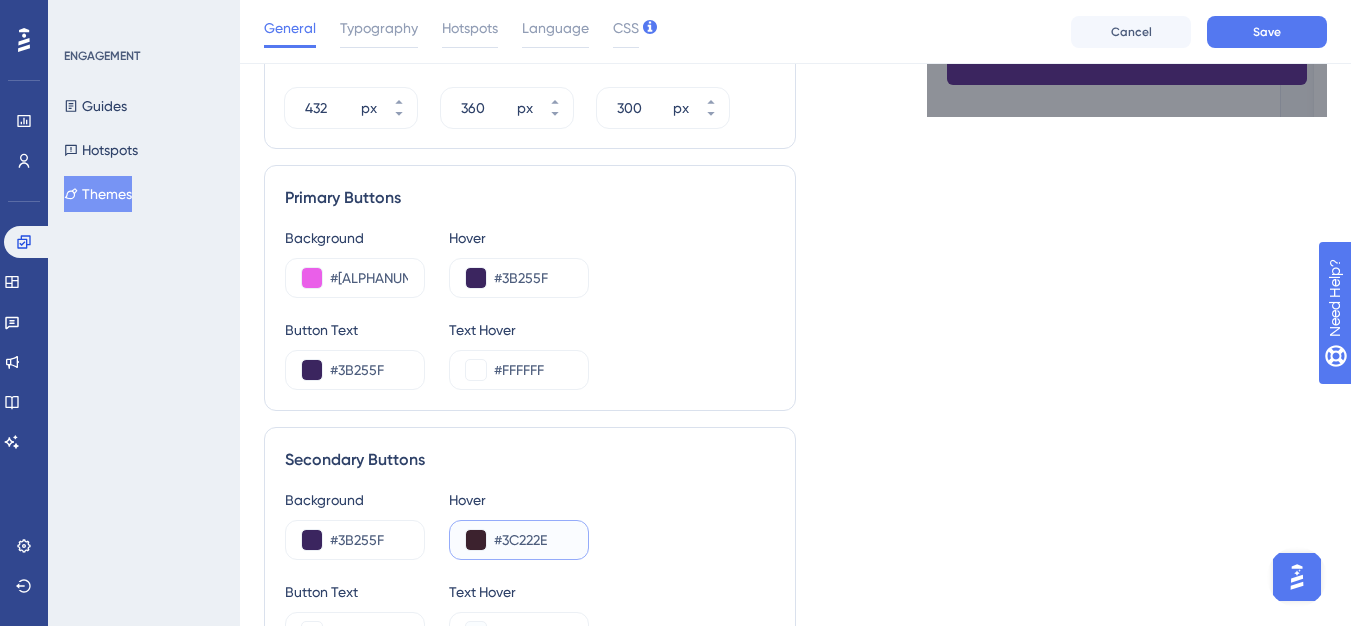 click on "#3C222E" at bounding box center [533, 540] 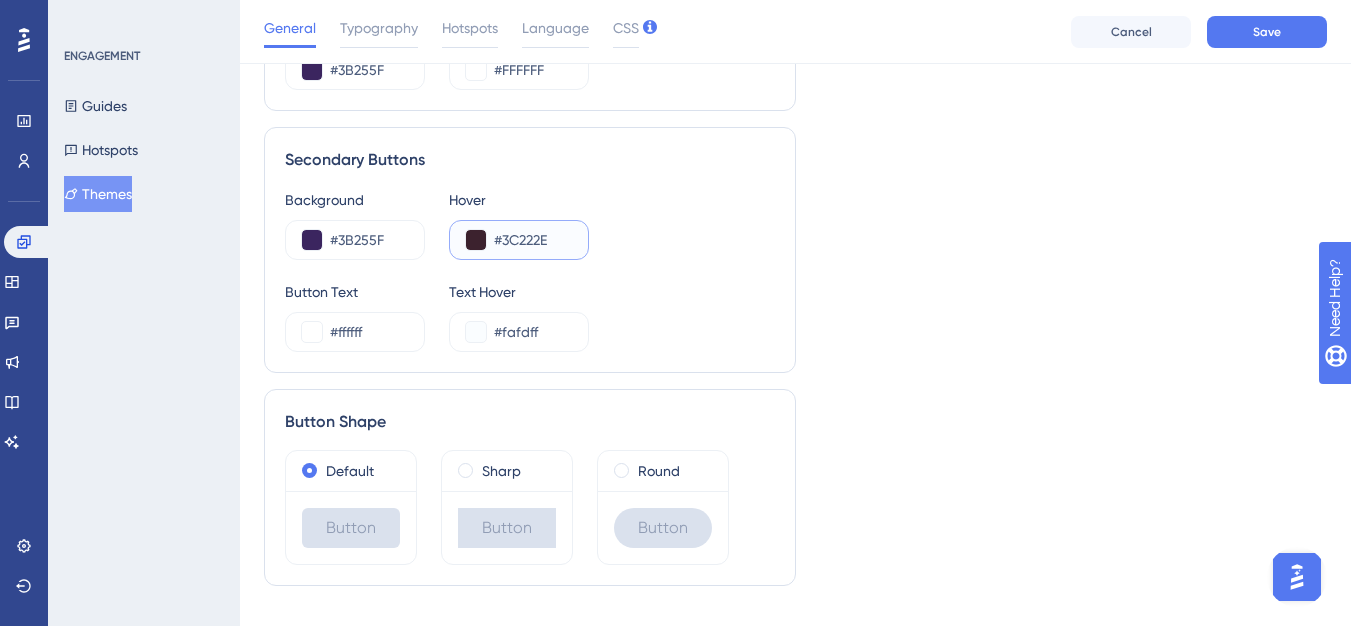 scroll, scrollTop: 1240, scrollLeft: 0, axis: vertical 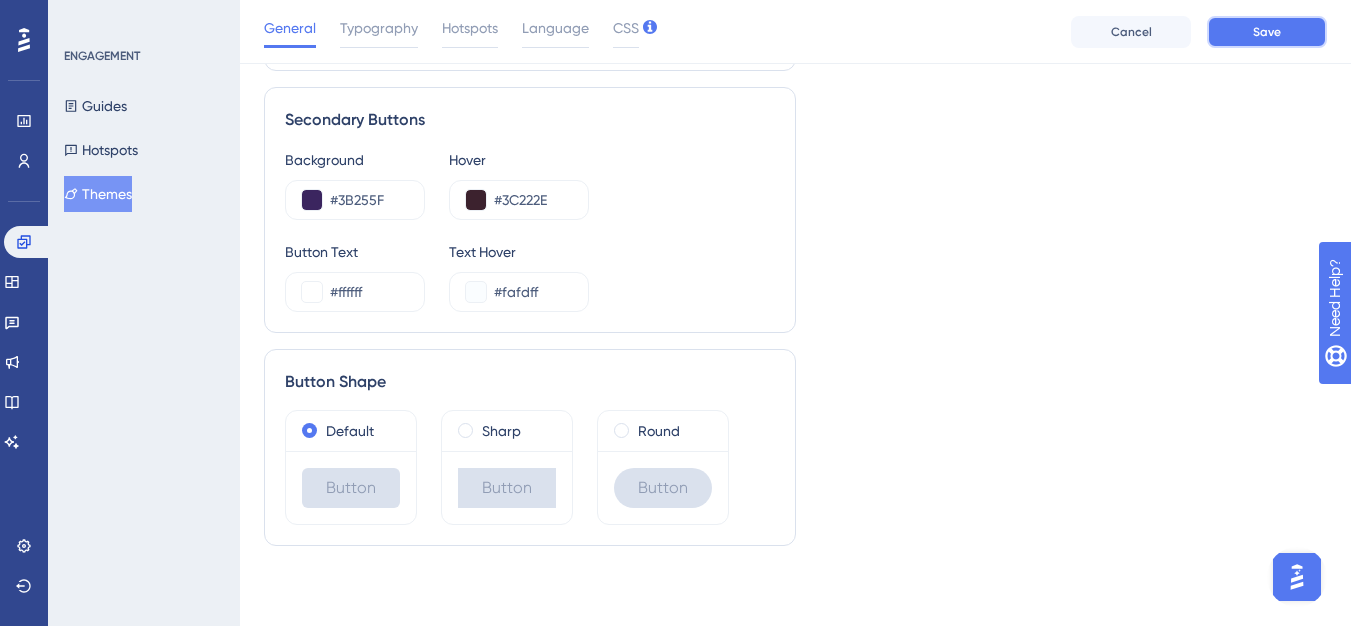 click on "Save" at bounding box center [1267, 32] 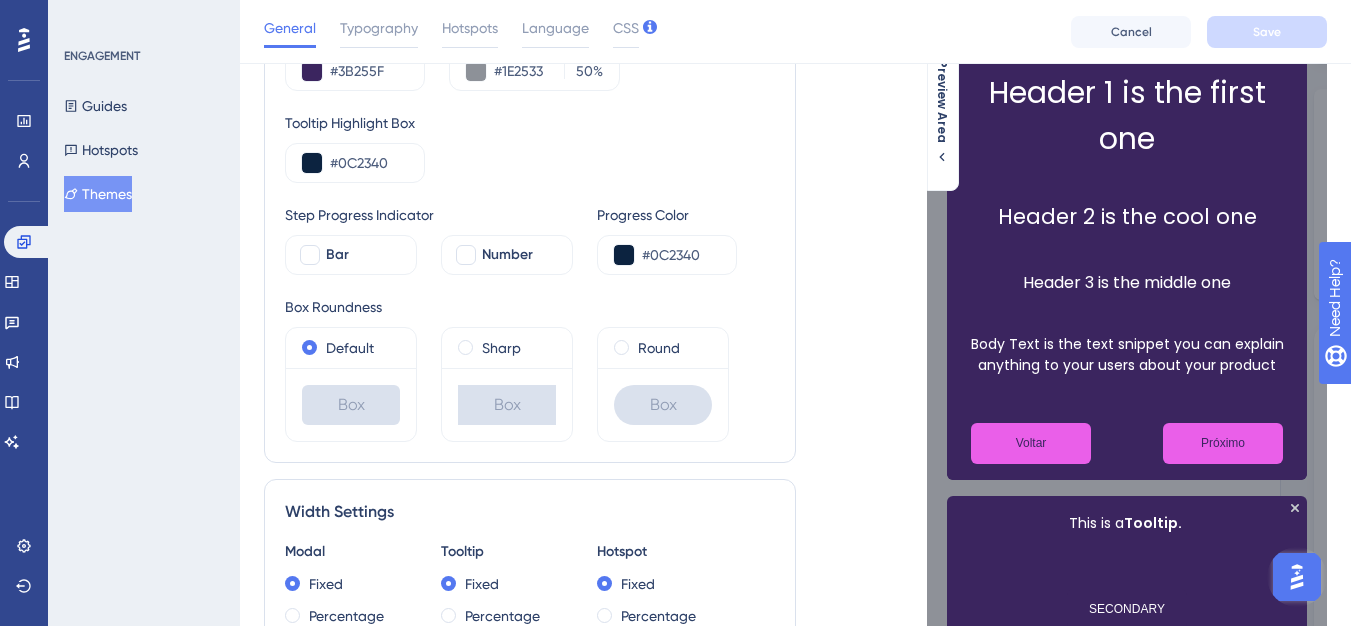 scroll, scrollTop: 0, scrollLeft: 0, axis: both 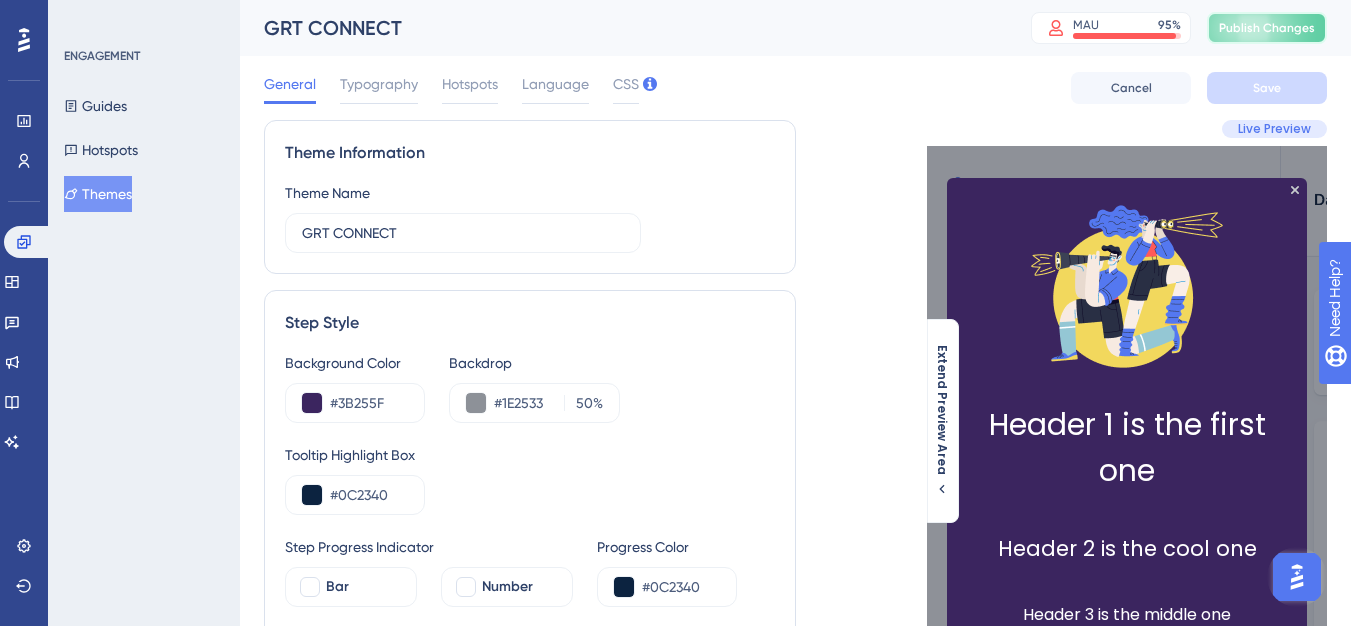click on "Publish Changes" at bounding box center [1267, 28] 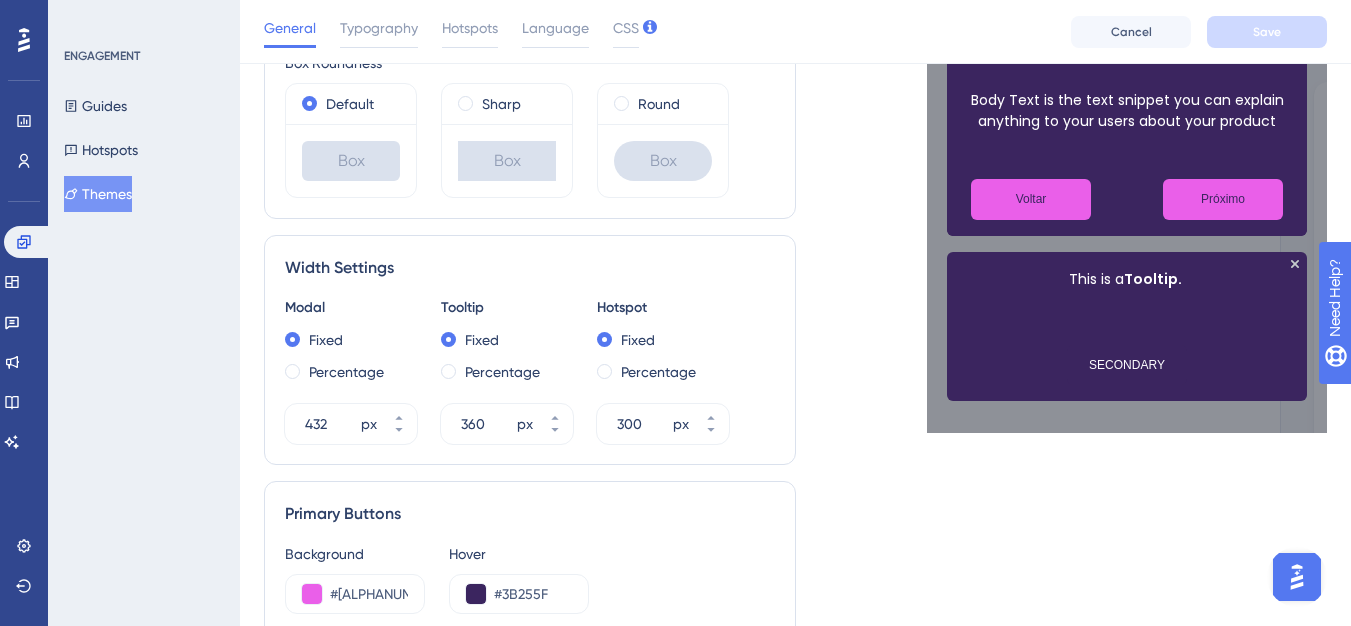 scroll, scrollTop: 700, scrollLeft: 0, axis: vertical 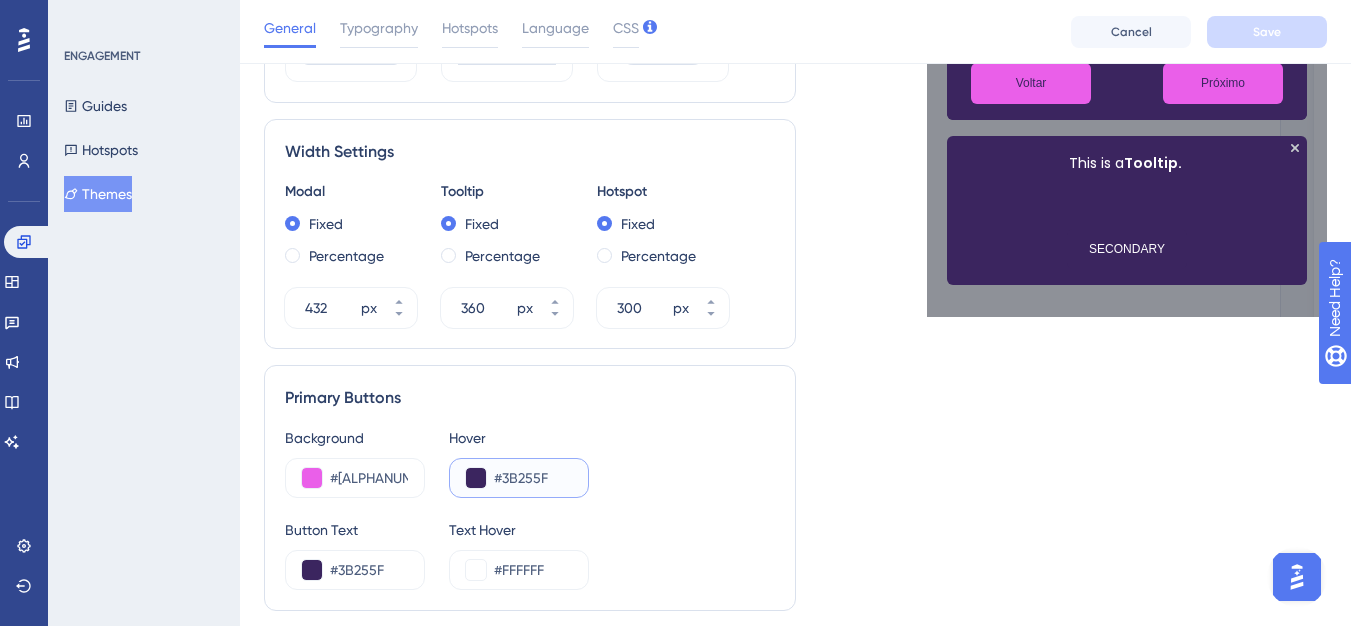 click on "#3B255F" at bounding box center [533, 478] 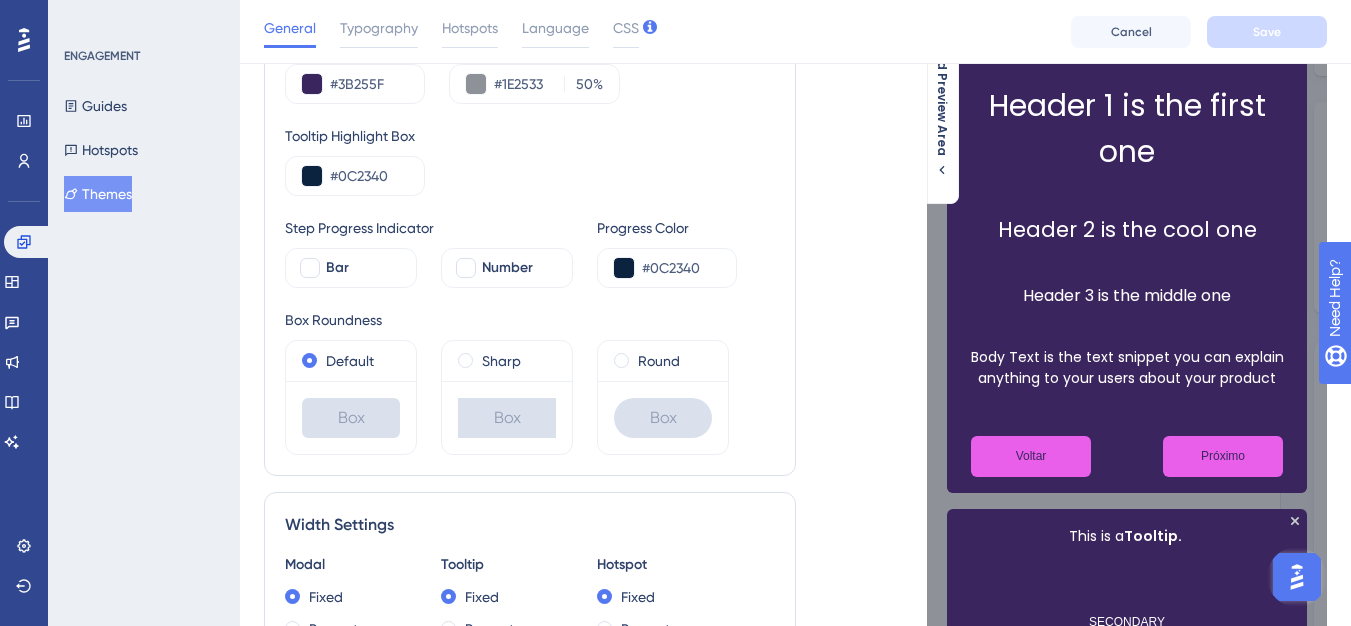 scroll, scrollTop: 200, scrollLeft: 0, axis: vertical 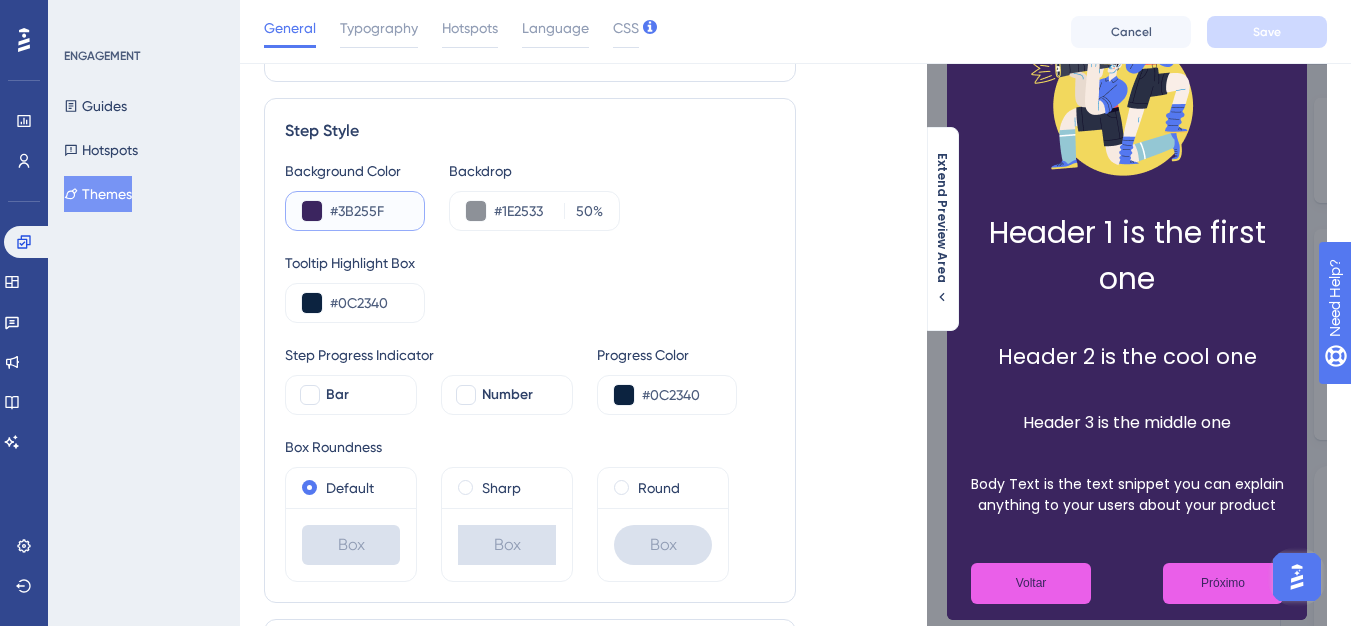 click at bounding box center (312, 211) 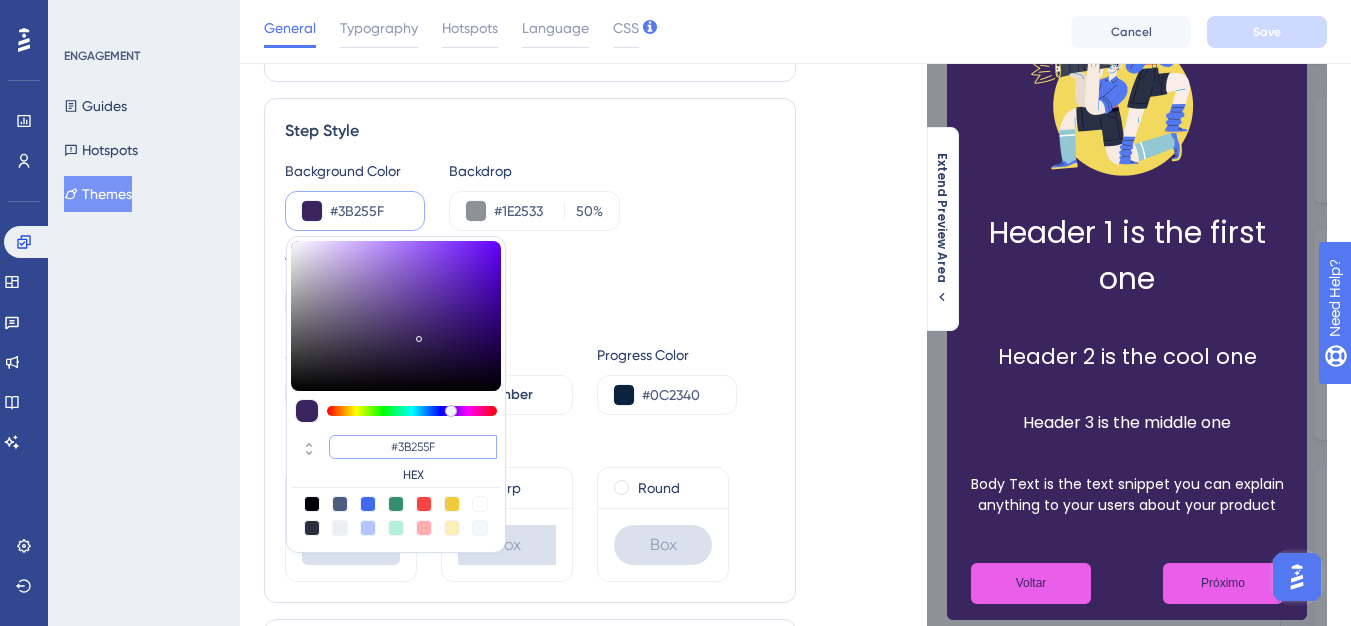 click on "#3B255F" at bounding box center [413, 447] 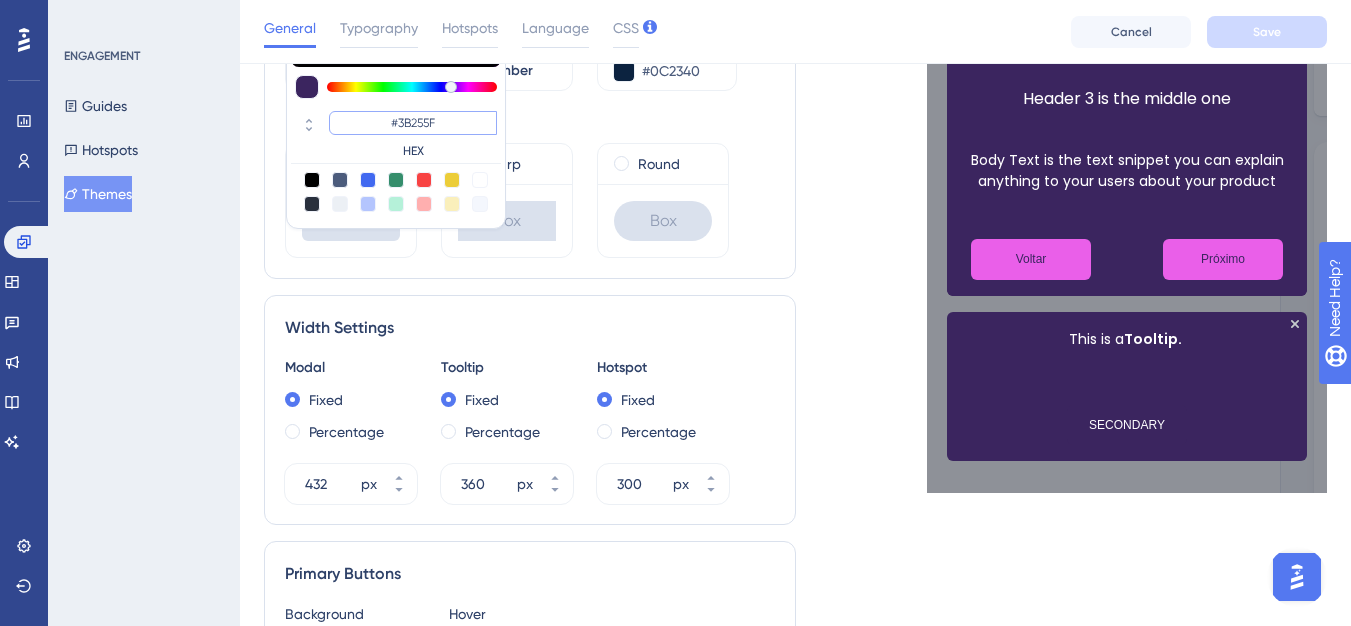 scroll, scrollTop: 300, scrollLeft: 0, axis: vertical 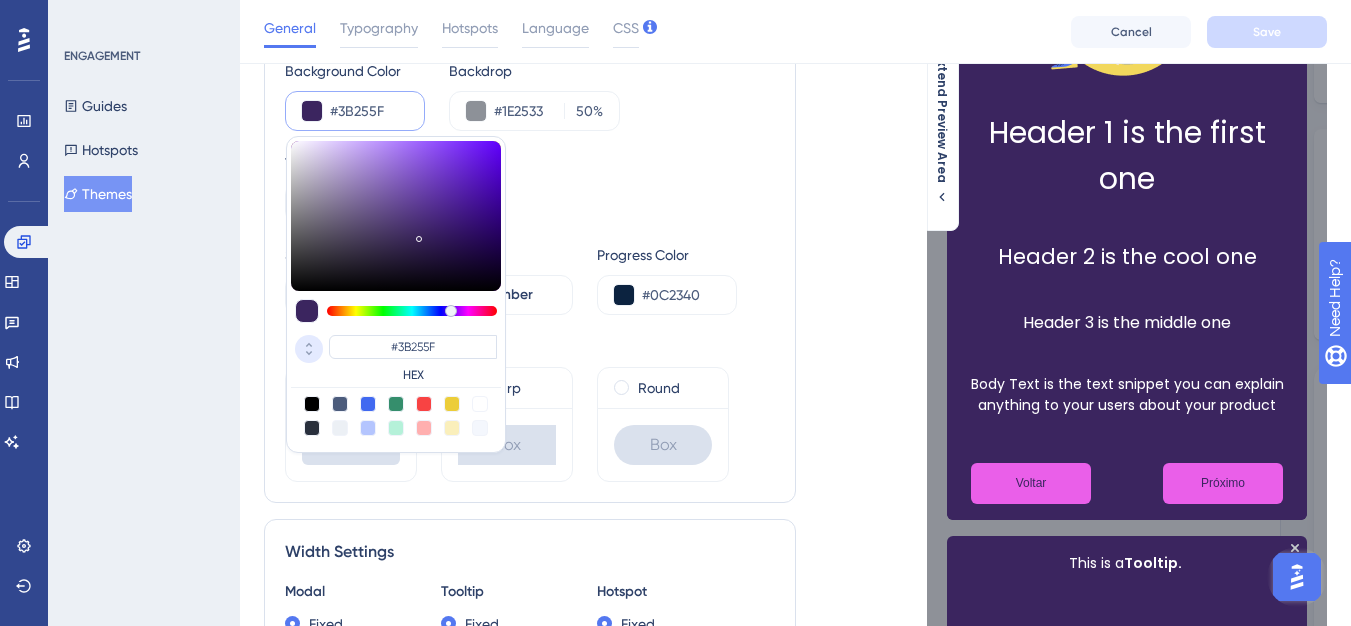 click 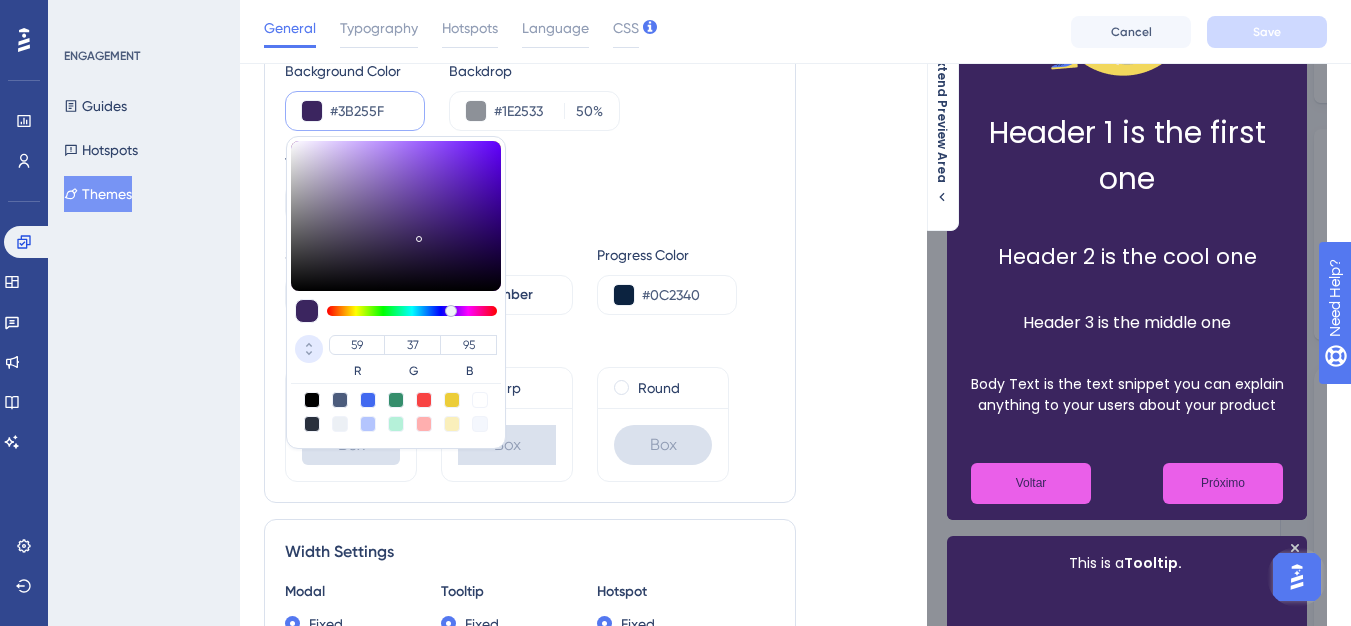click 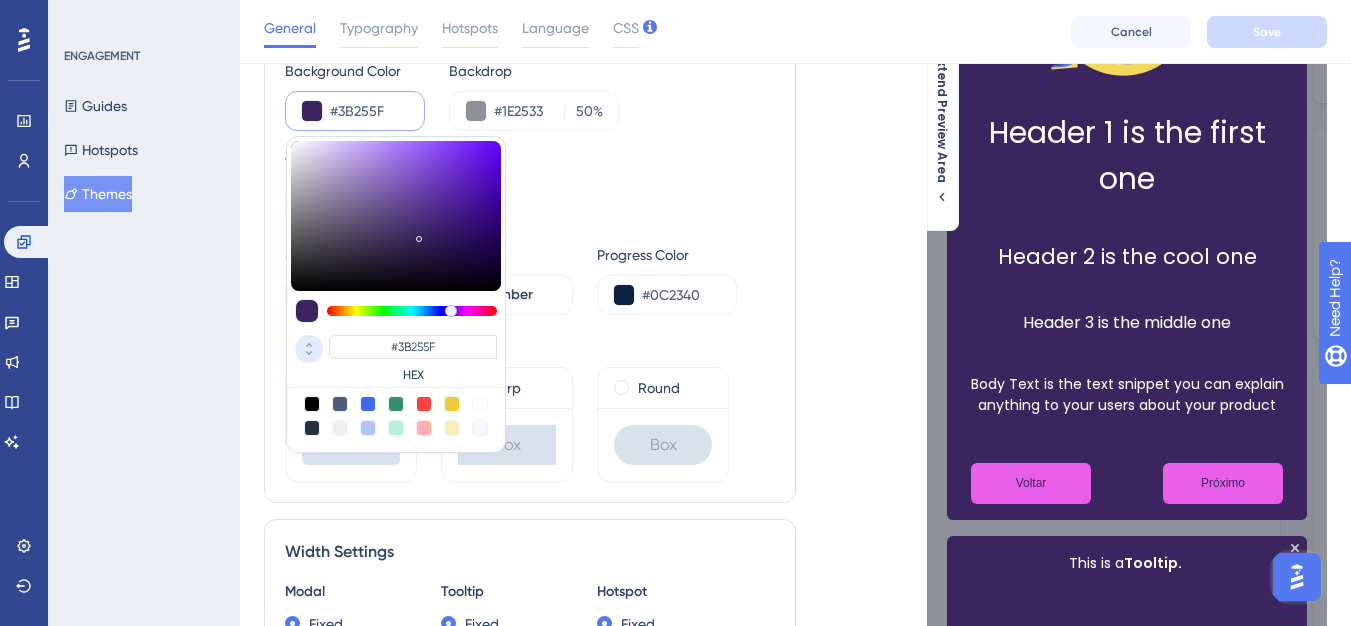 click 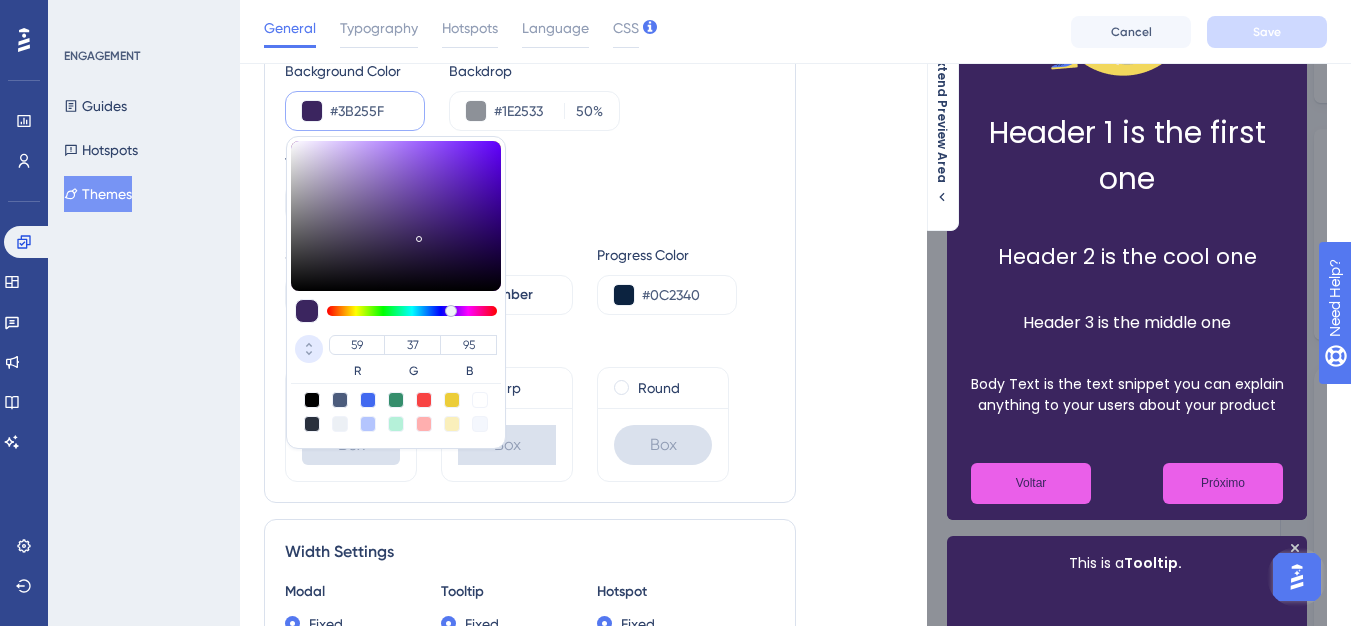 click 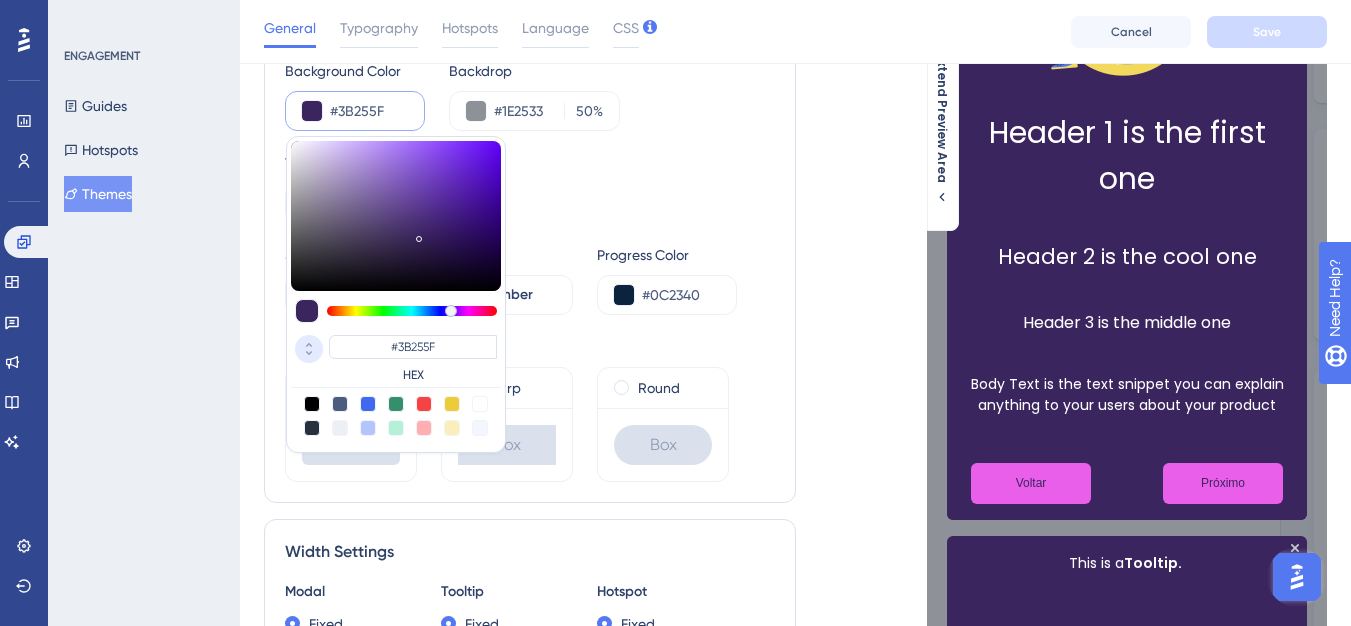 click 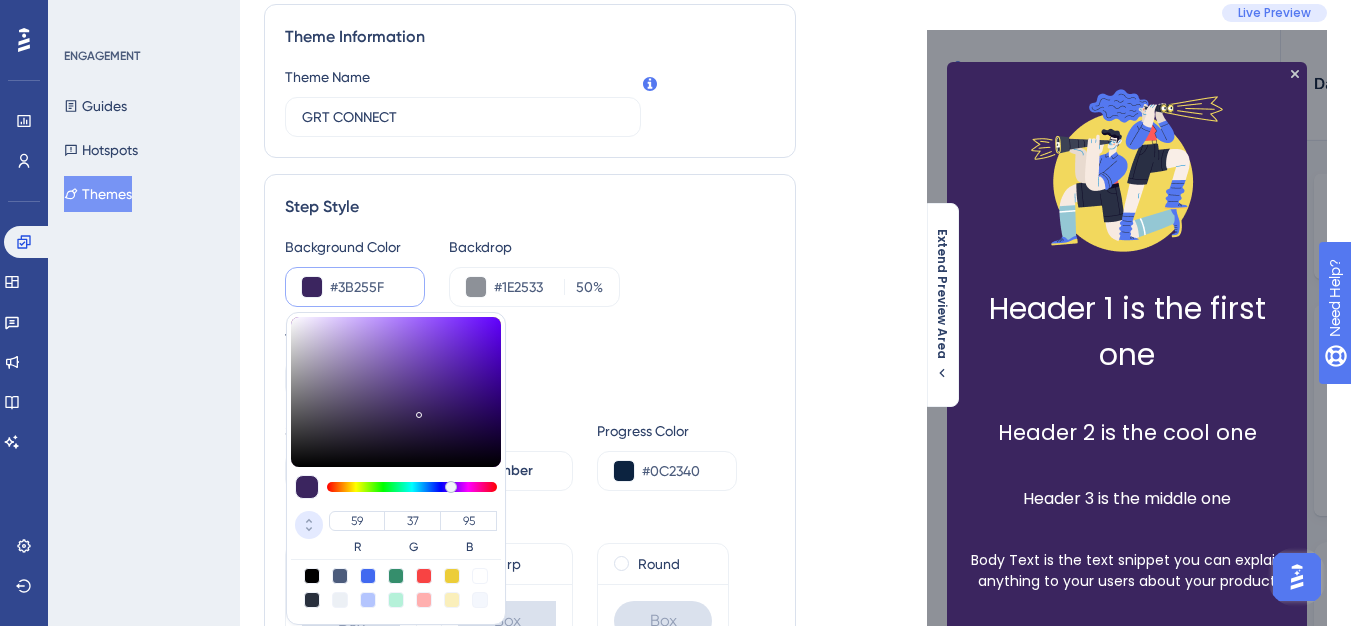 scroll, scrollTop: 0, scrollLeft: 0, axis: both 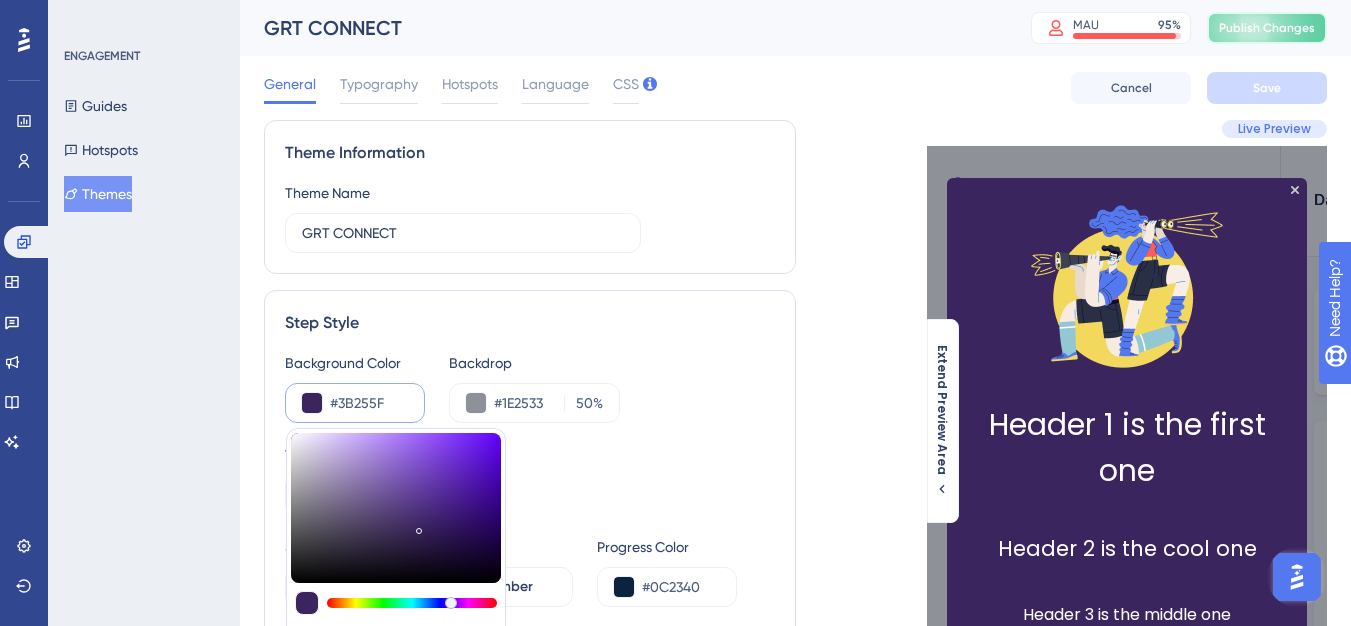 click on "Publish Changes" at bounding box center [1267, 28] 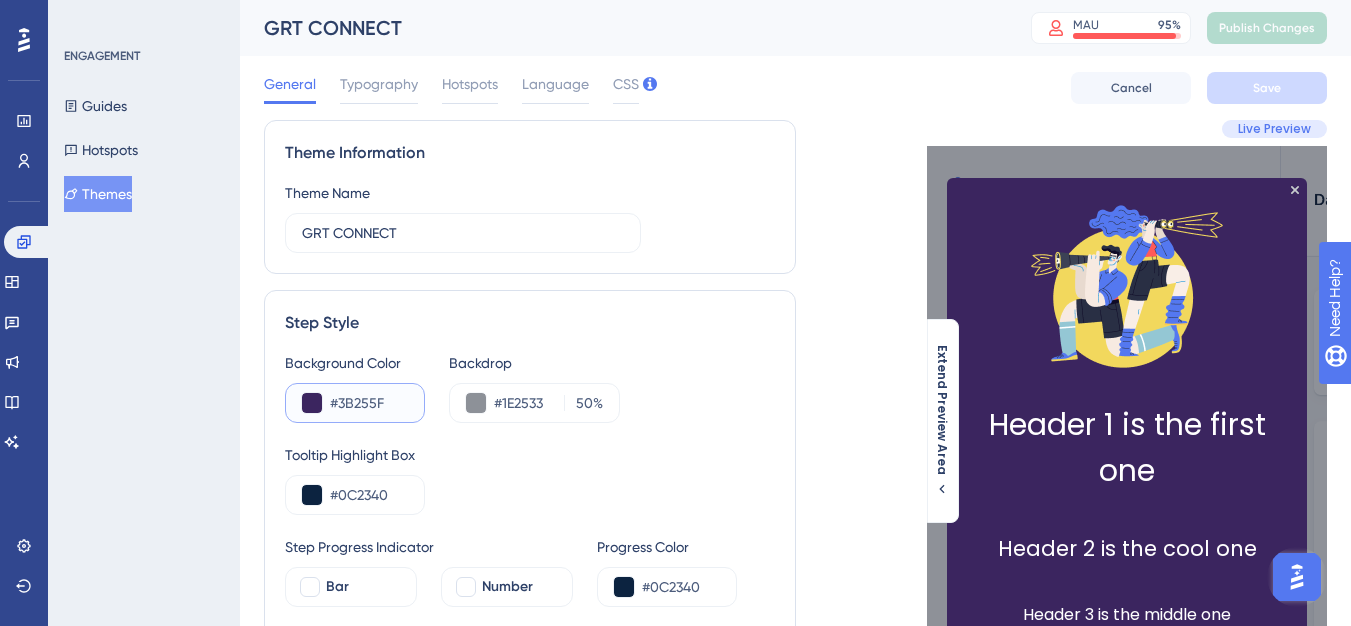 click on "#3B255F" at bounding box center [369, 403] 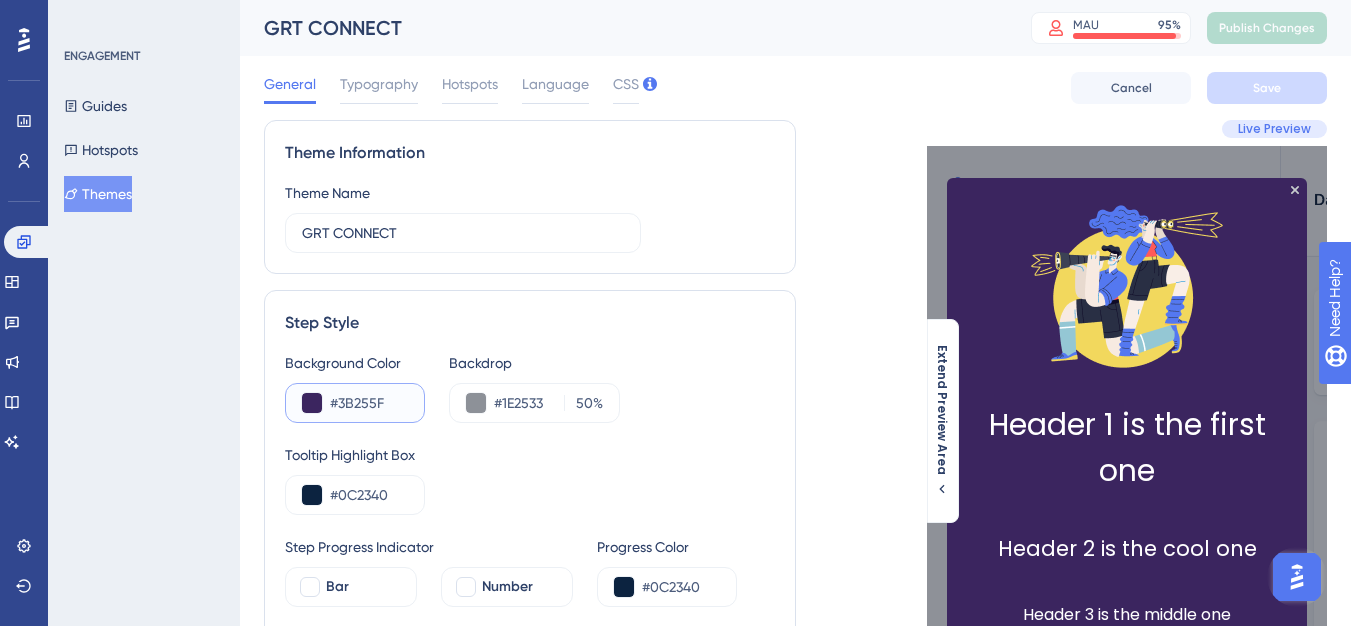 click on "#3B255F" at bounding box center (369, 403) 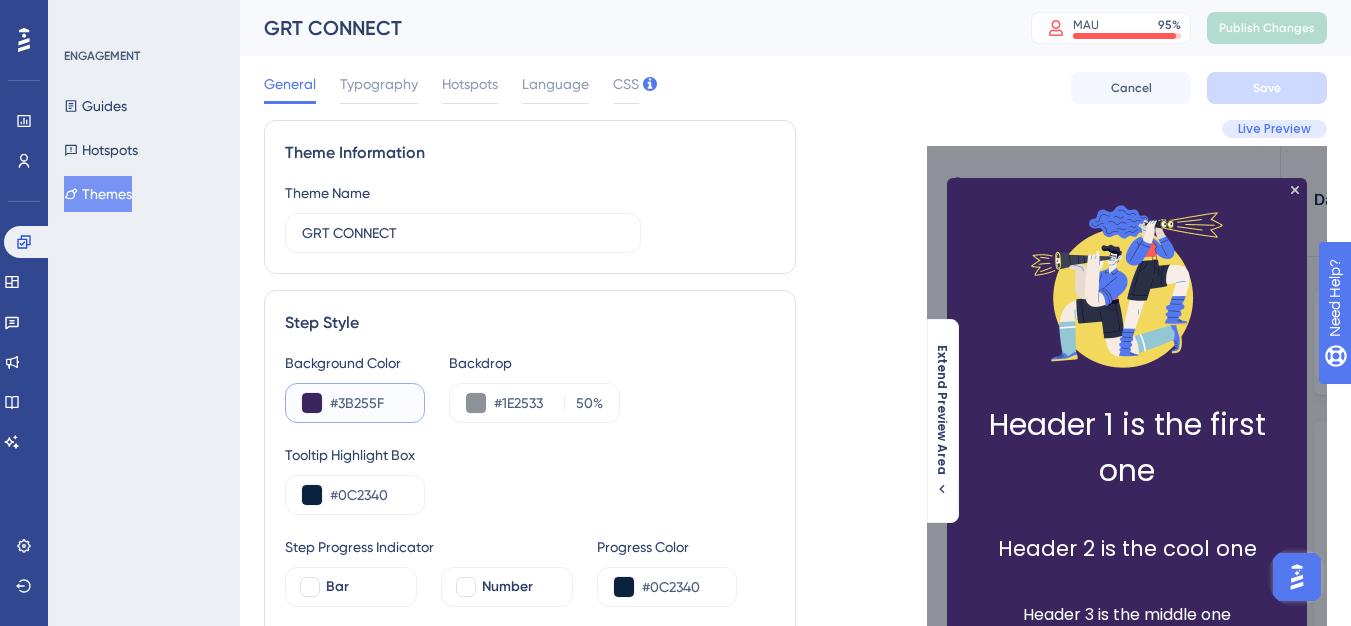 click on "#3B255F" at bounding box center (369, 403) 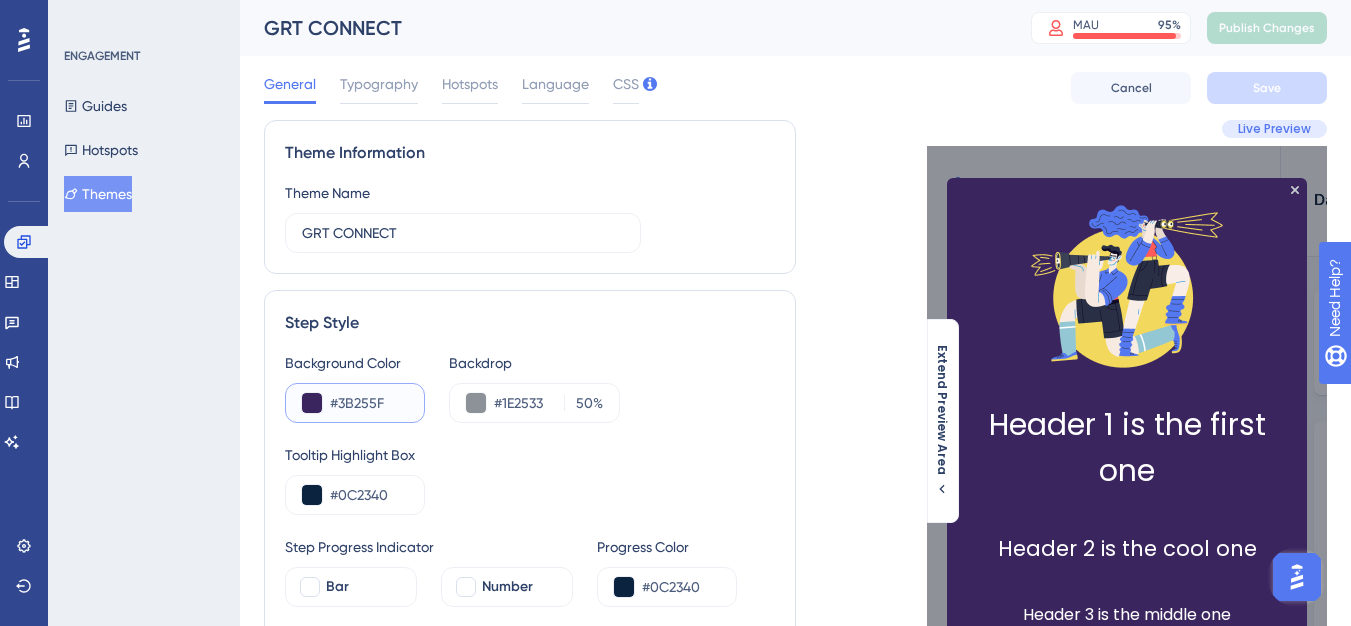 paste on "[NUMBER]" 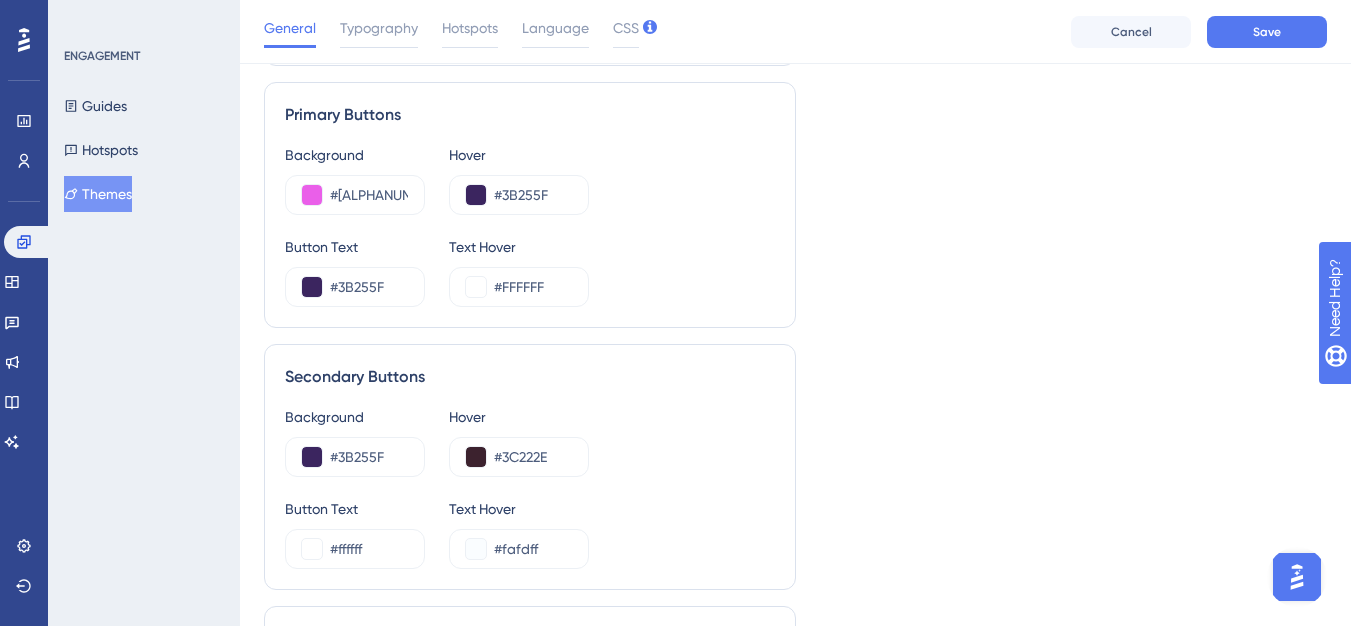 scroll, scrollTop: 1000, scrollLeft: 0, axis: vertical 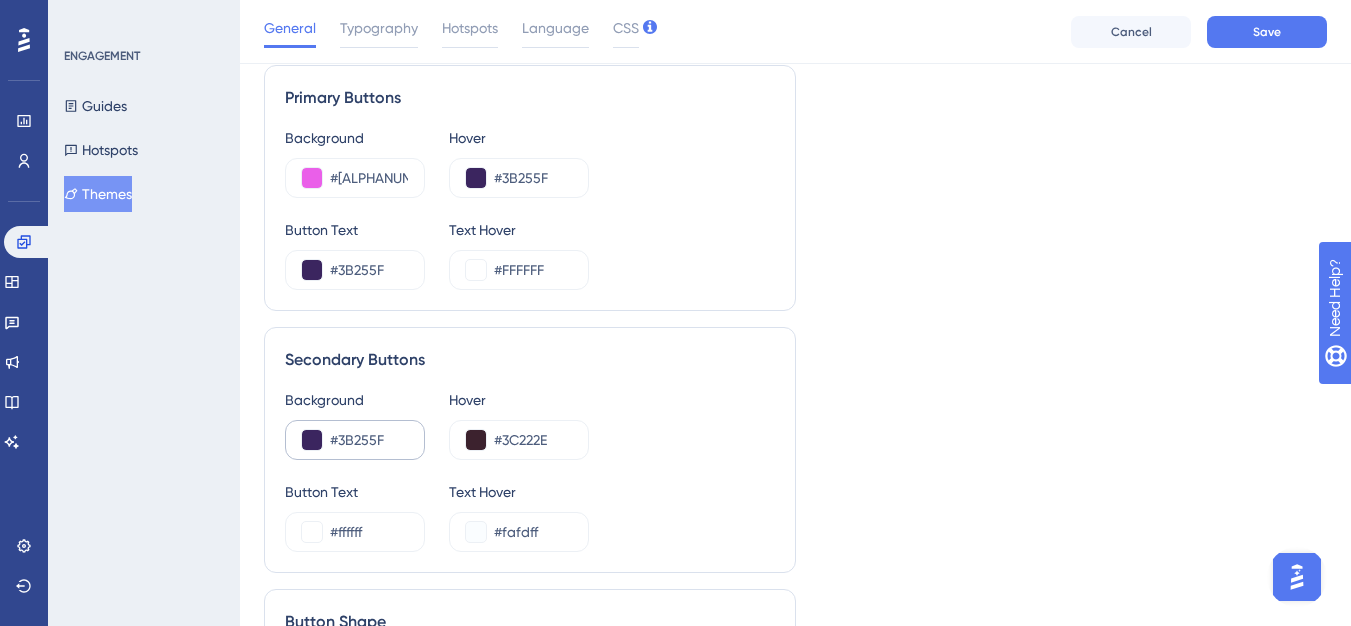 type on "#372159" 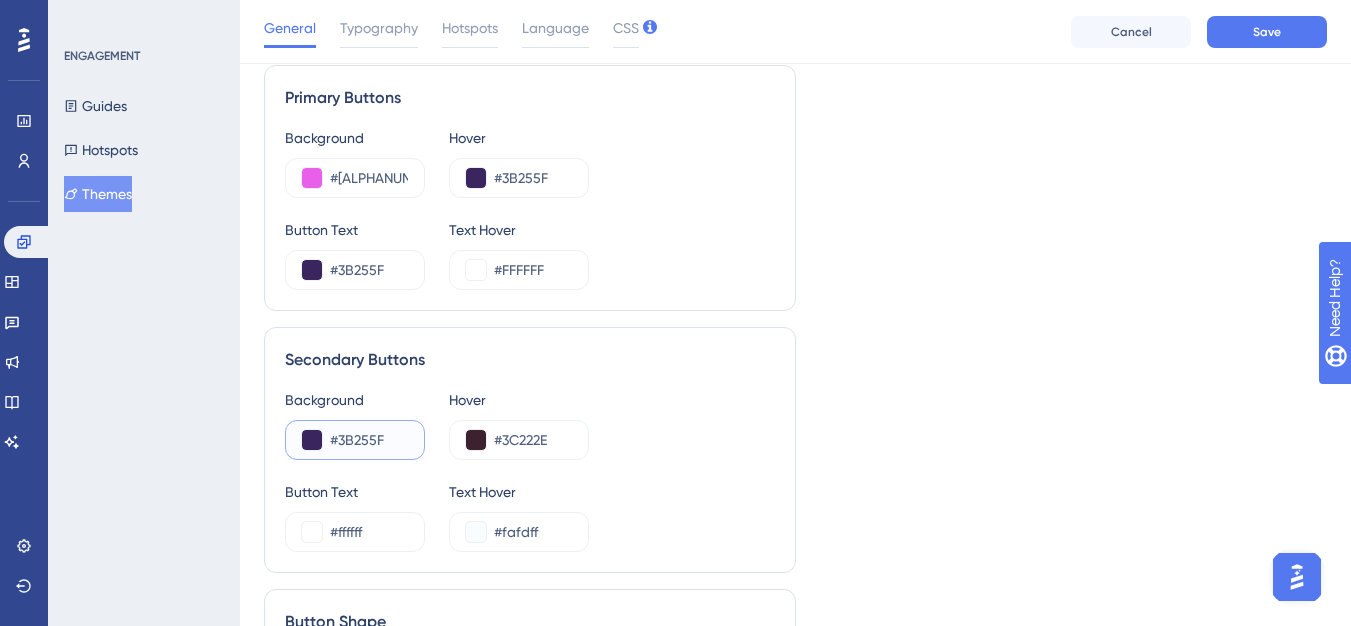 click on "#3B255F" at bounding box center [369, 440] 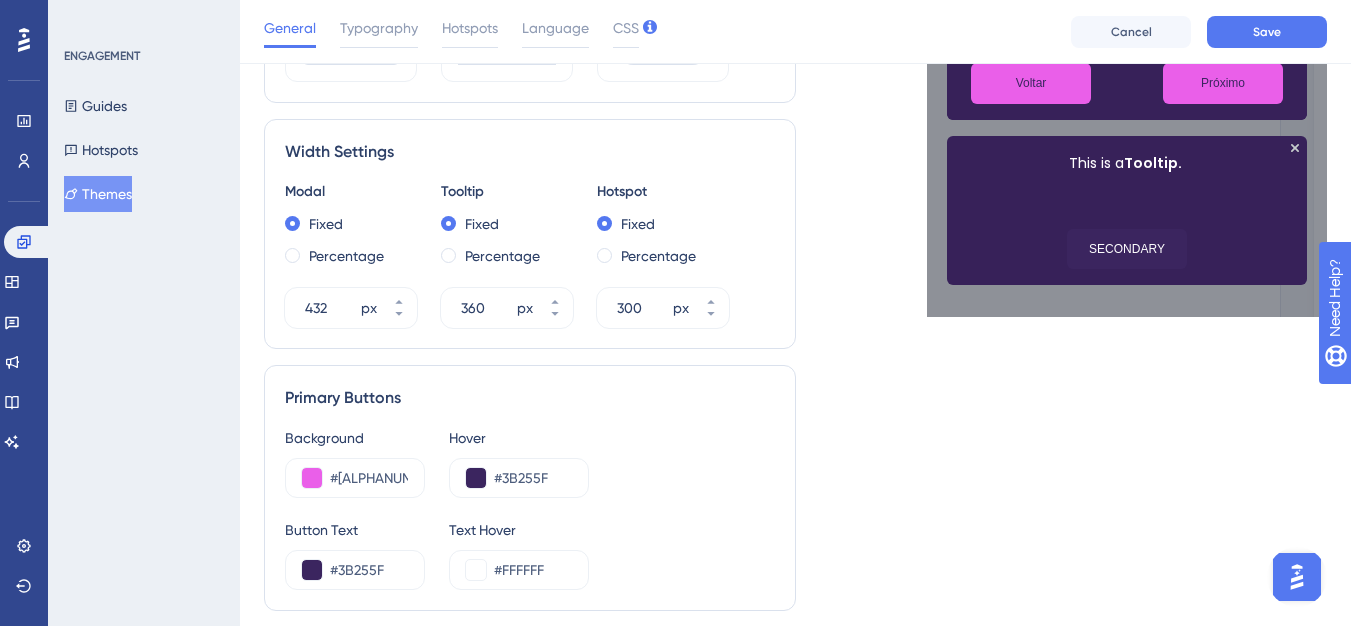 scroll, scrollTop: 900, scrollLeft: 0, axis: vertical 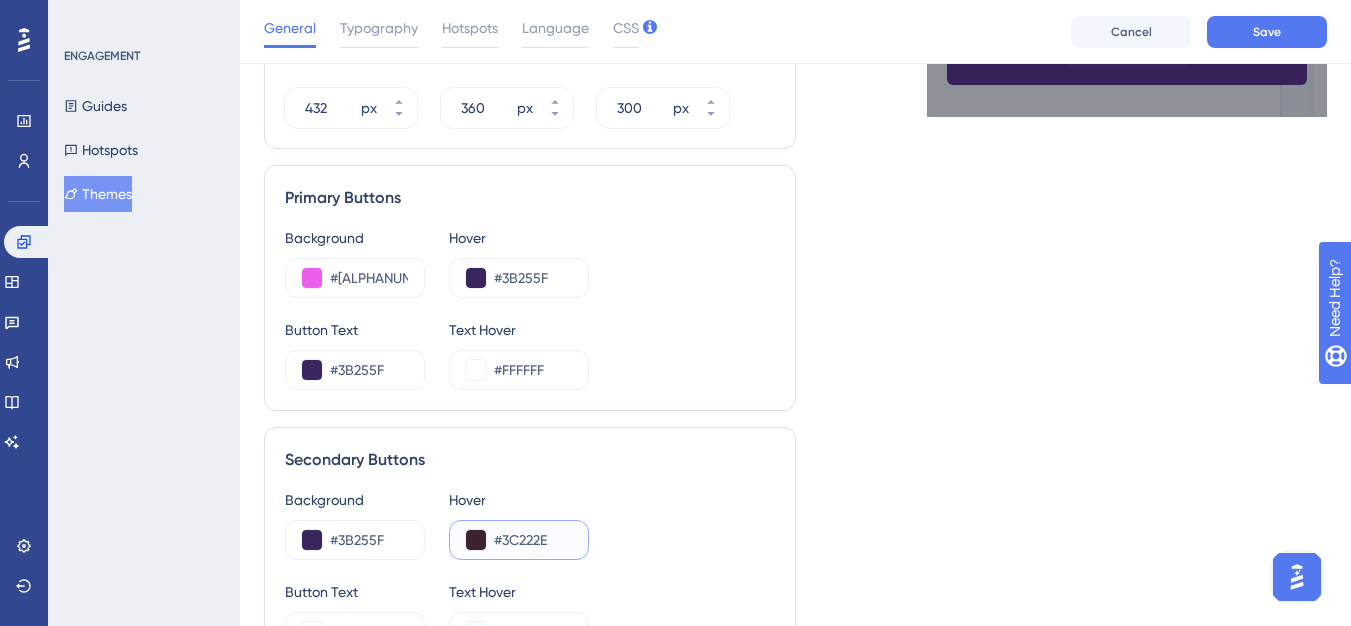 click on "#3C222E" at bounding box center (533, 540) 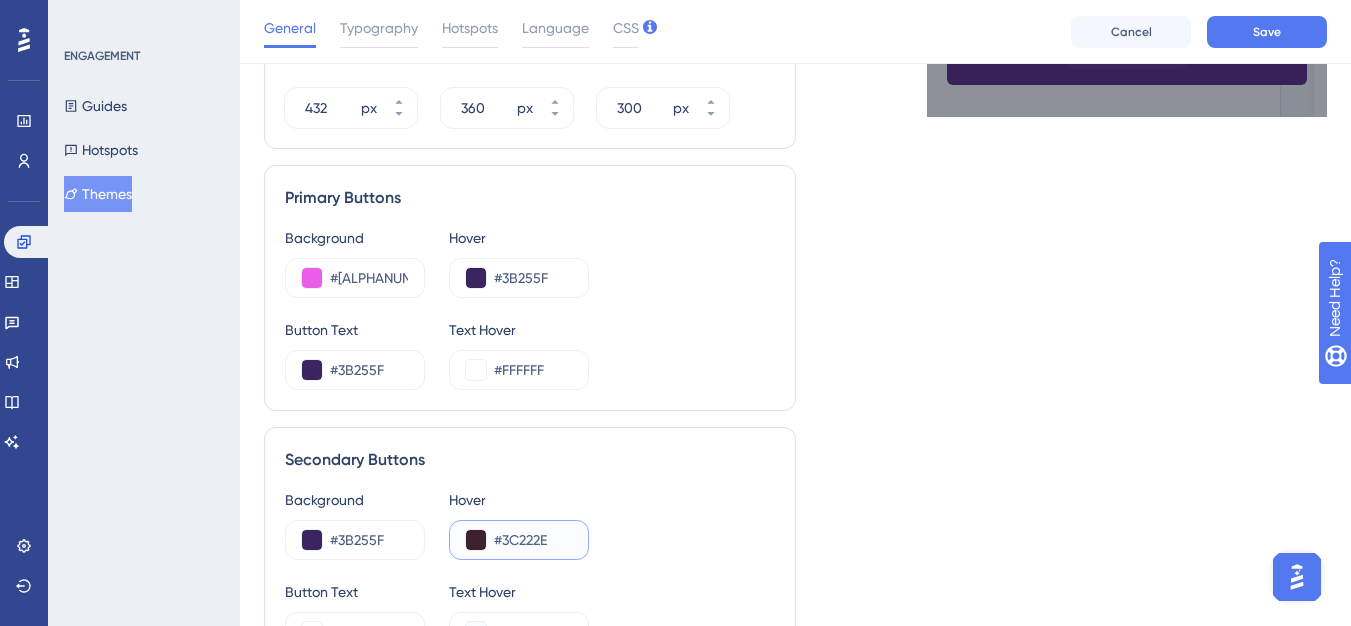 click on "#3C222E" at bounding box center [533, 540] 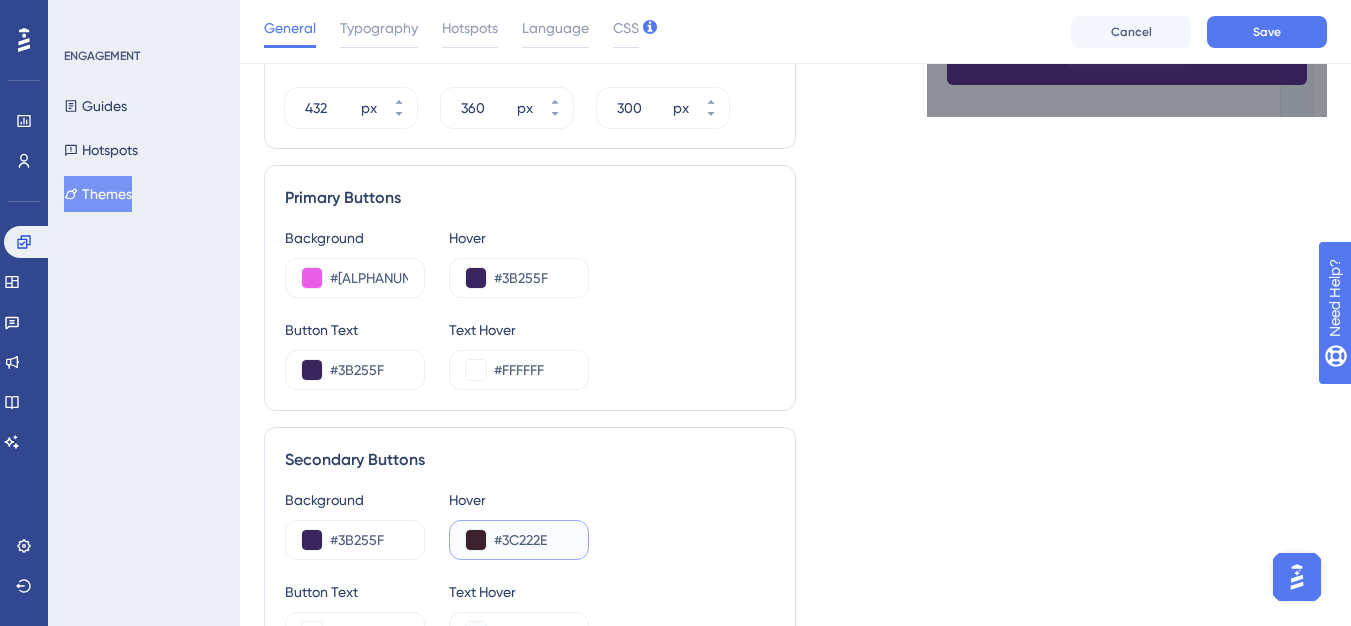 paste on "[NUMBER]" 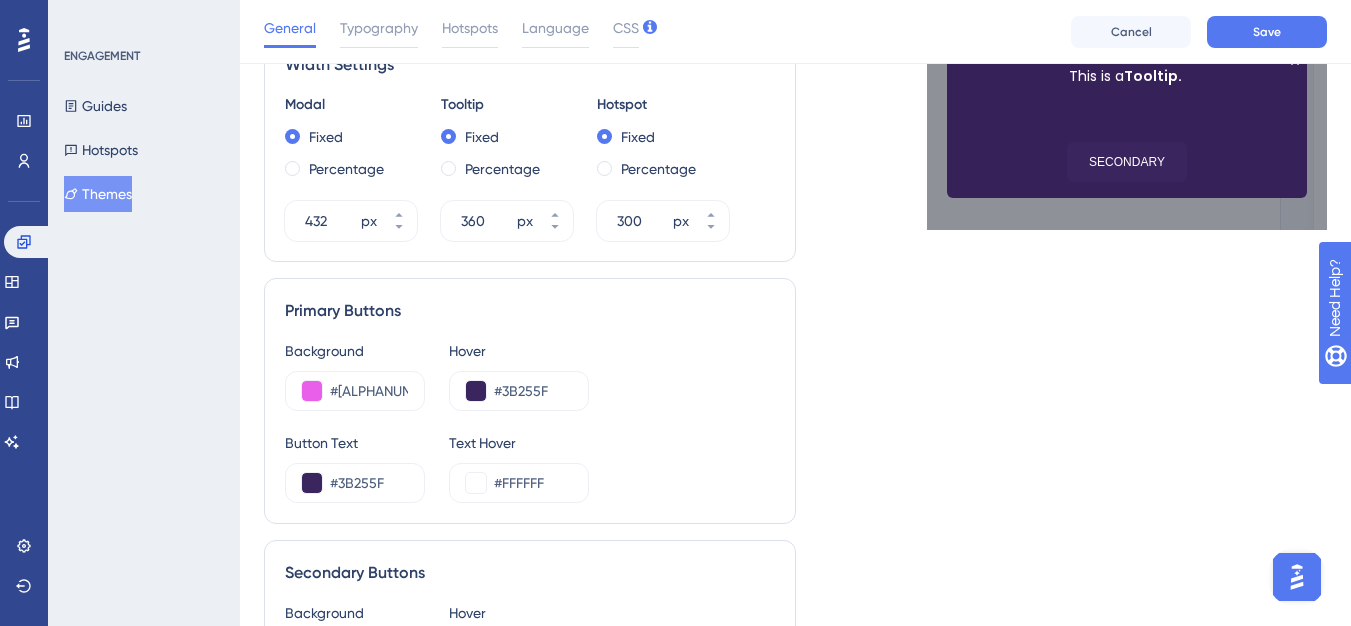 scroll, scrollTop: 900, scrollLeft: 0, axis: vertical 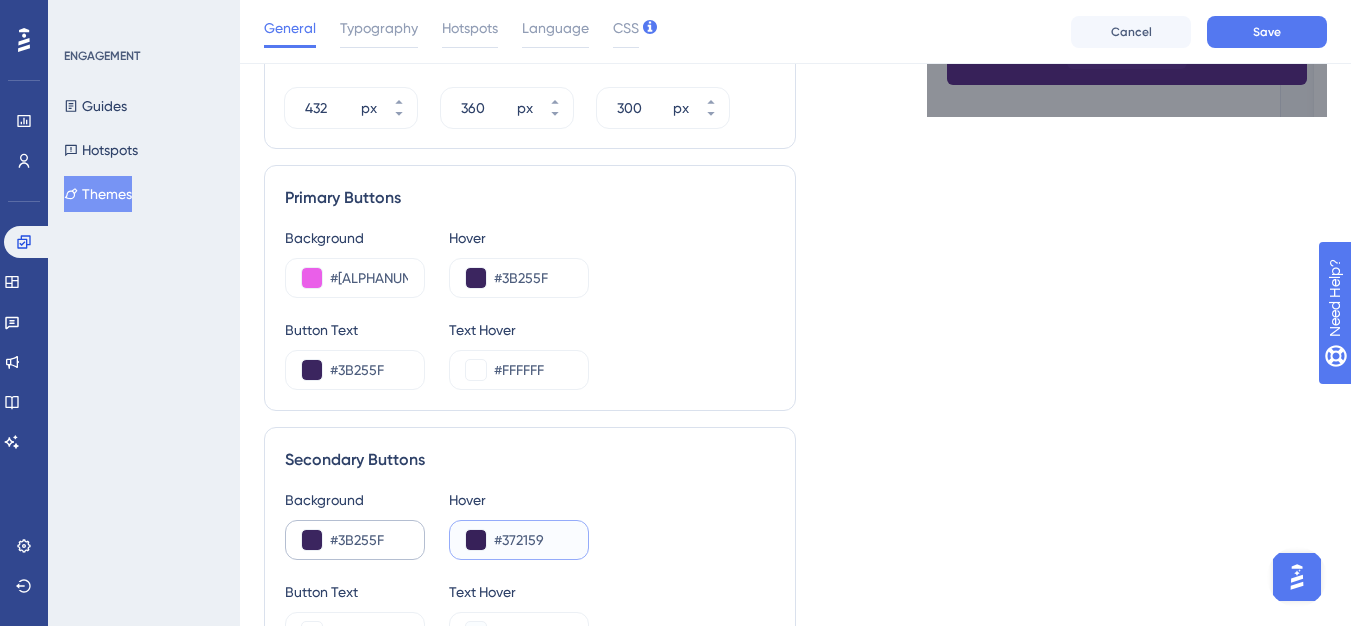 type on "#372159" 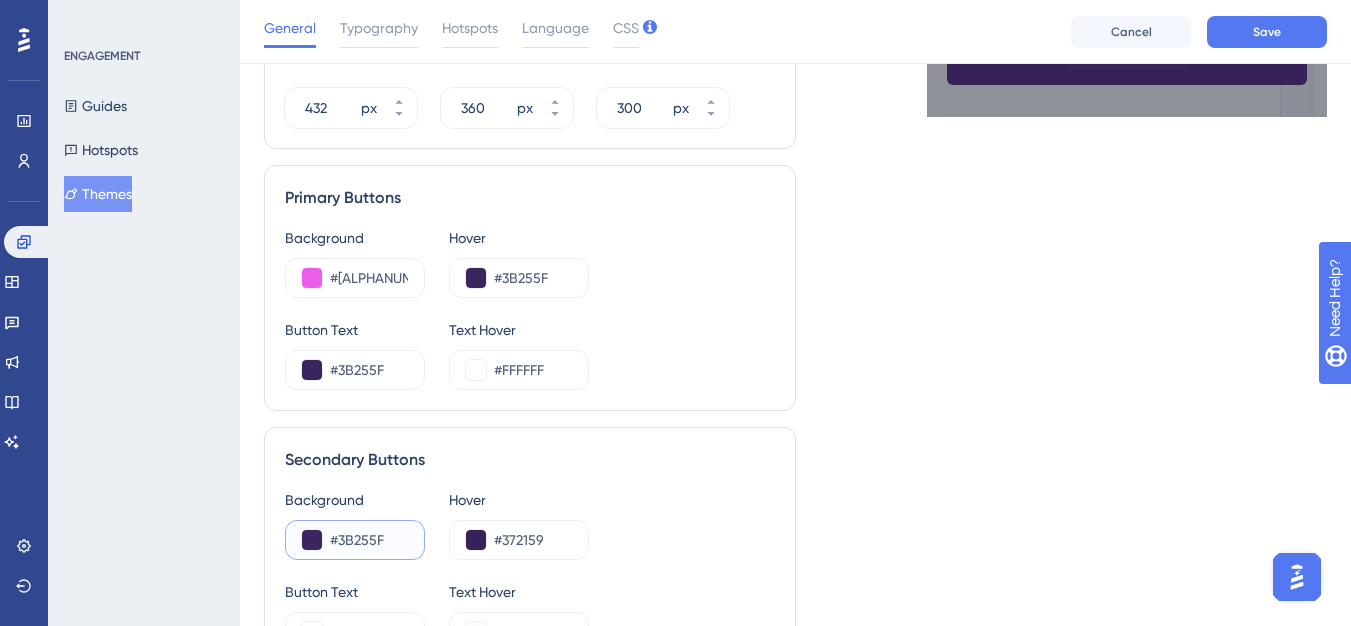 click on "#3B255F" at bounding box center (369, 540) 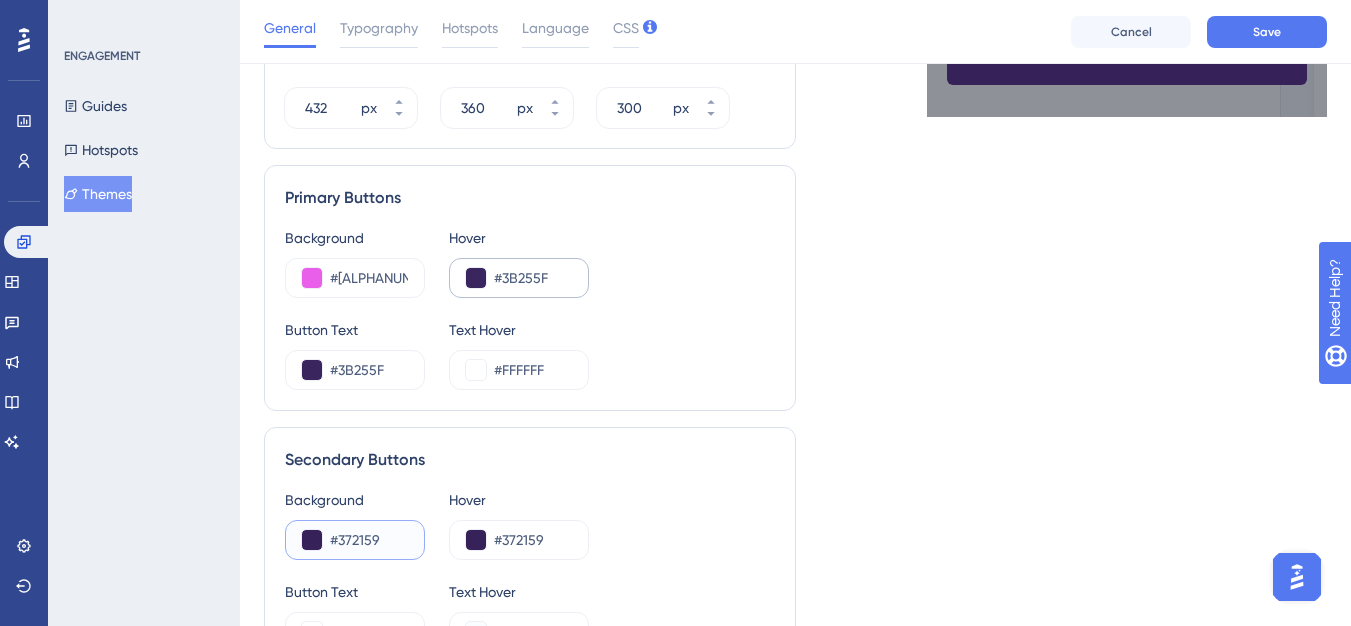 type on "#372159" 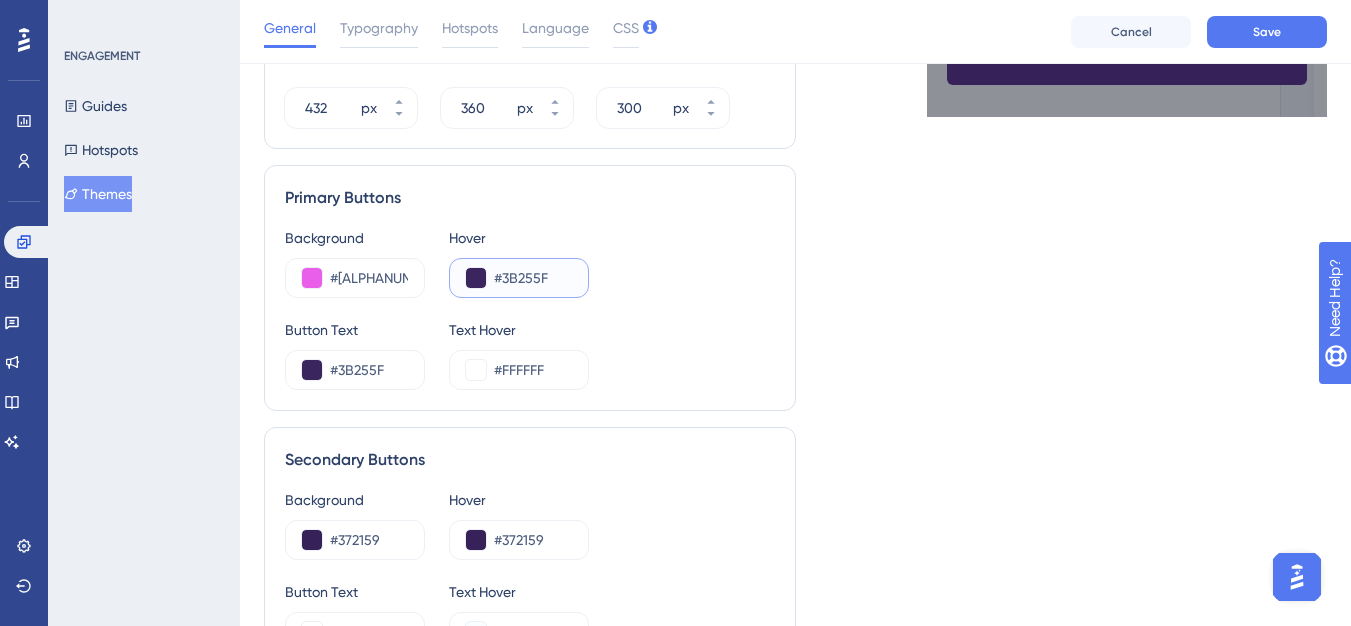 click on "#3B255F" at bounding box center [533, 278] 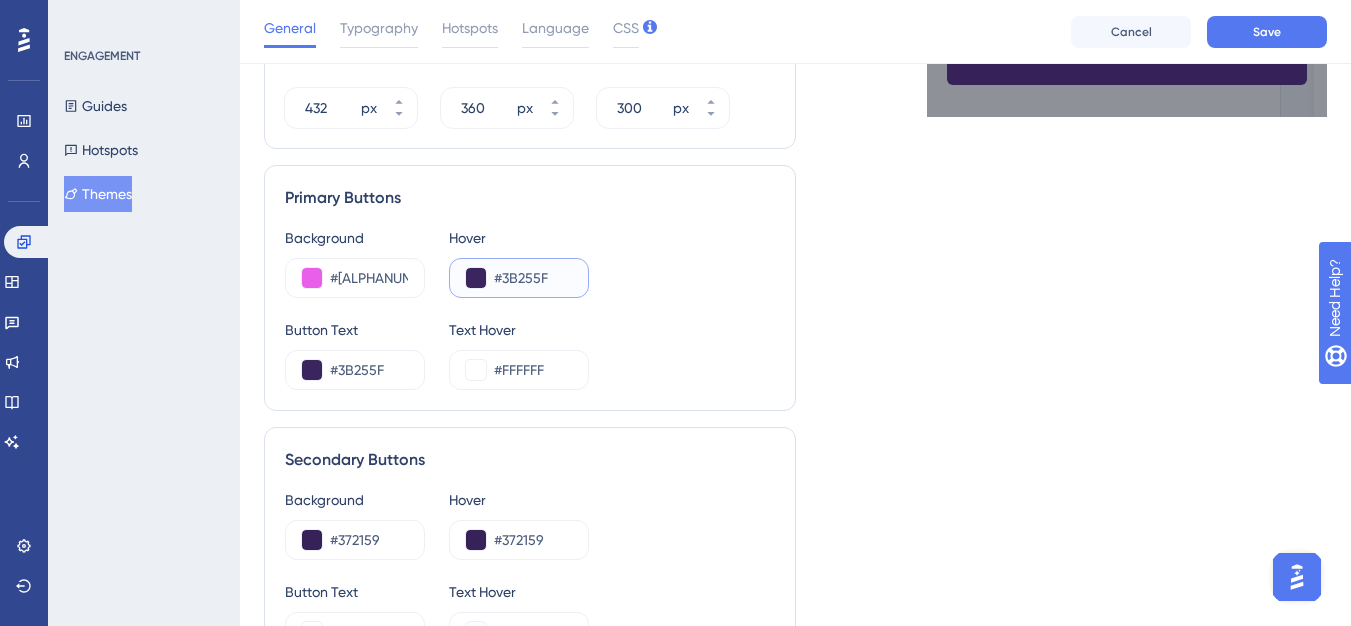 click on "#3B255F" at bounding box center [533, 278] 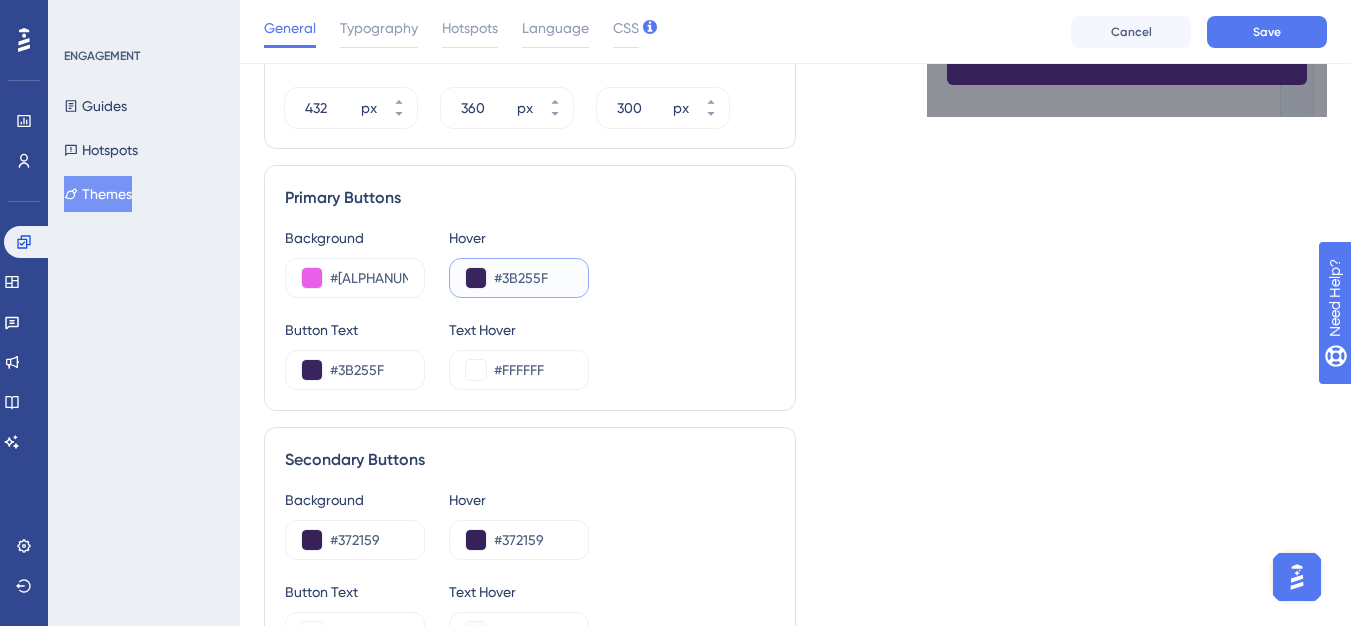 click on "#3B255F" at bounding box center (533, 278) 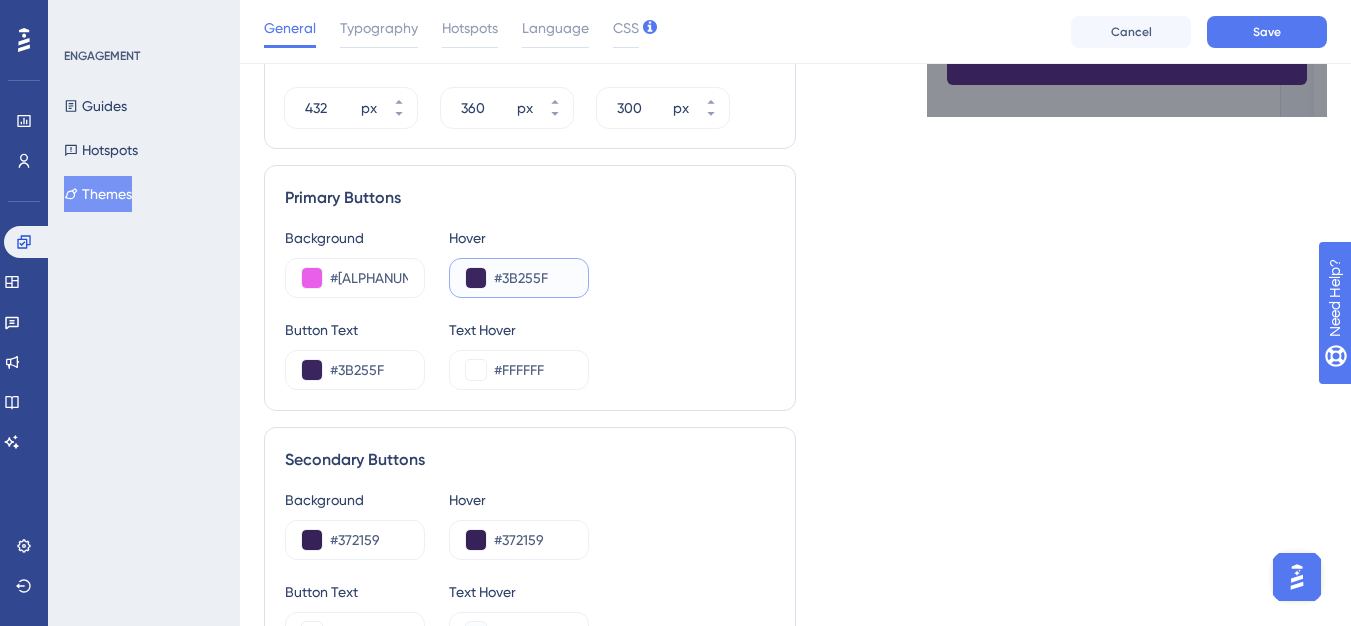 click on "#3B255F" at bounding box center [533, 278] 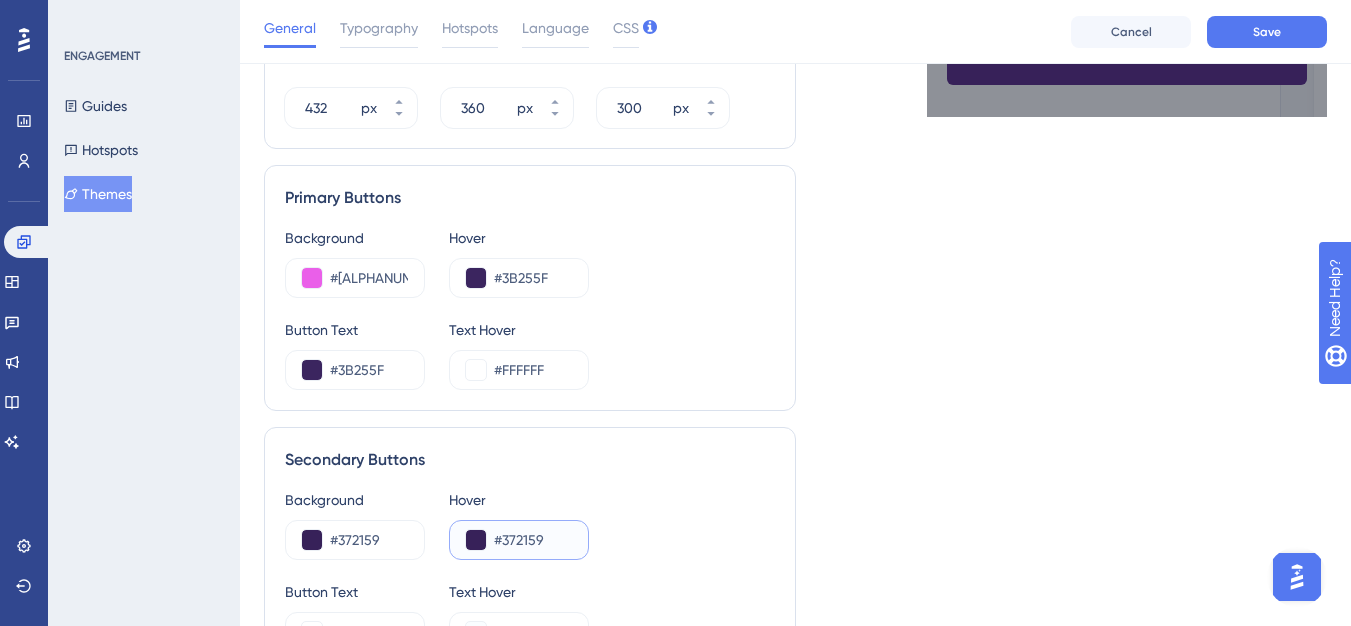click on "#372159" at bounding box center [533, 540] 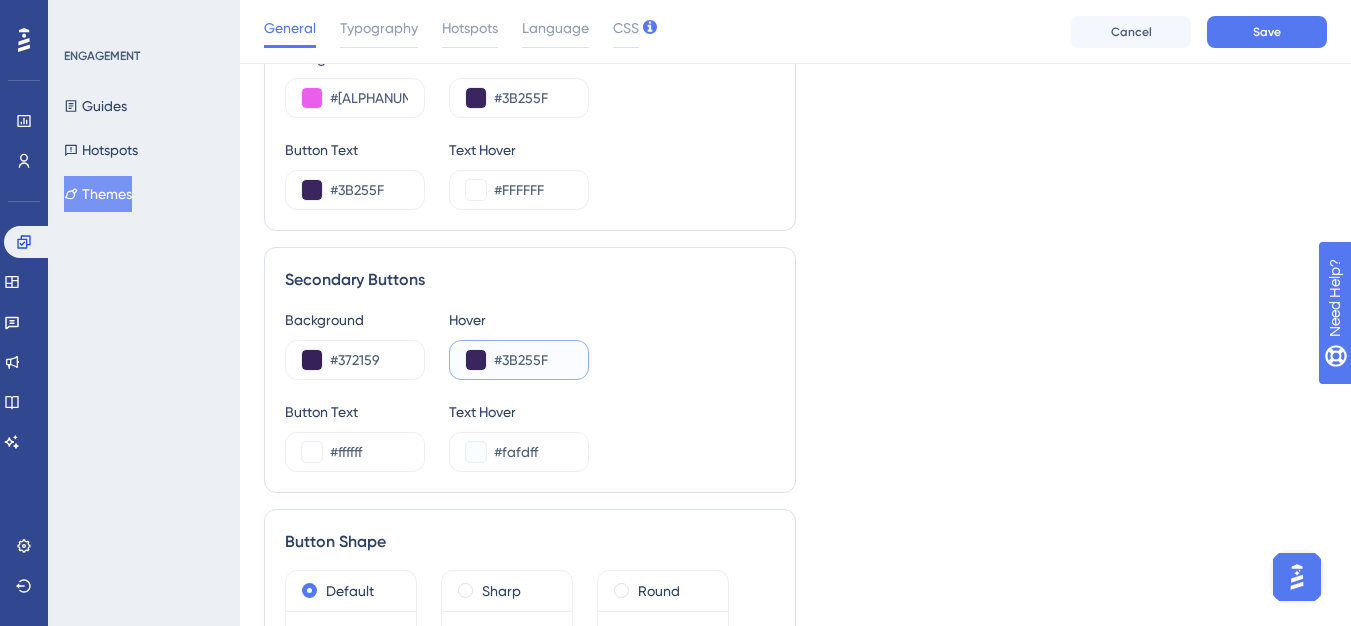 scroll, scrollTop: 1100, scrollLeft: 0, axis: vertical 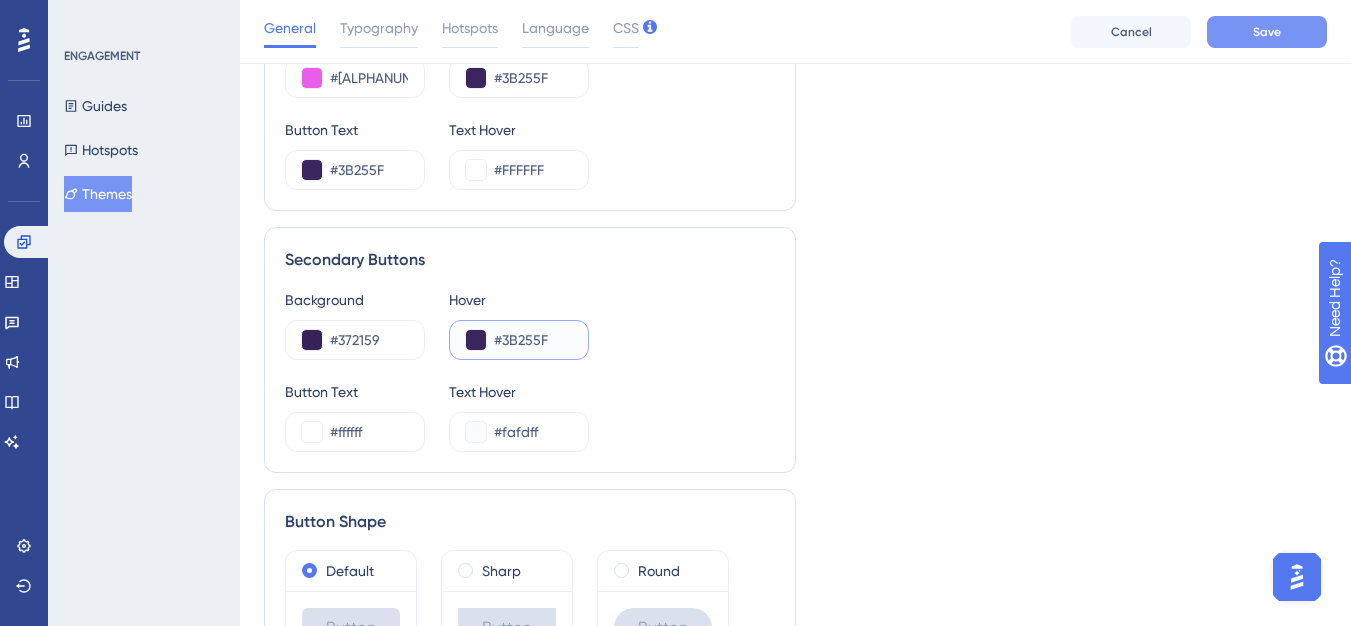type on "#3B255F" 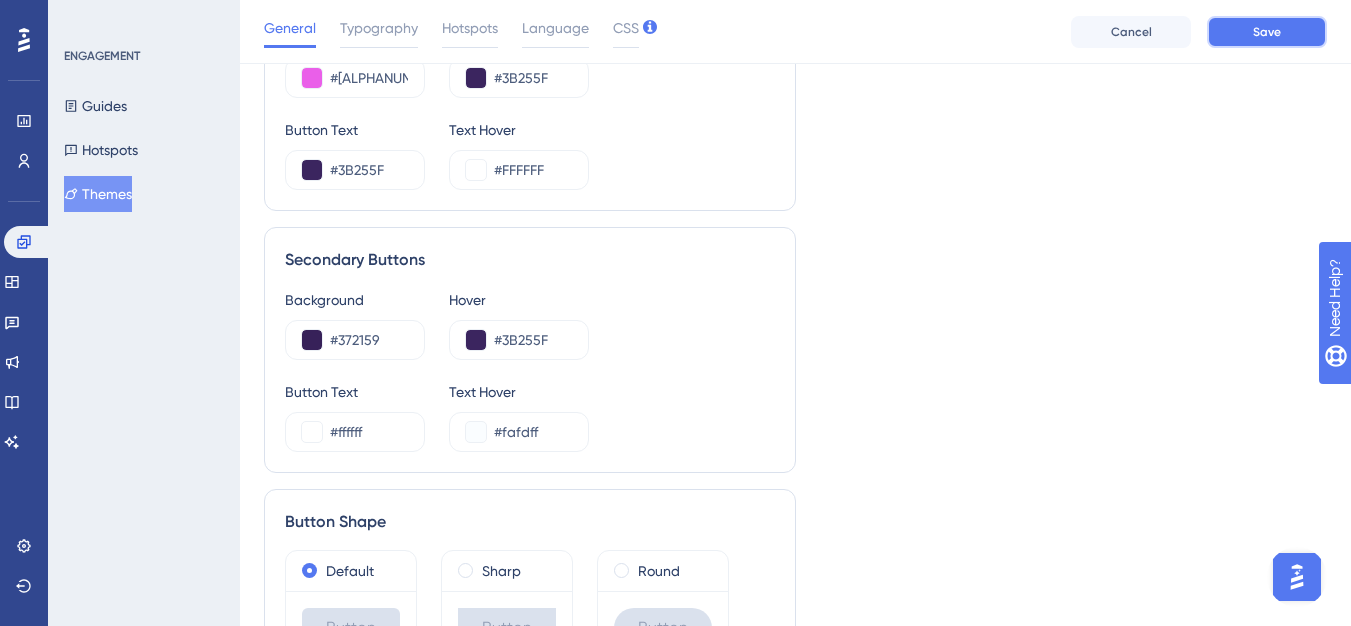 click on "Save" at bounding box center [1267, 32] 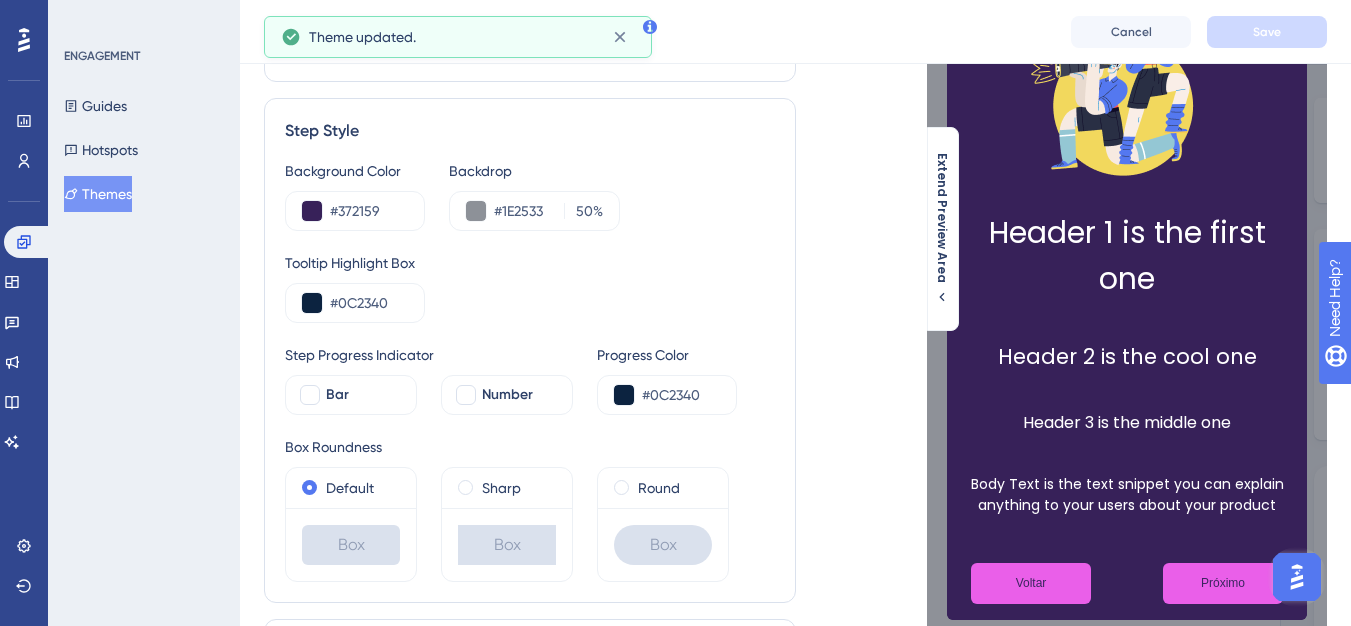 scroll, scrollTop: 0, scrollLeft: 0, axis: both 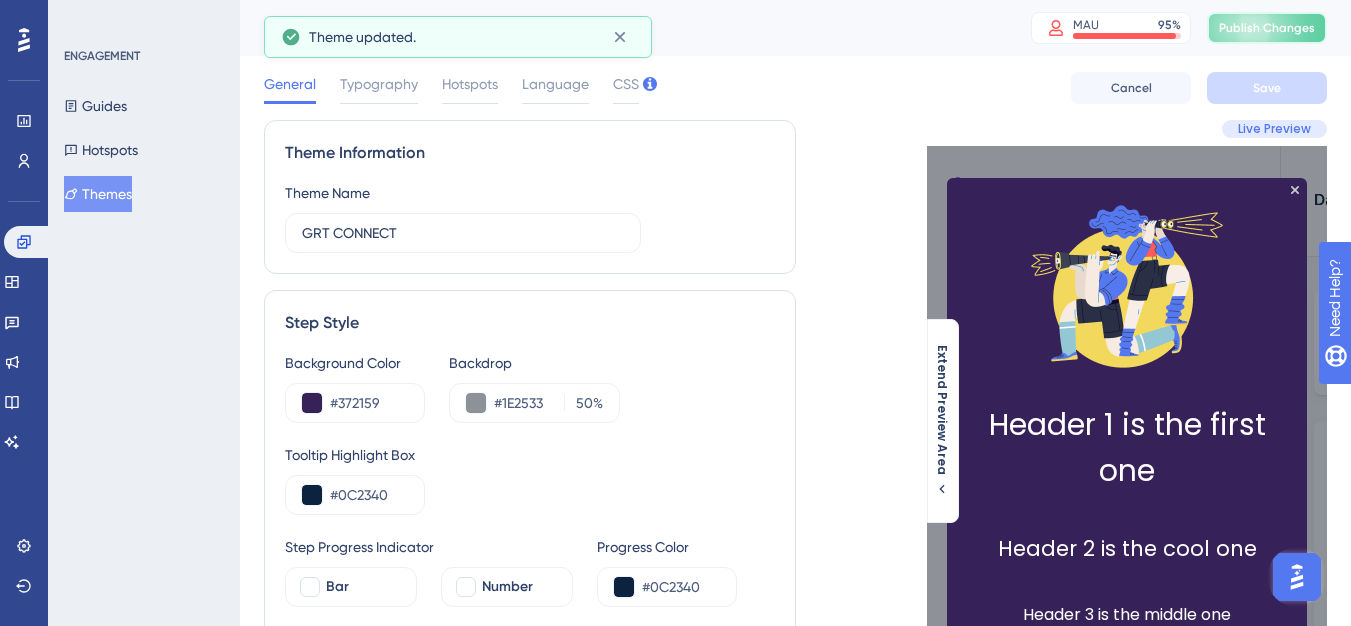 click on "Publish Changes" at bounding box center (1267, 28) 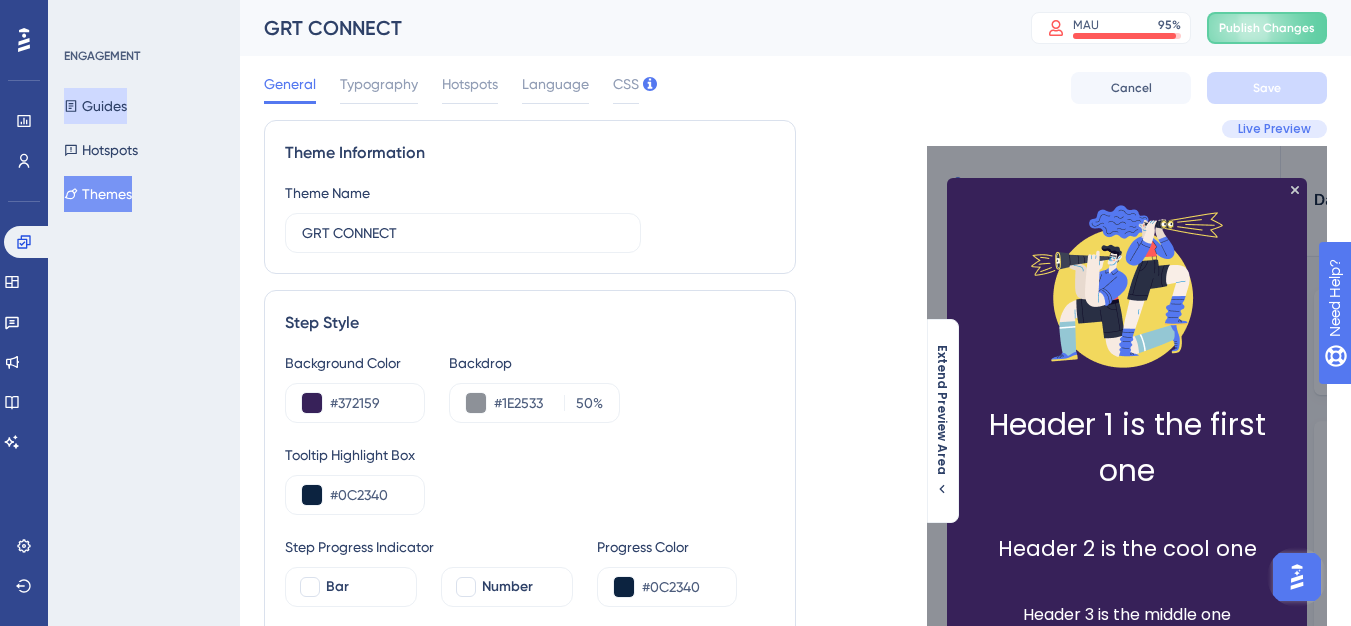 click on "Guides" at bounding box center (95, 106) 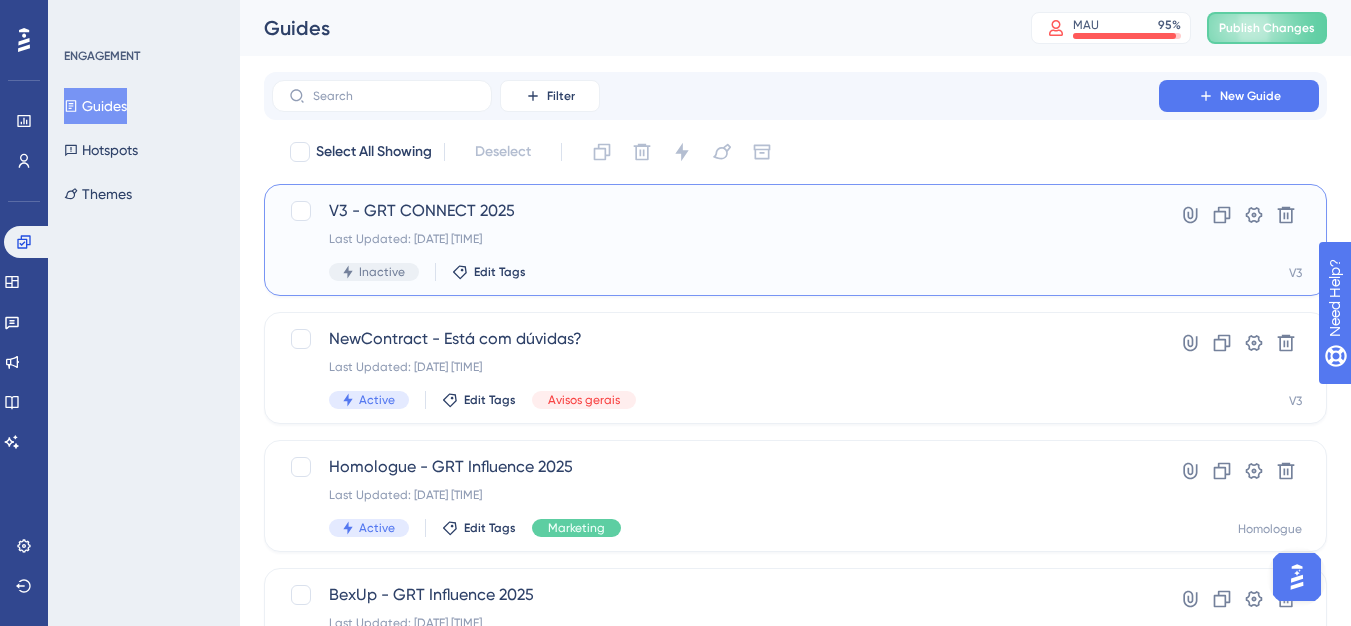 click on "V3 - GRT CONNECT 2025" at bounding box center (715, 211) 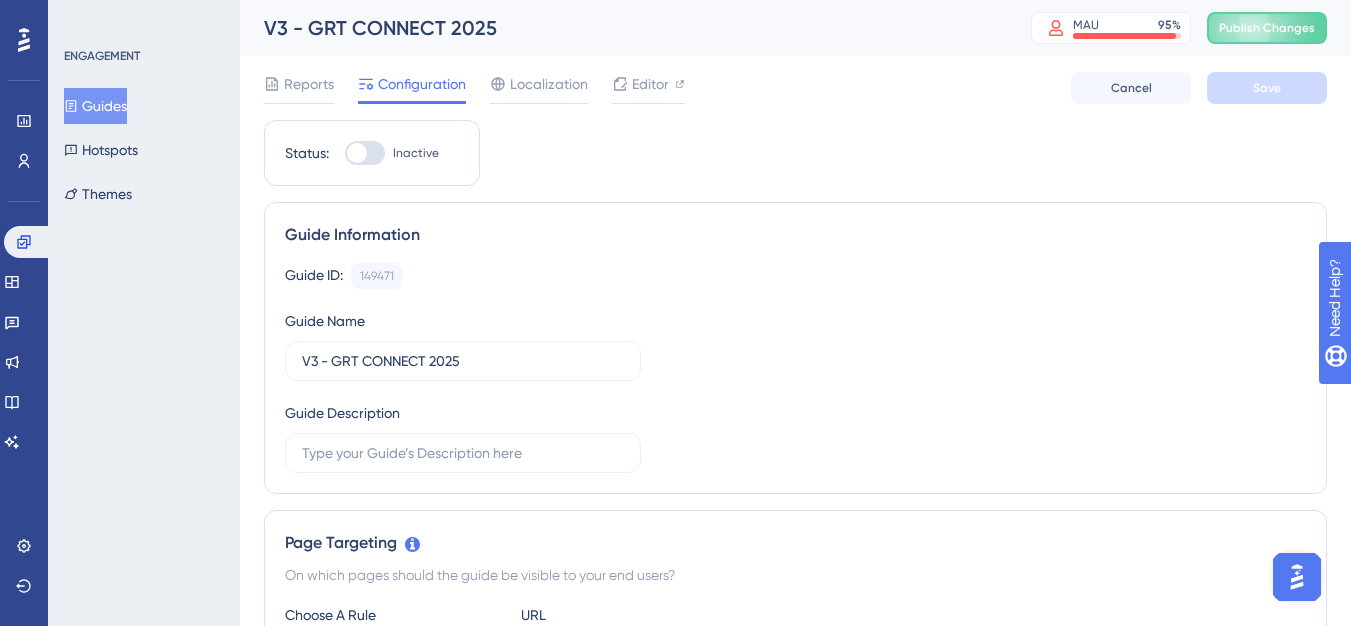 click at bounding box center [365, 153] 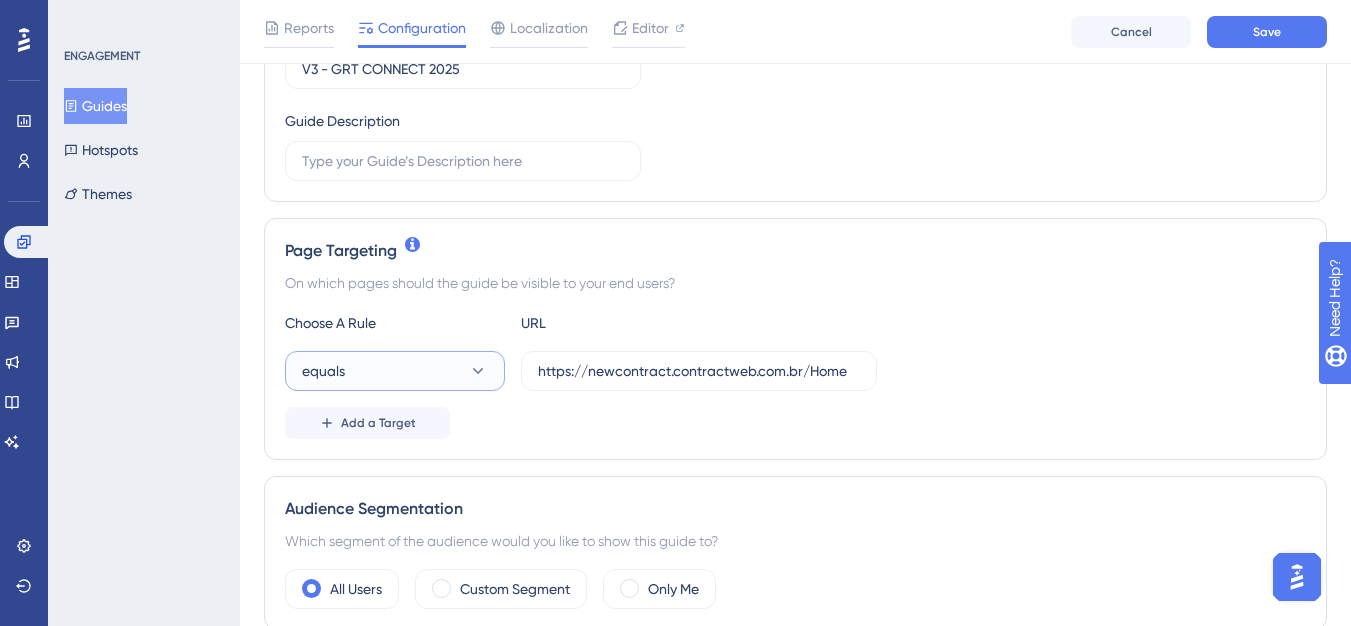 click on "equals" at bounding box center [395, 371] 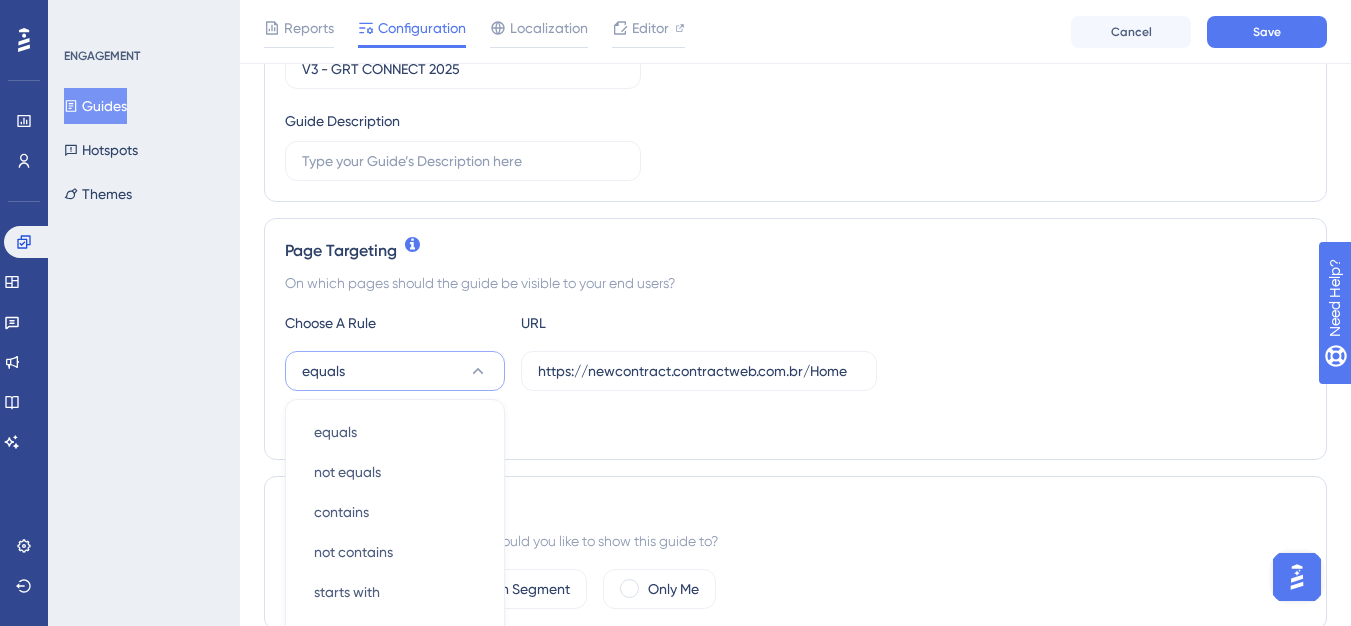 scroll, scrollTop: 539, scrollLeft: 0, axis: vertical 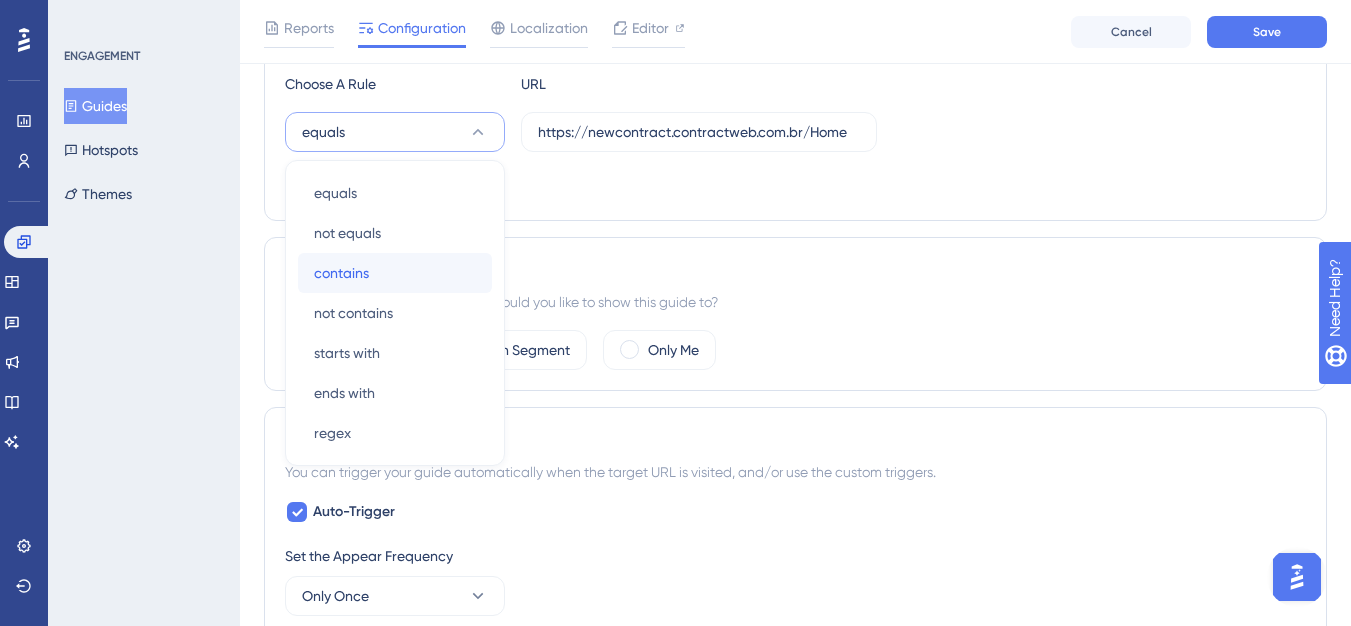 click on "contains contains" at bounding box center [395, 273] 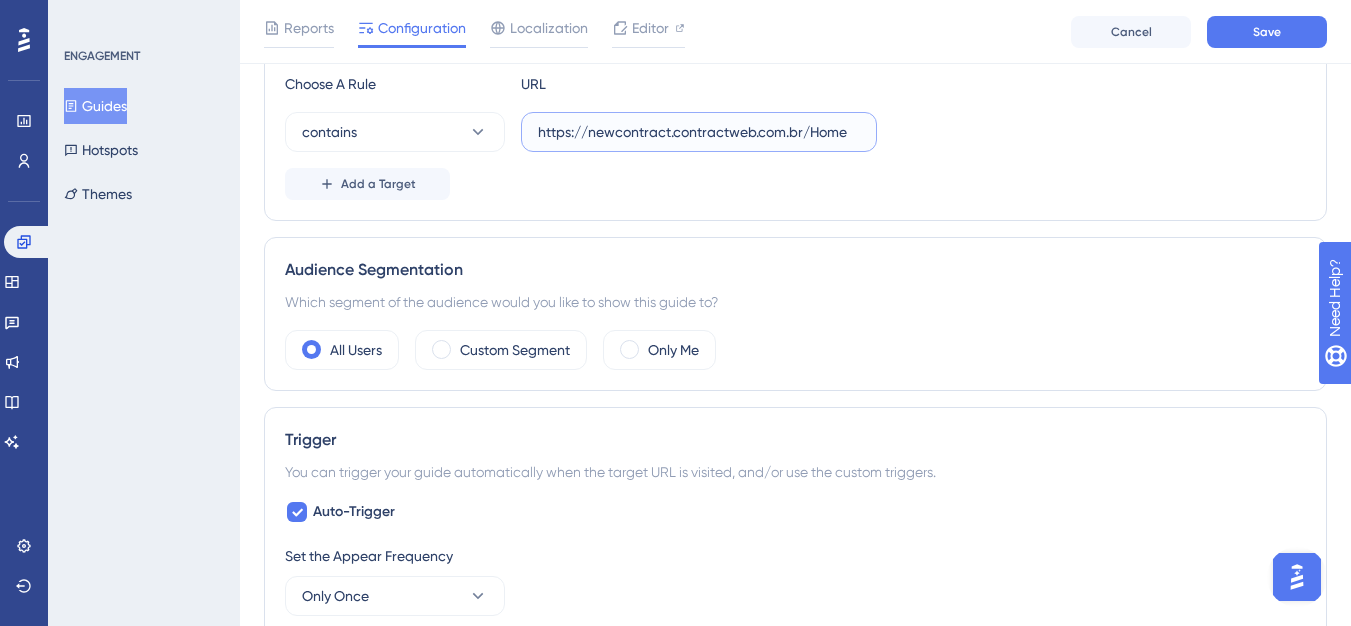 click on "https://newcontract.contractweb.com.br/Home" at bounding box center [699, 132] 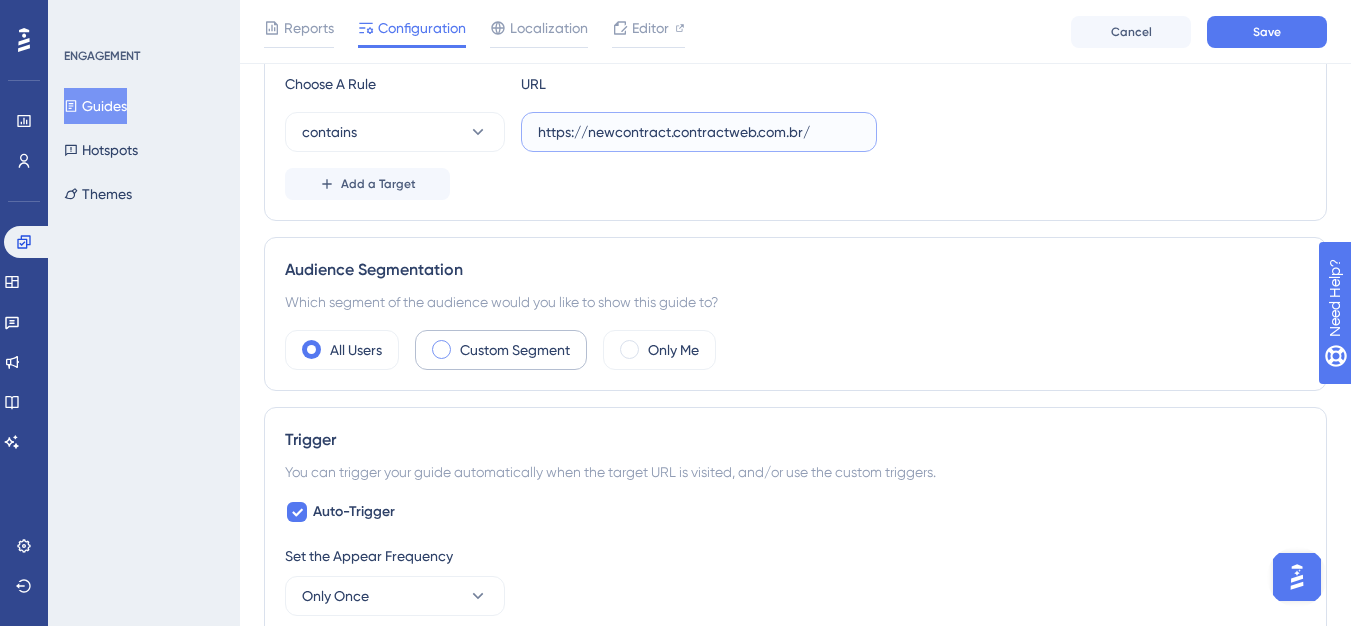 type on "https://newcontract.contractweb.com.br/" 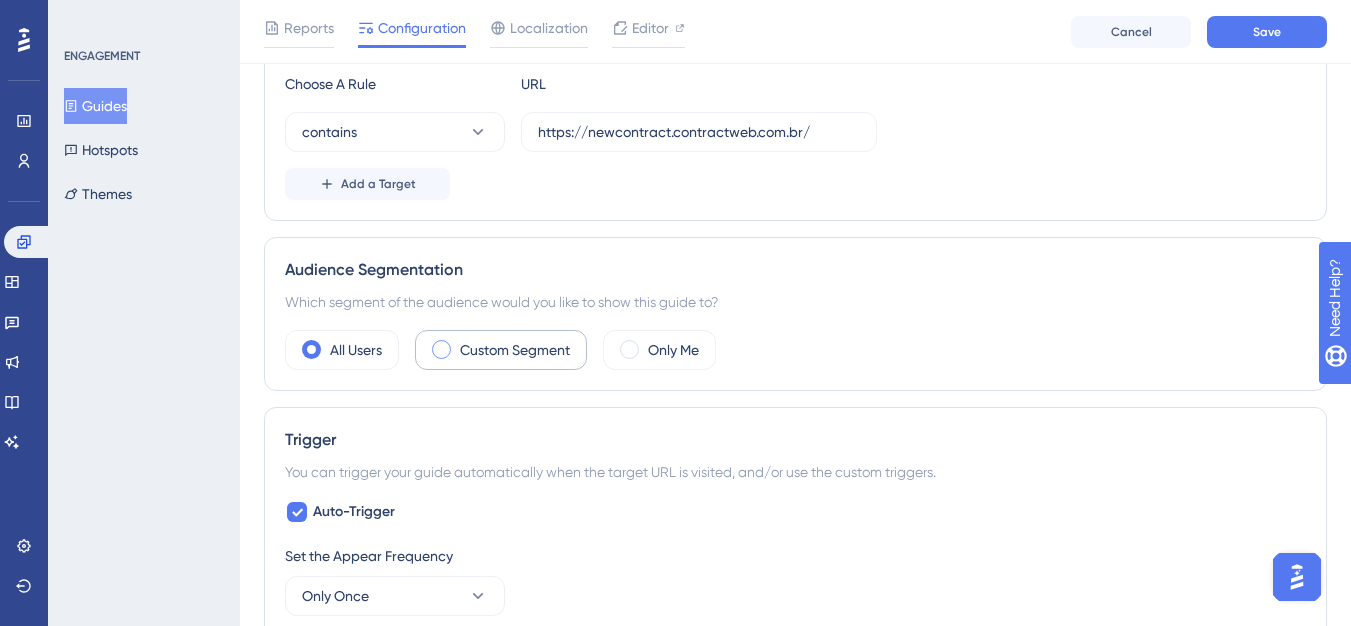 click on "Custom Segment" at bounding box center [501, 350] 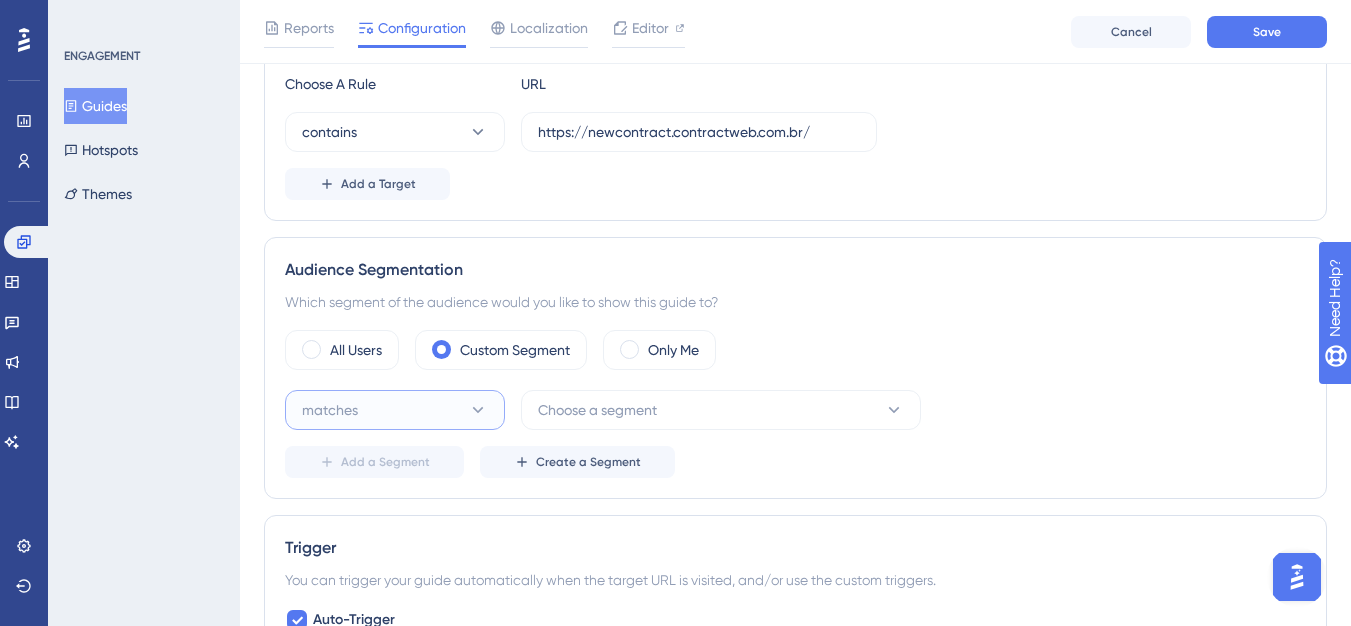 click on "matches" at bounding box center [395, 410] 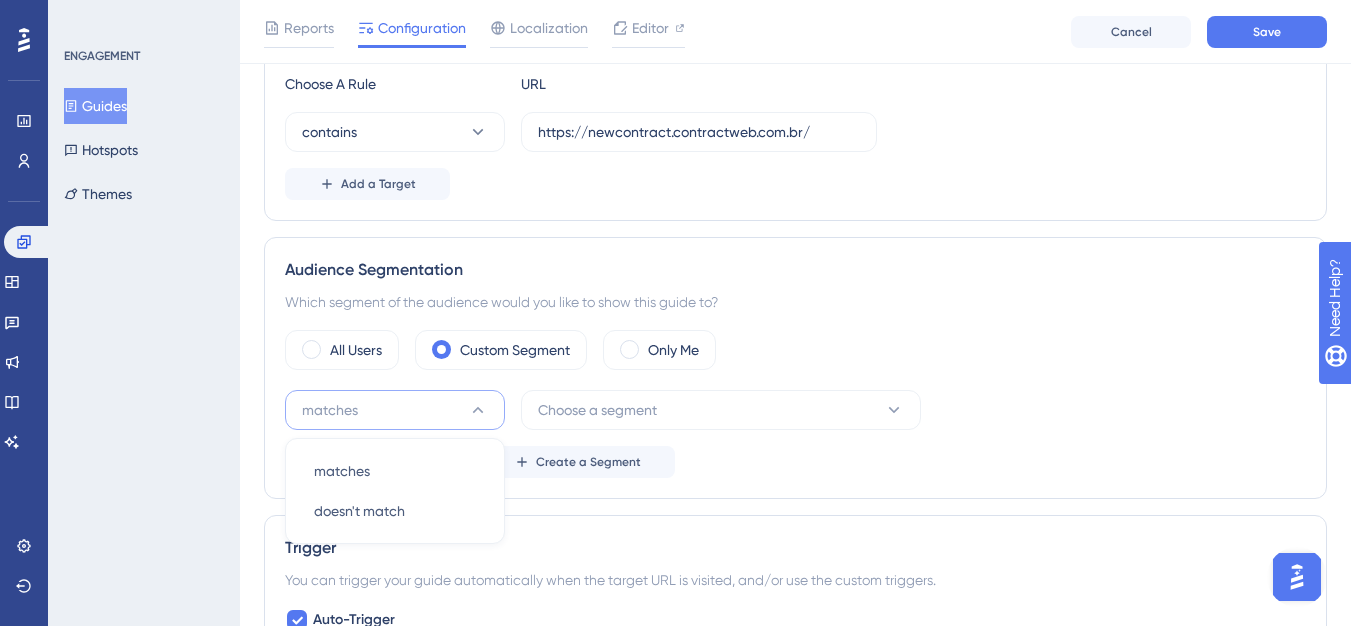 scroll, scrollTop: 717, scrollLeft: 0, axis: vertical 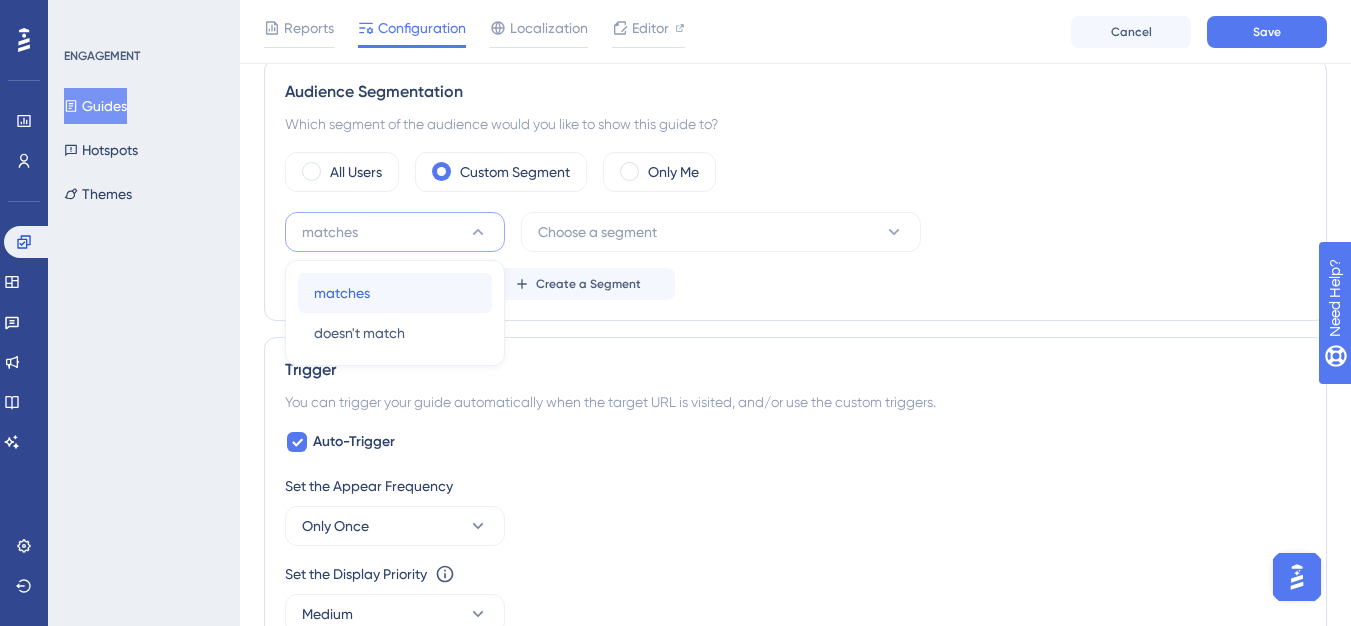 click on "matches matches" at bounding box center (395, 293) 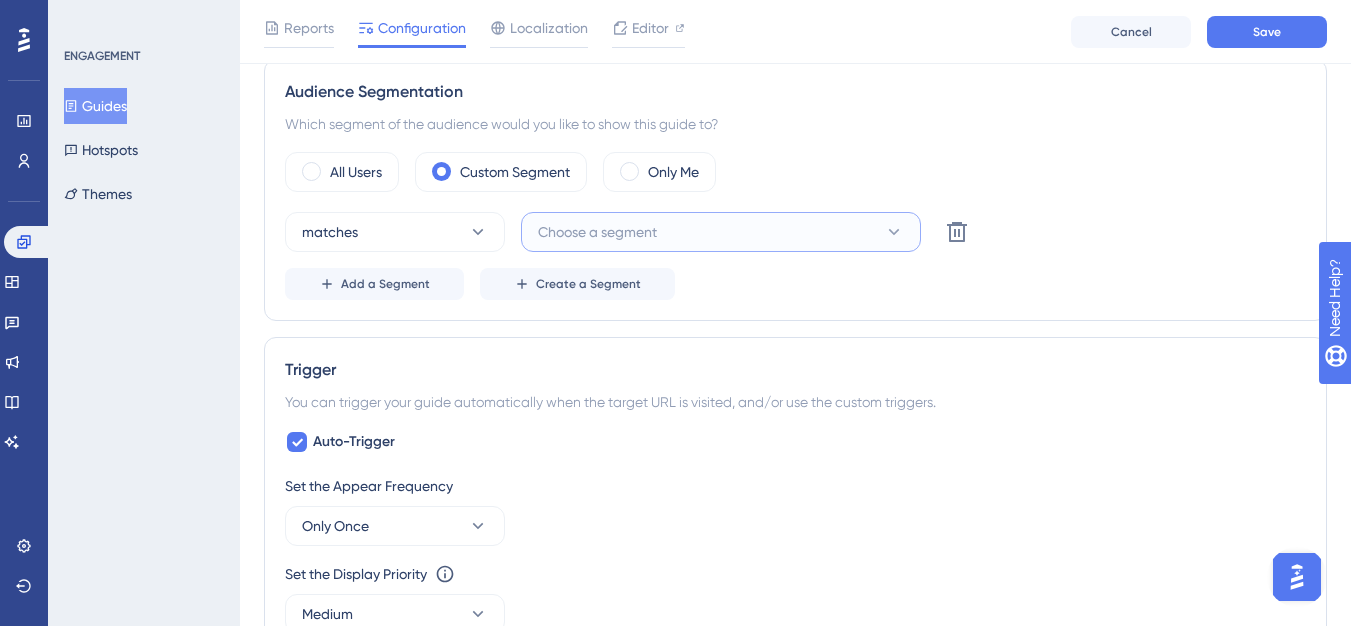 click on "Choose a segment" at bounding box center [721, 232] 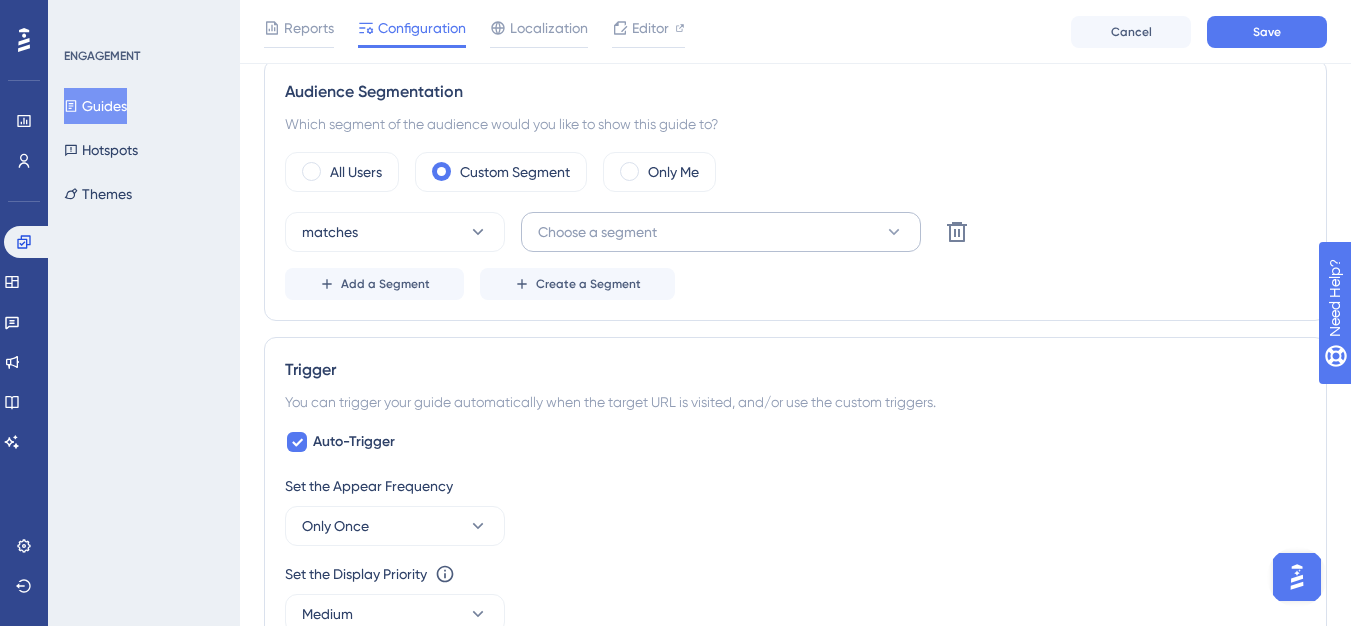 scroll, scrollTop: 865, scrollLeft: 0, axis: vertical 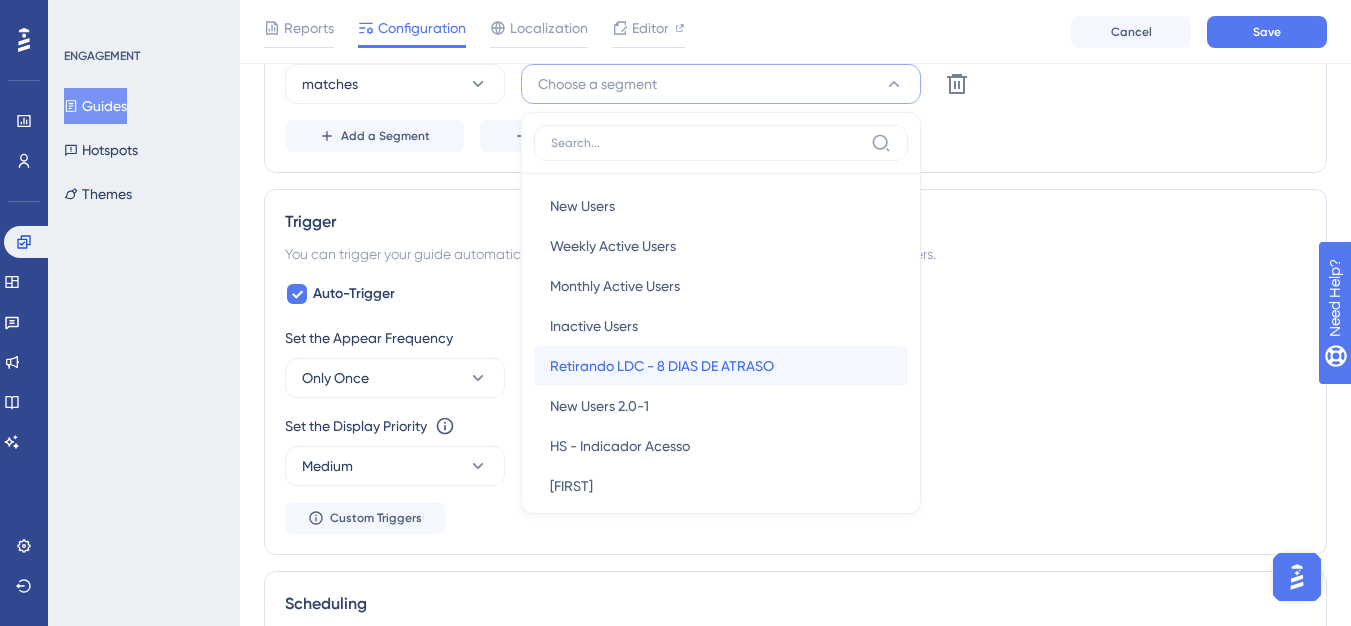 click on "Retirando LDC - 8 DIAS DE ATRASO" at bounding box center (662, 366) 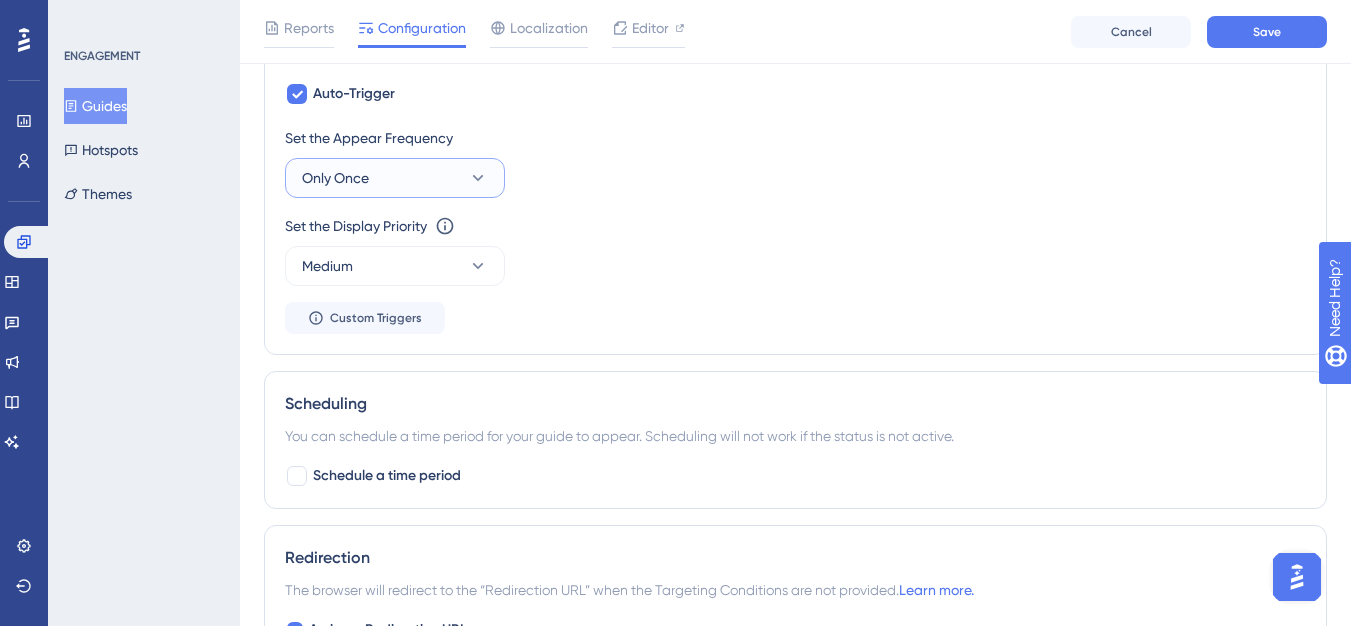 click on "Only Once" at bounding box center [395, 178] 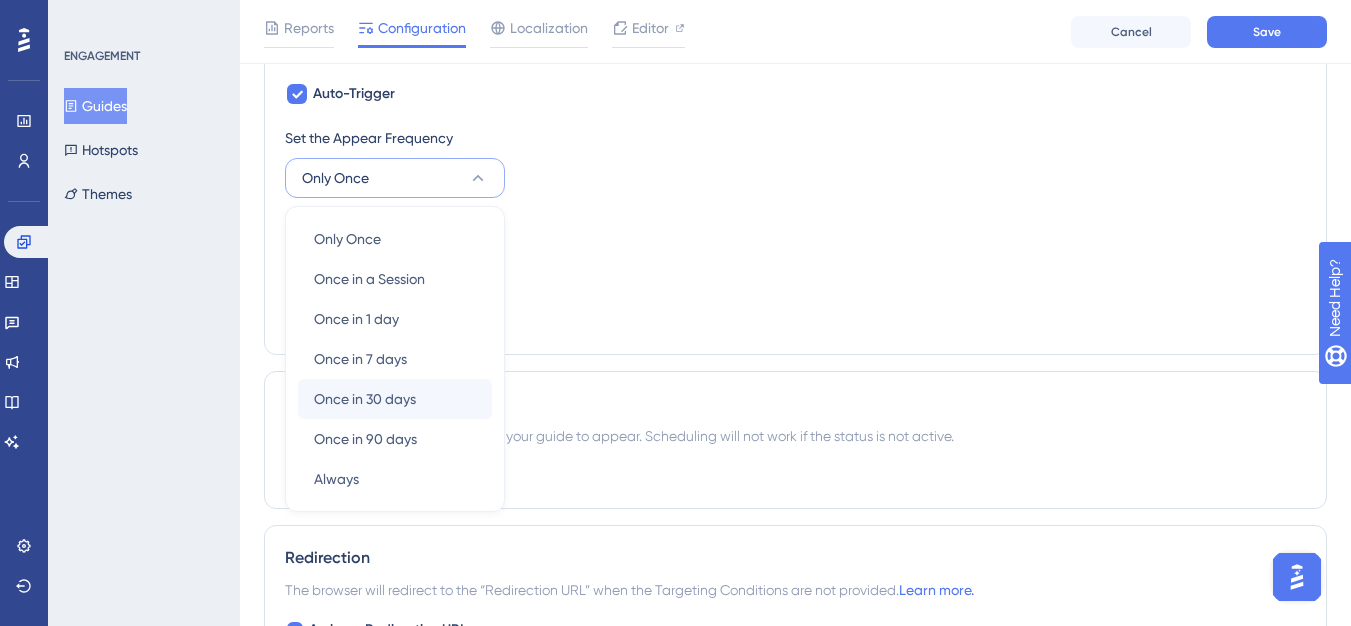 scroll, scrollTop: 1111, scrollLeft: 0, axis: vertical 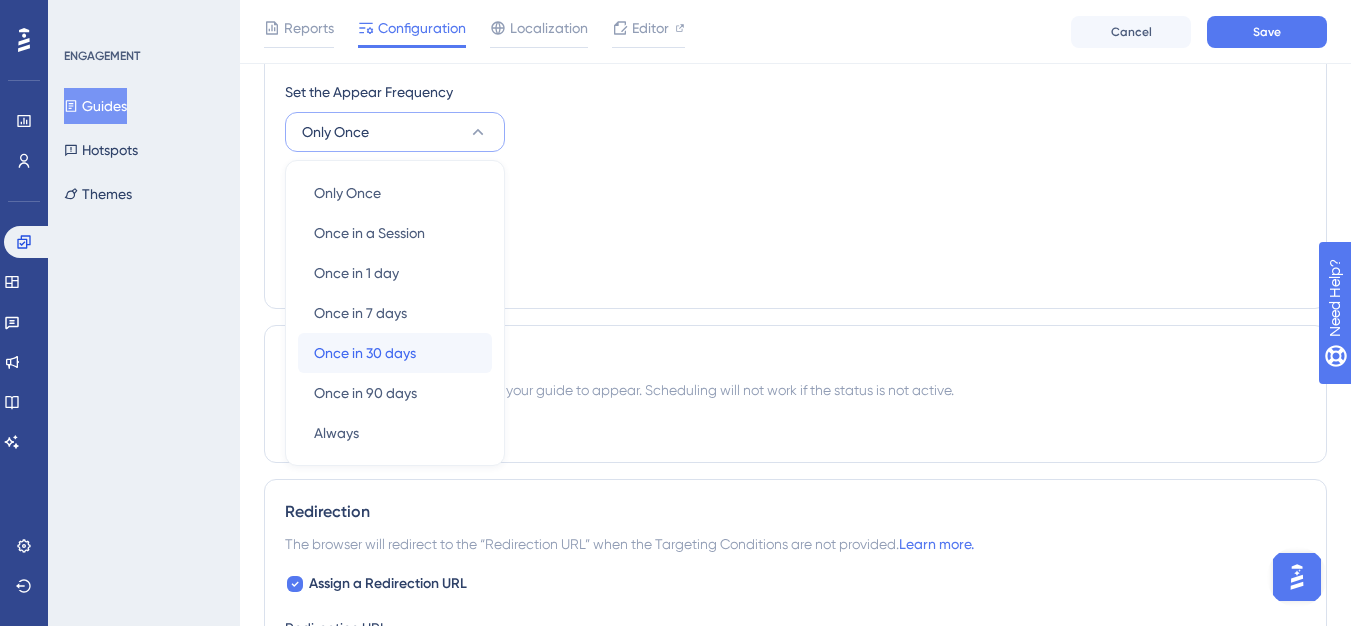 click on "Once in 30 days" at bounding box center [365, 353] 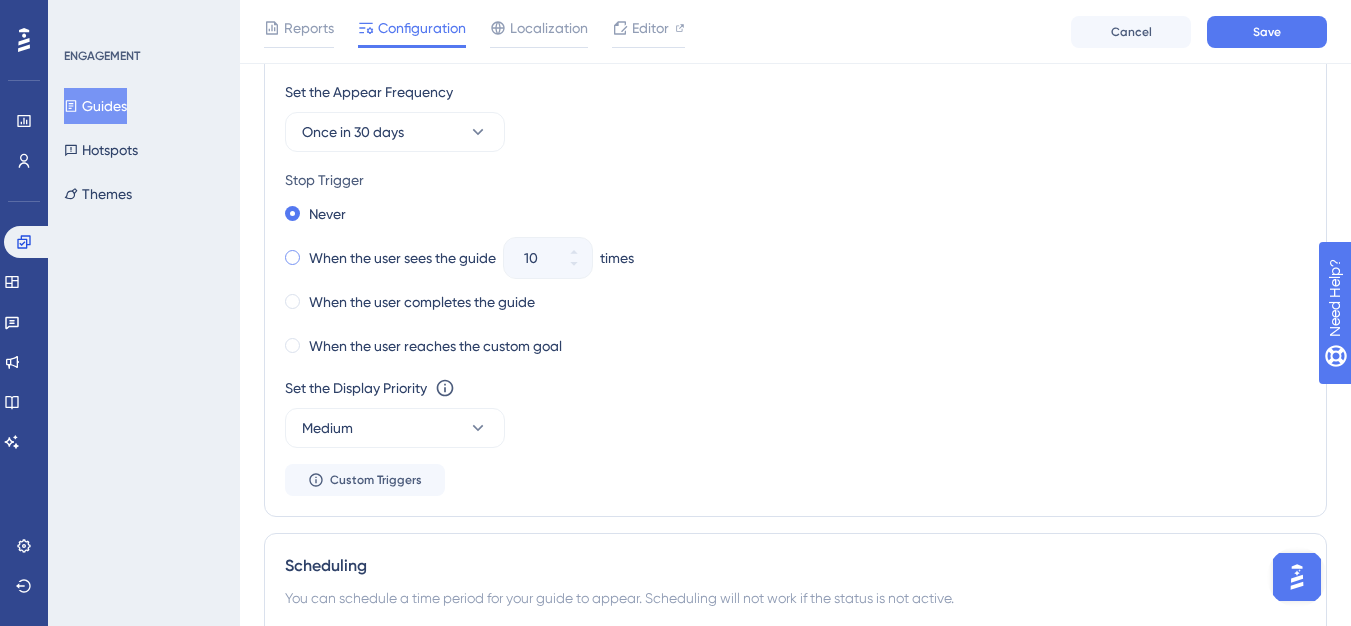 click on "When the user sees the guide" at bounding box center (390, 258) 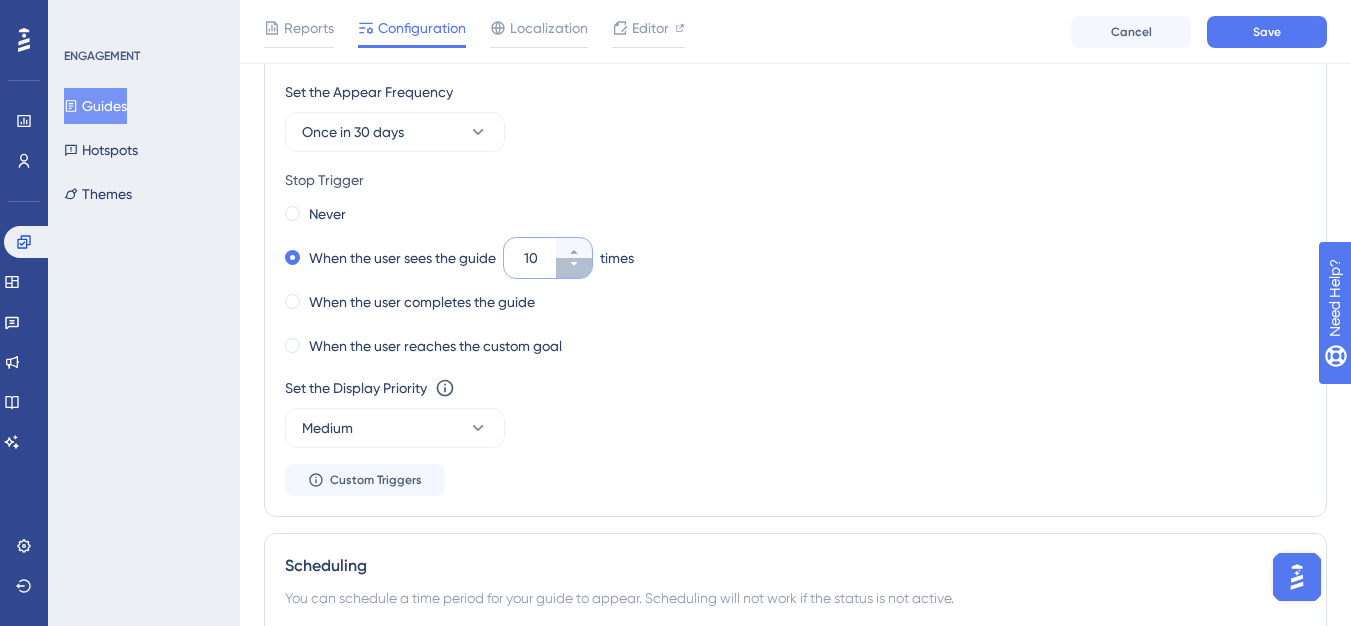 click on "10" at bounding box center [574, 268] 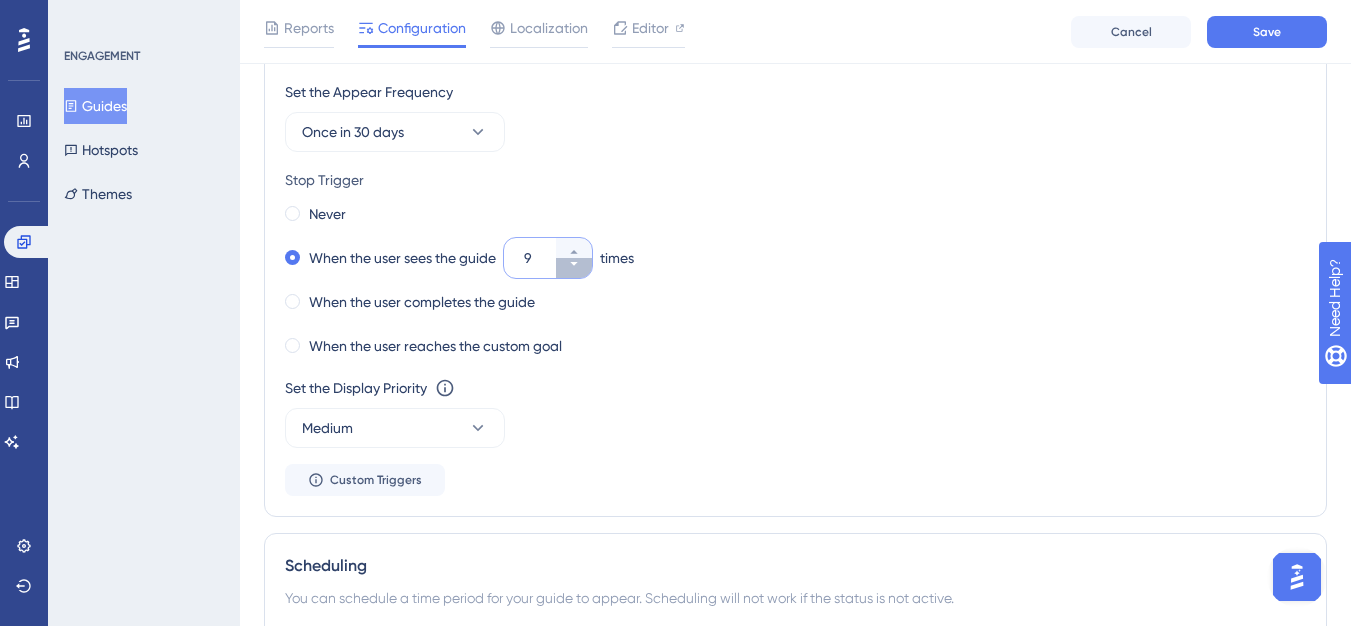 click on "9" at bounding box center (574, 268) 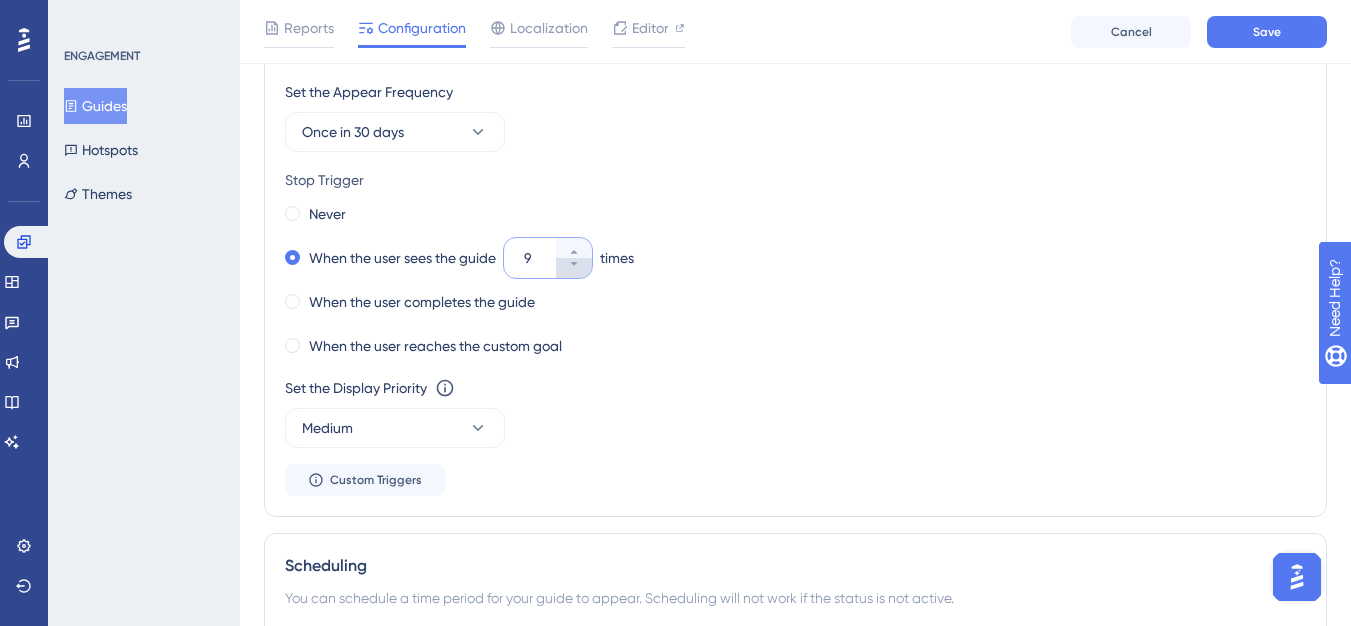 type on "8" 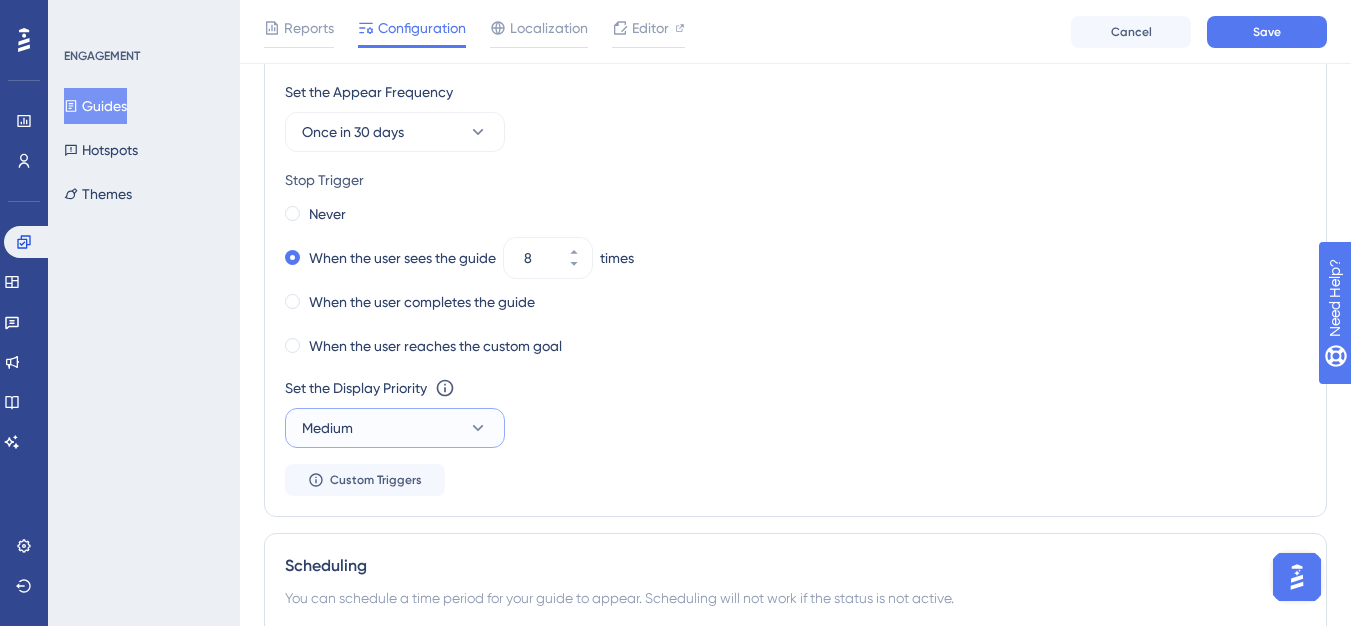 click on "Medium" at bounding box center [395, 428] 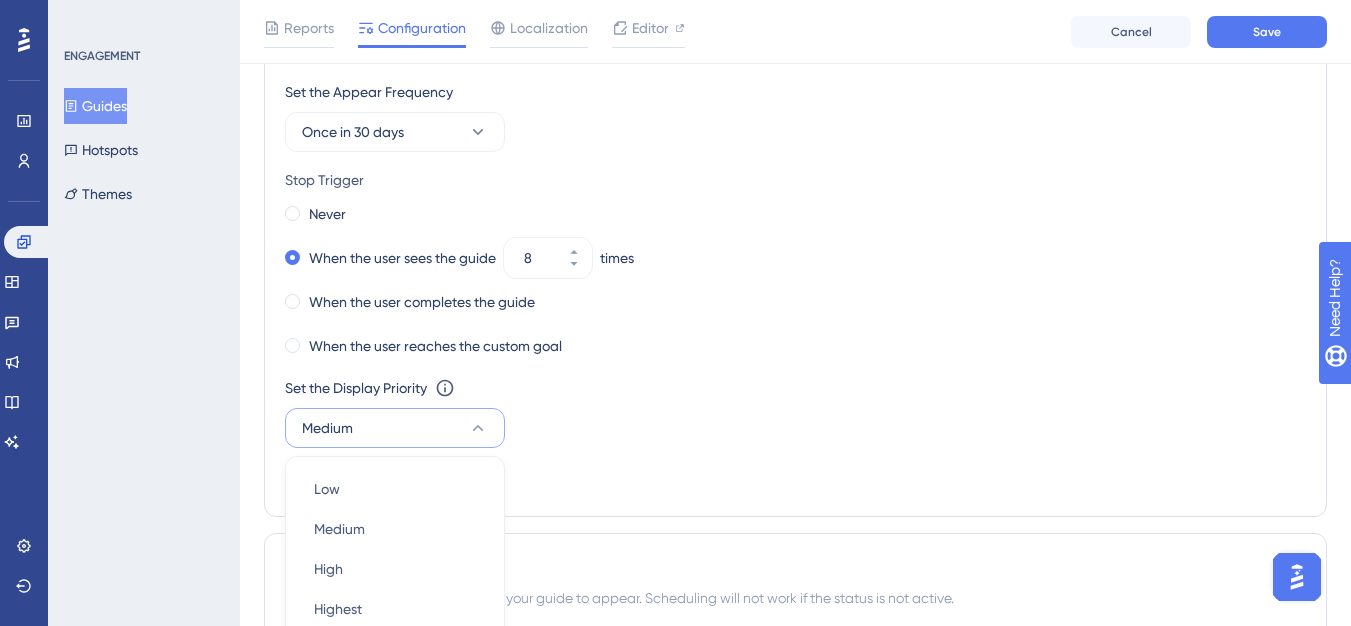 scroll, scrollTop: 1347, scrollLeft: 0, axis: vertical 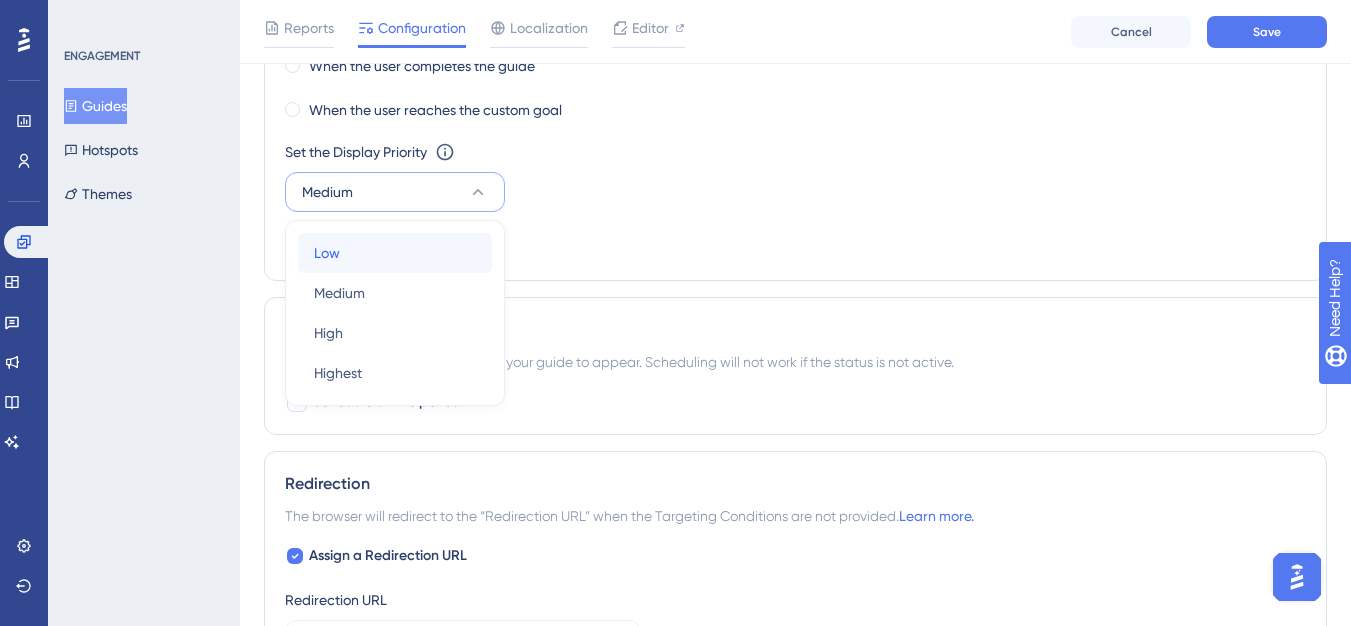 click on "Low" at bounding box center [327, 253] 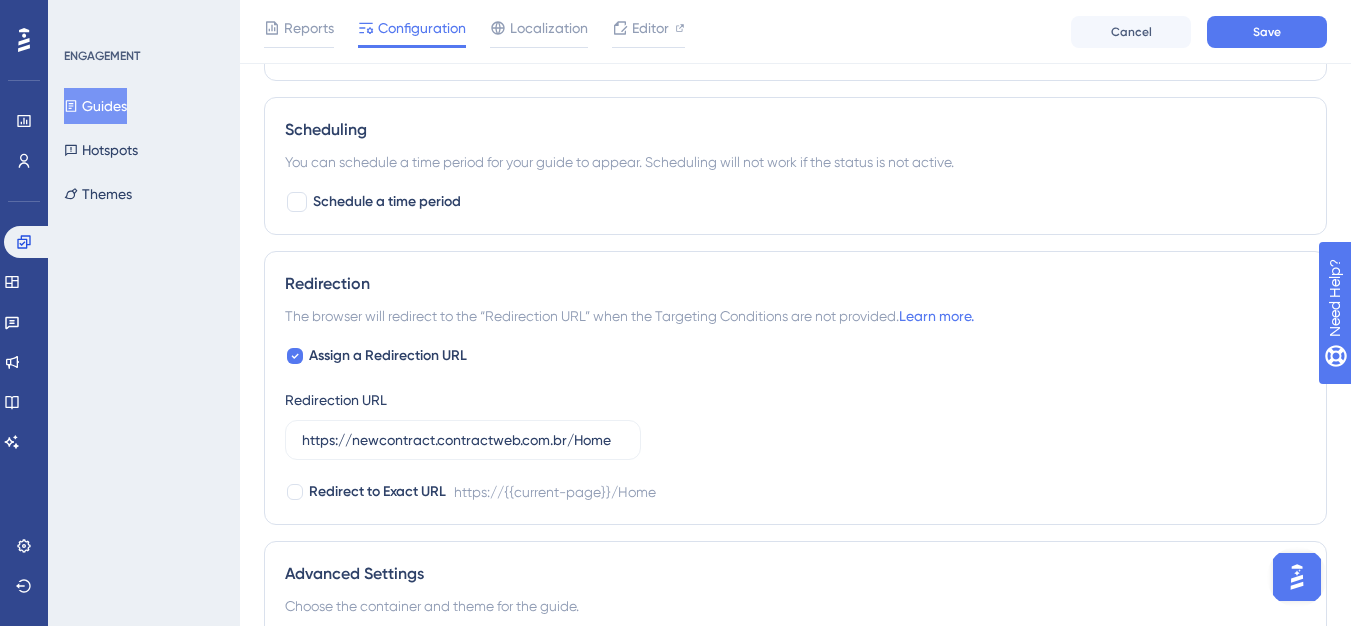scroll, scrollTop: 1647, scrollLeft: 0, axis: vertical 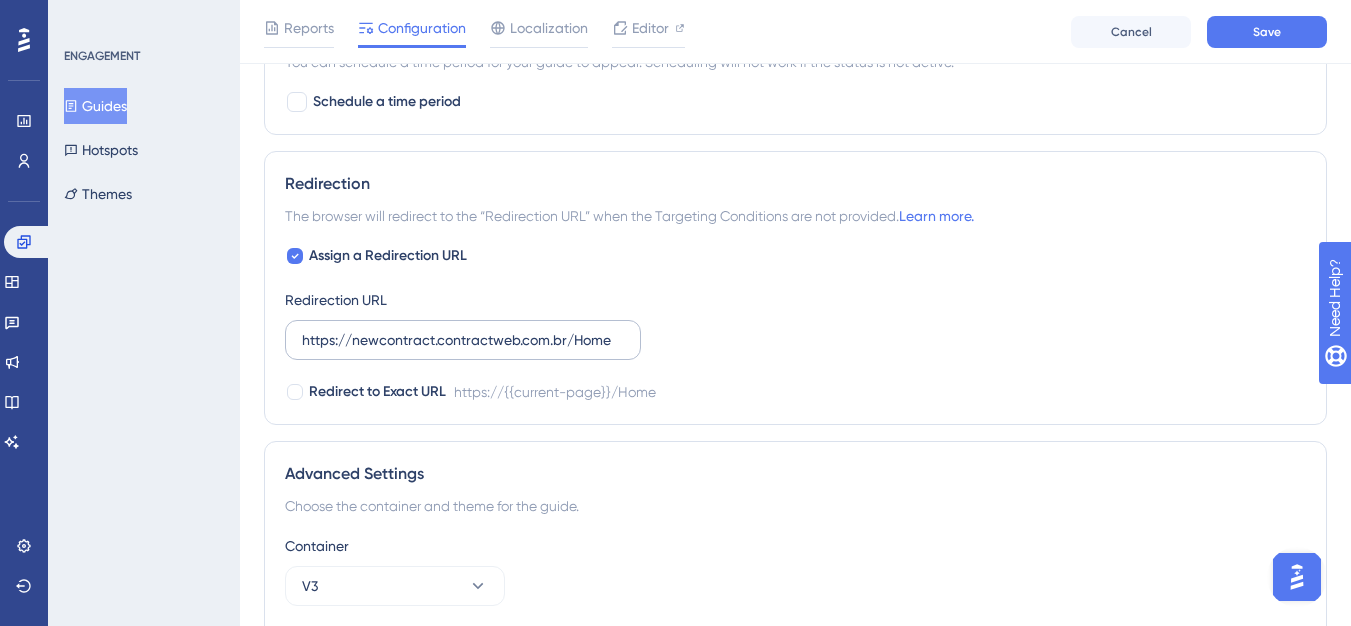 click on "https://newcontract.contractweb.com.br/Home" at bounding box center (463, 340) 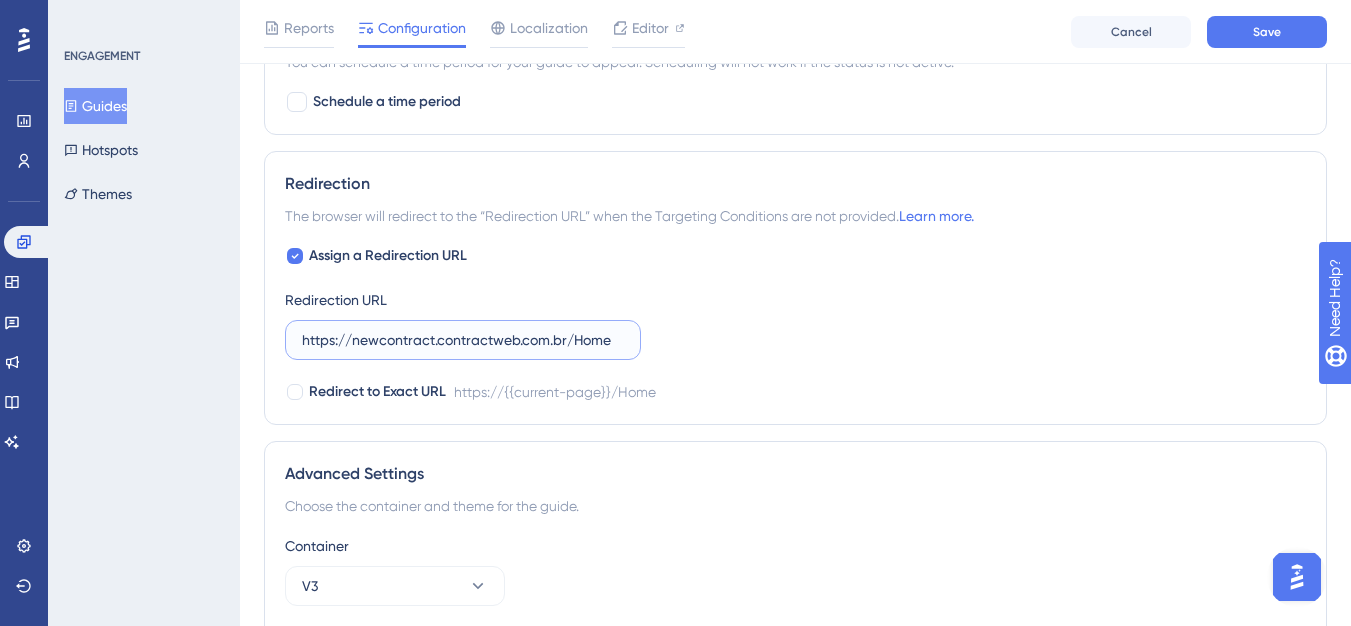 click on "https://newcontract.contractweb.com.br/Home" at bounding box center [463, 340] 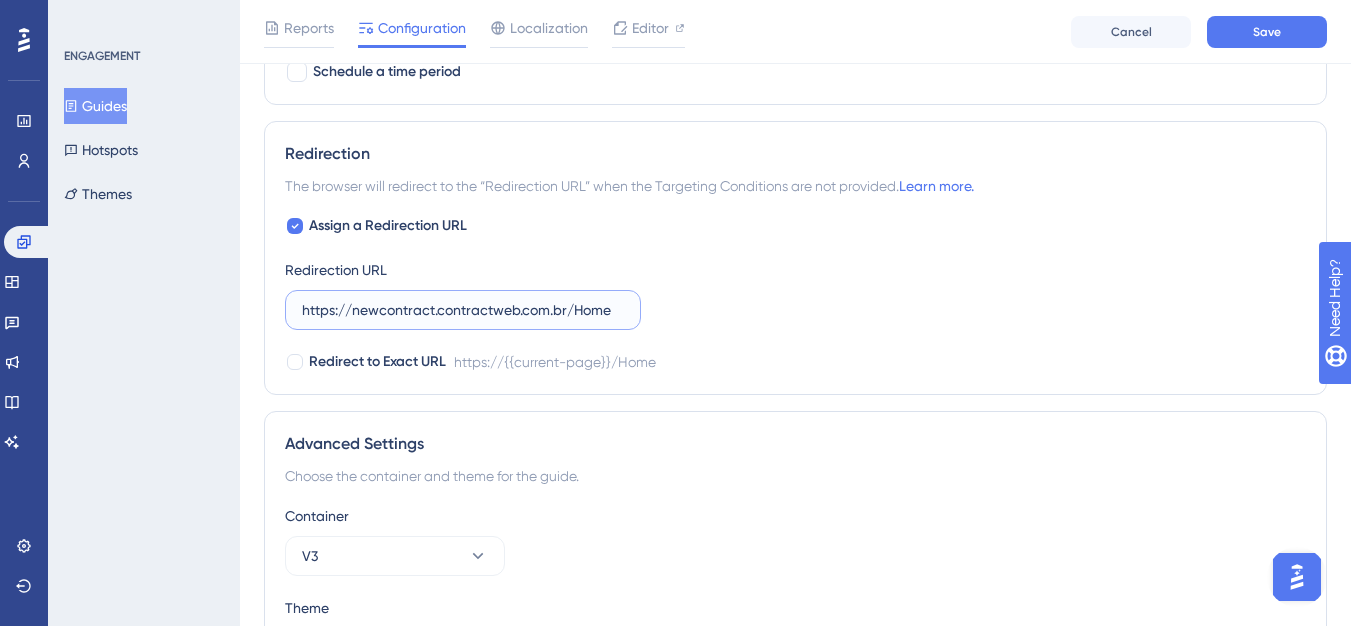 scroll, scrollTop: 1420, scrollLeft: 0, axis: vertical 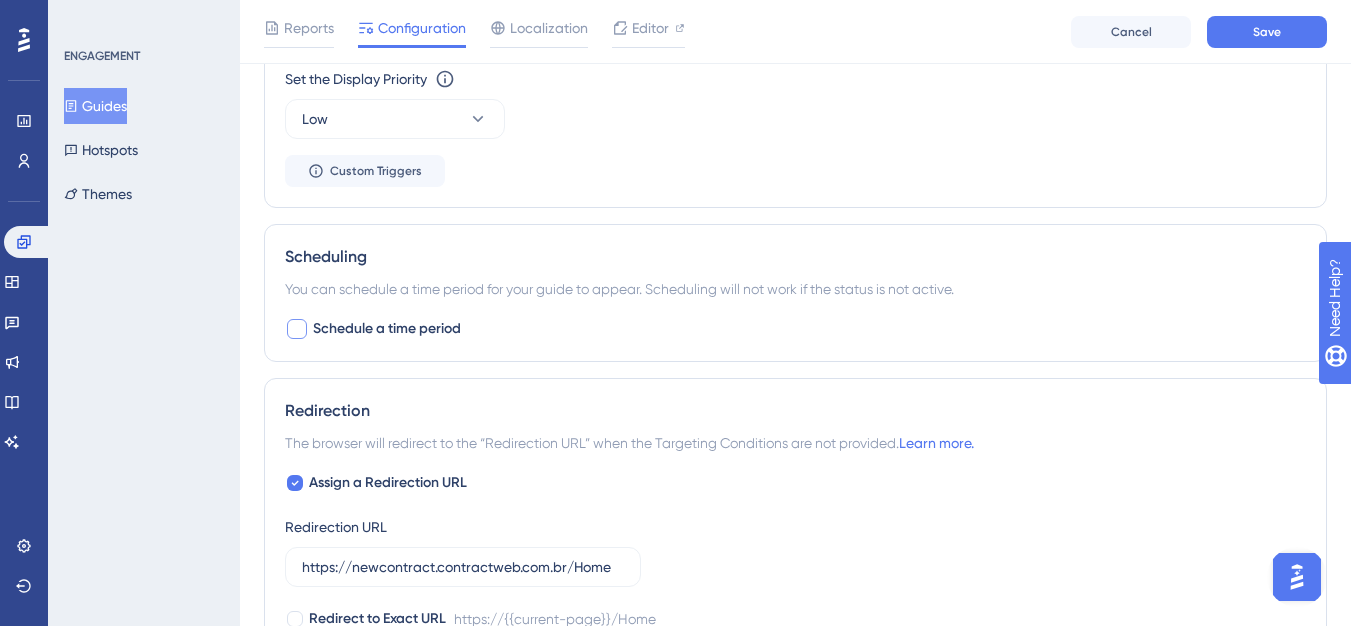 click at bounding box center (297, 329) 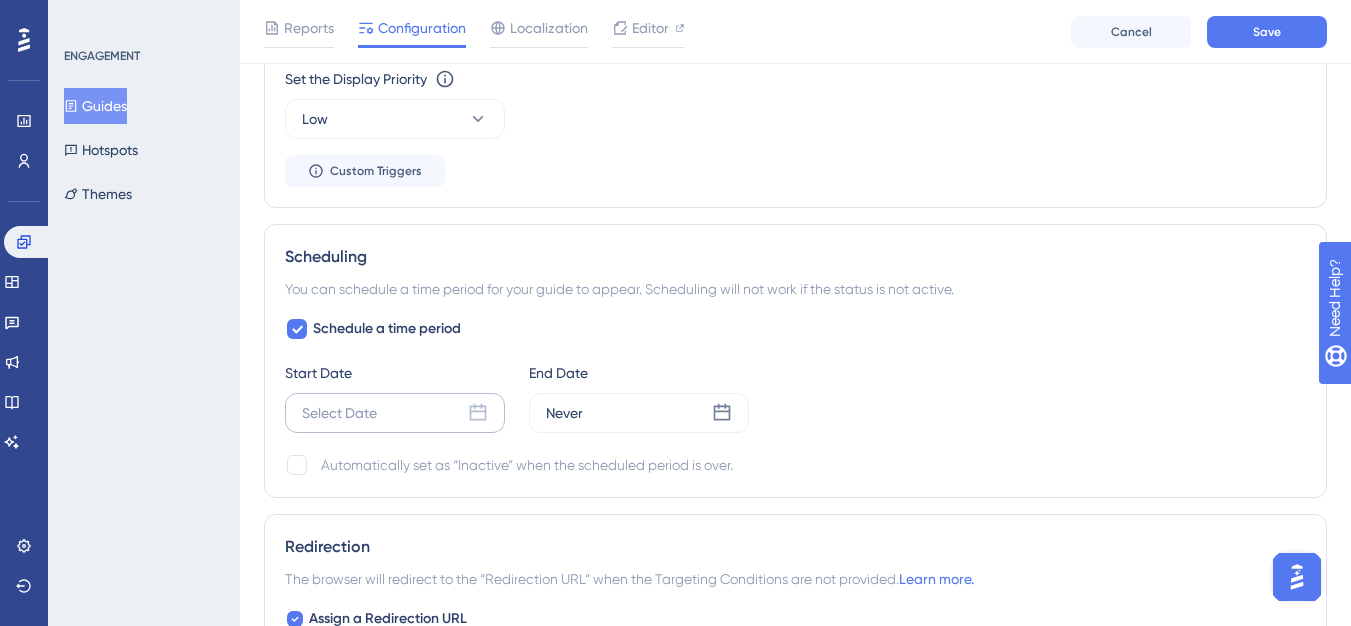 click on "Select Date" at bounding box center [339, 413] 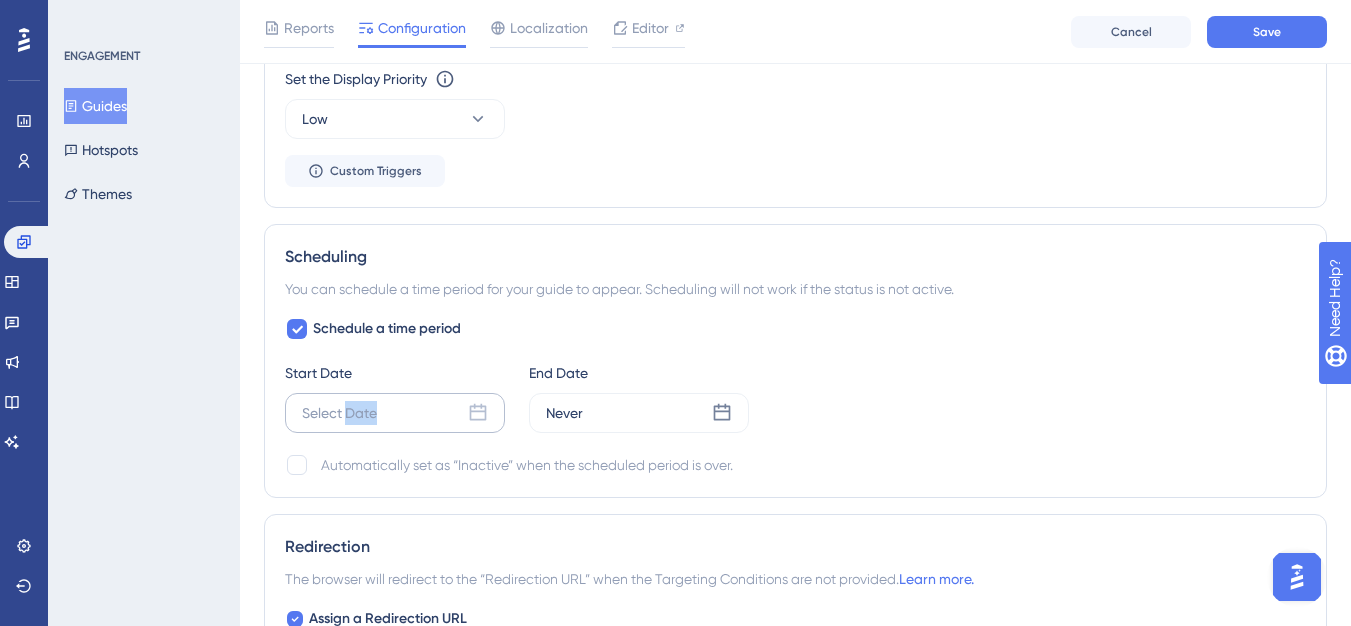 click on "Select Date" at bounding box center [339, 413] 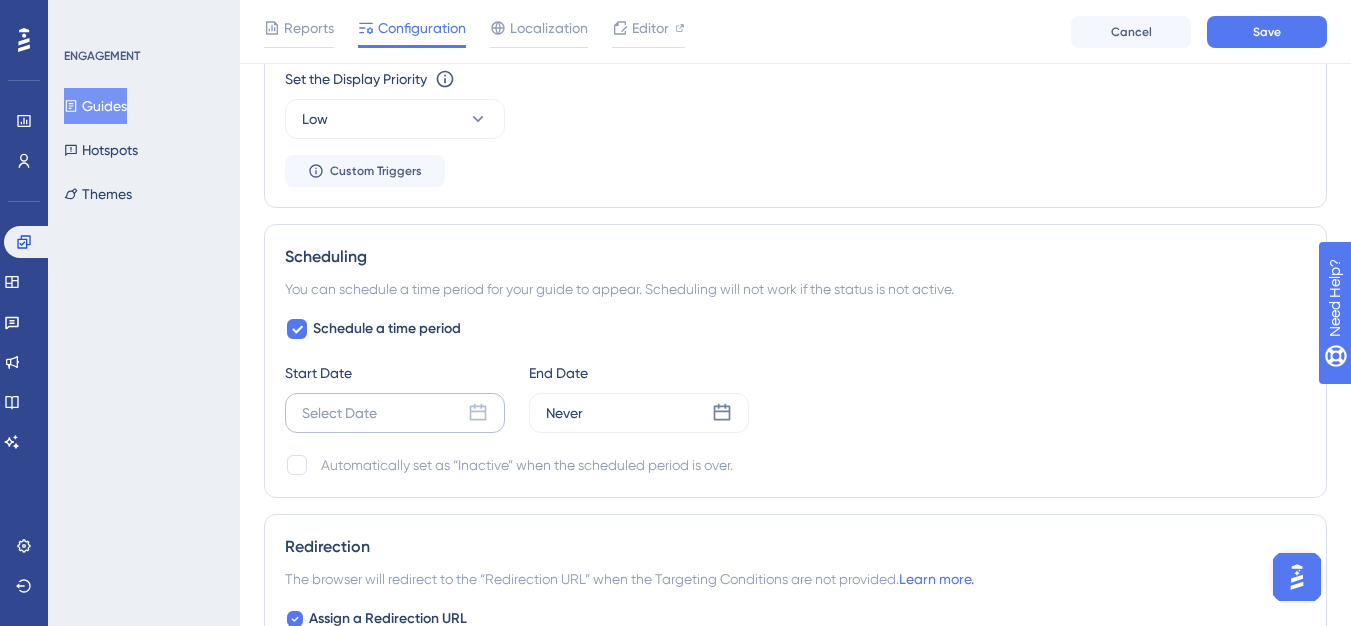click on "Select Date" at bounding box center [395, 413] 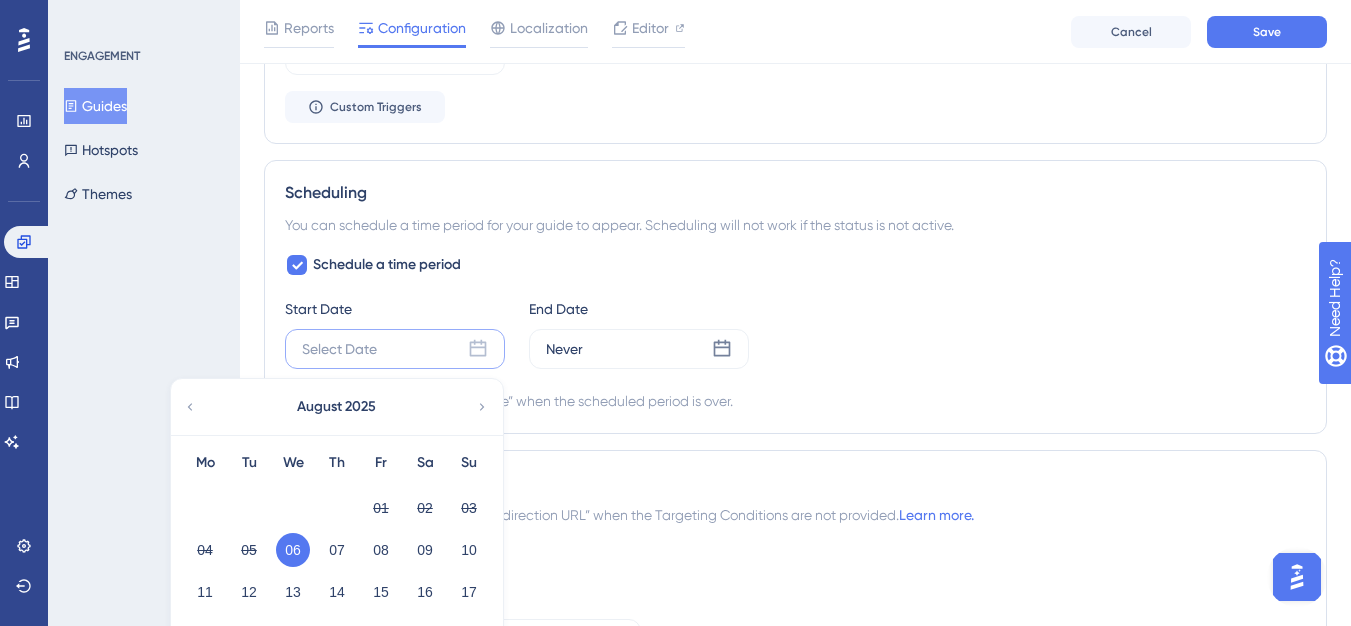 scroll, scrollTop: 1520, scrollLeft: 0, axis: vertical 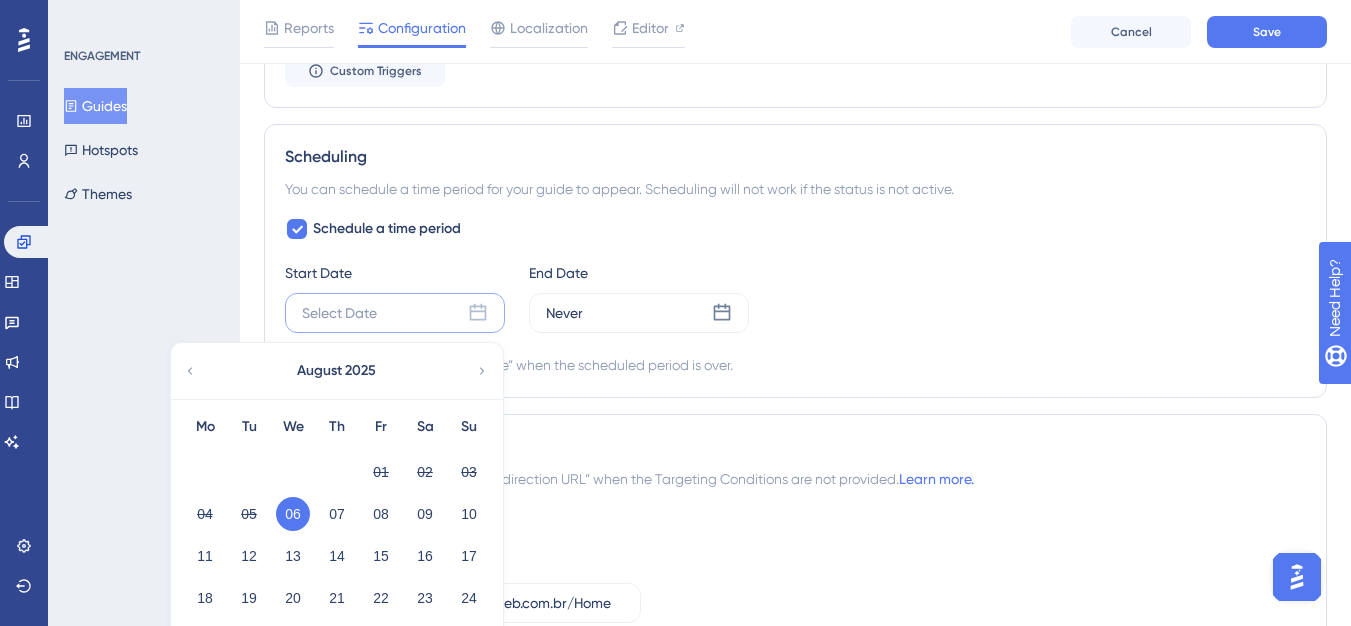 click on "06" at bounding box center [293, 514] 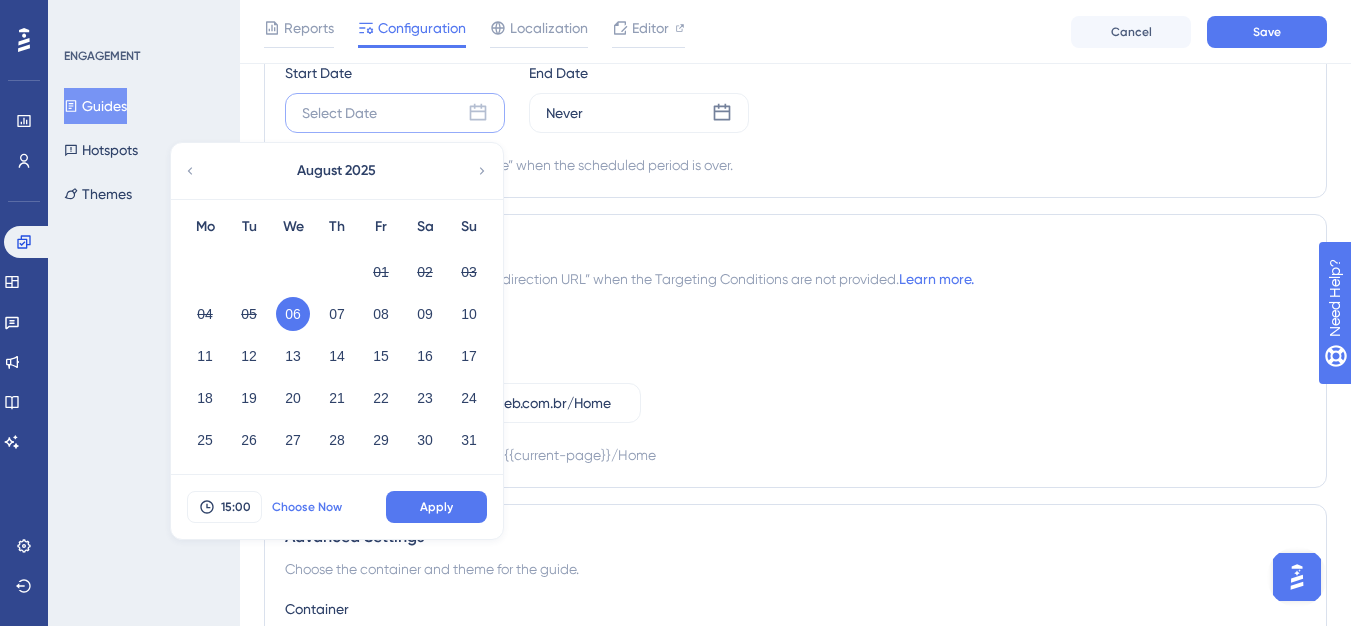 click on "Choose Now" at bounding box center (307, 507) 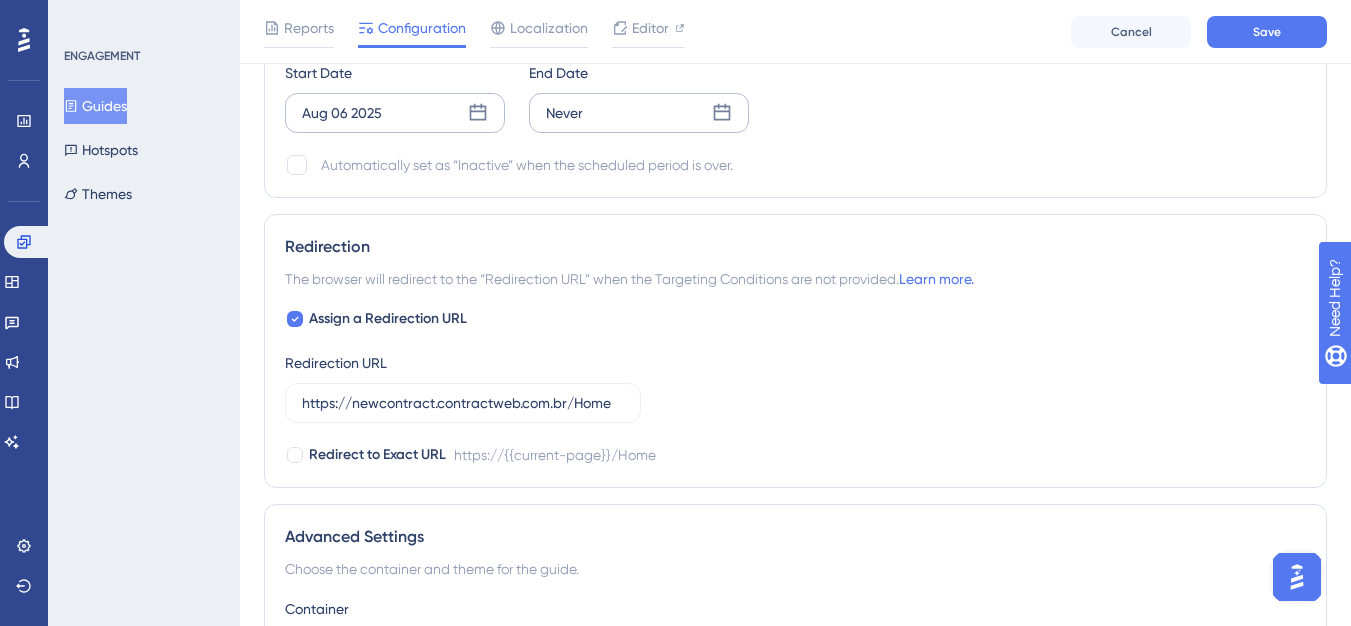 click 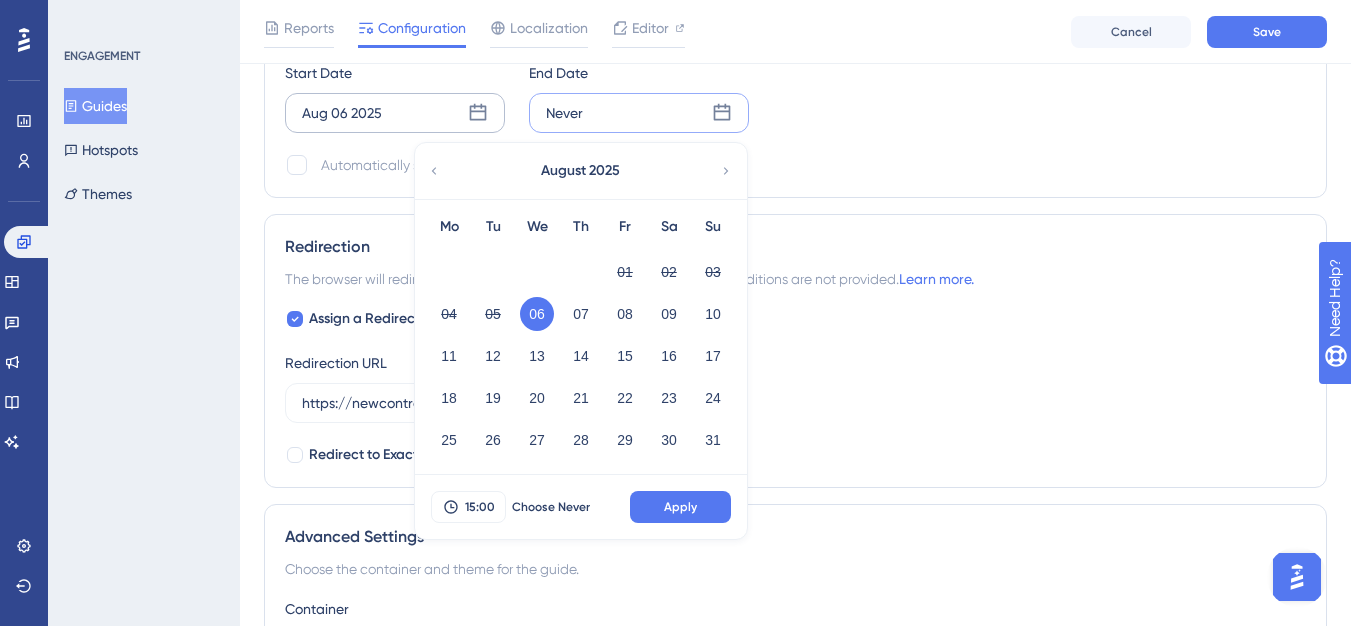 click on "August 2025" at bounding box center [580, 171] 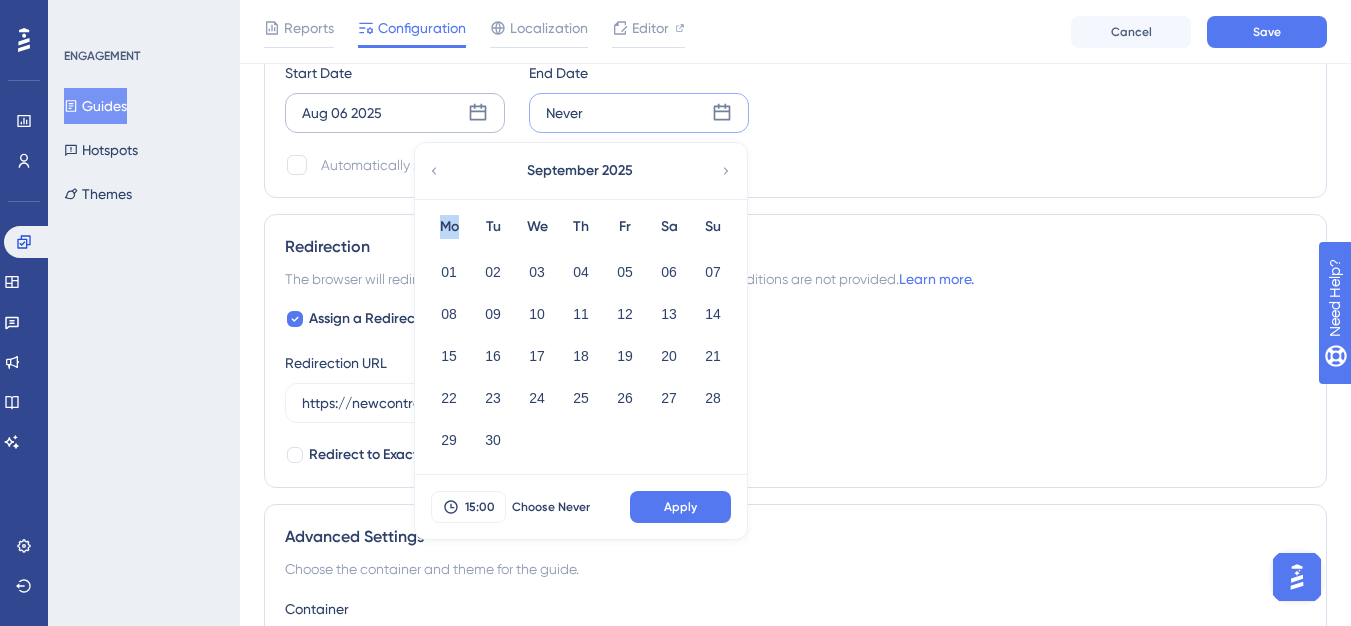 click 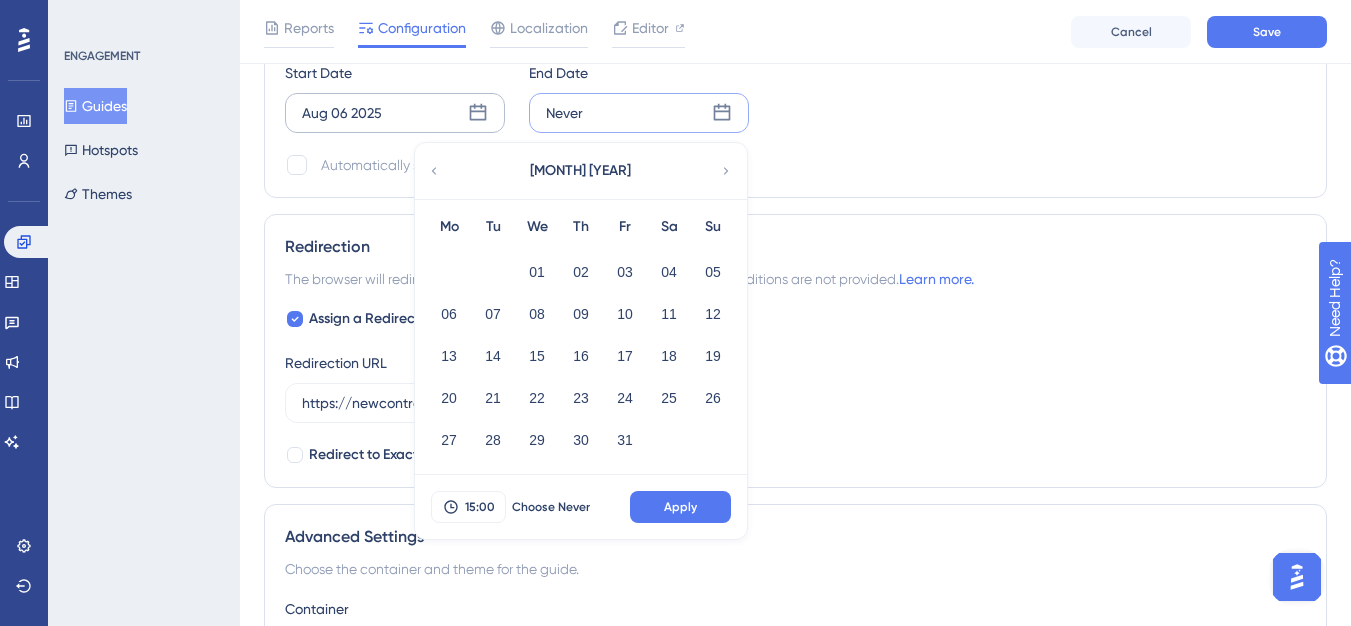 click 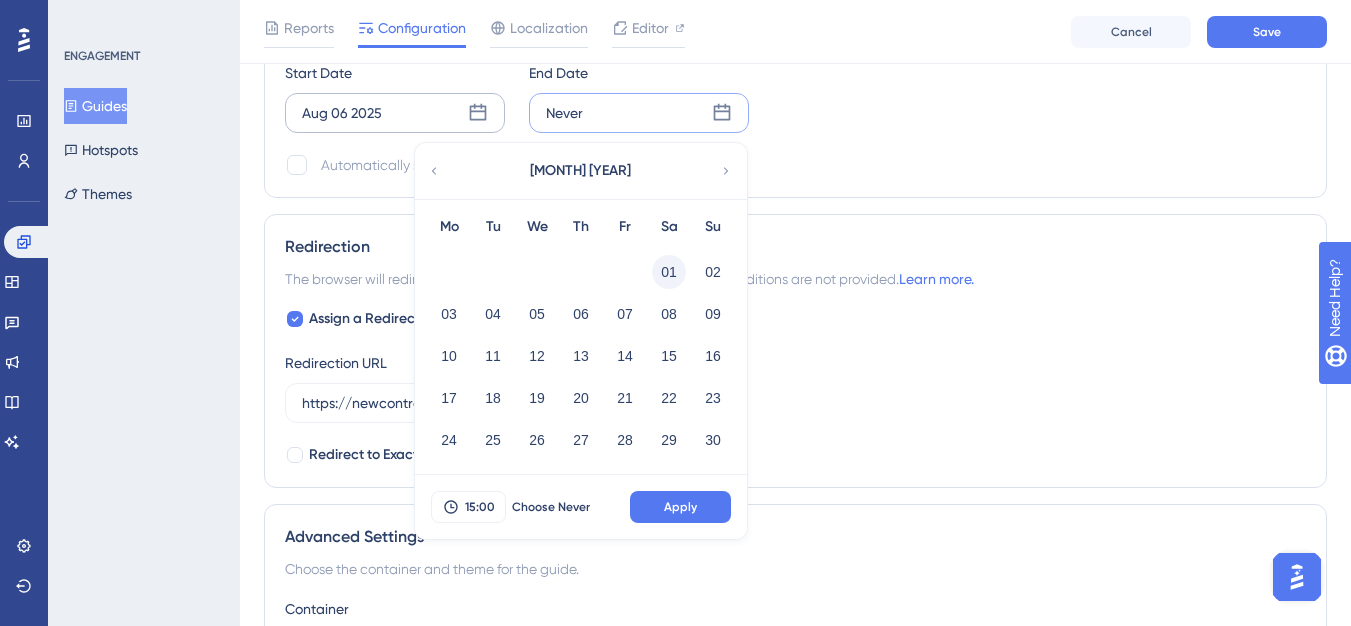 click on "01" at bounding box center [669, 272] 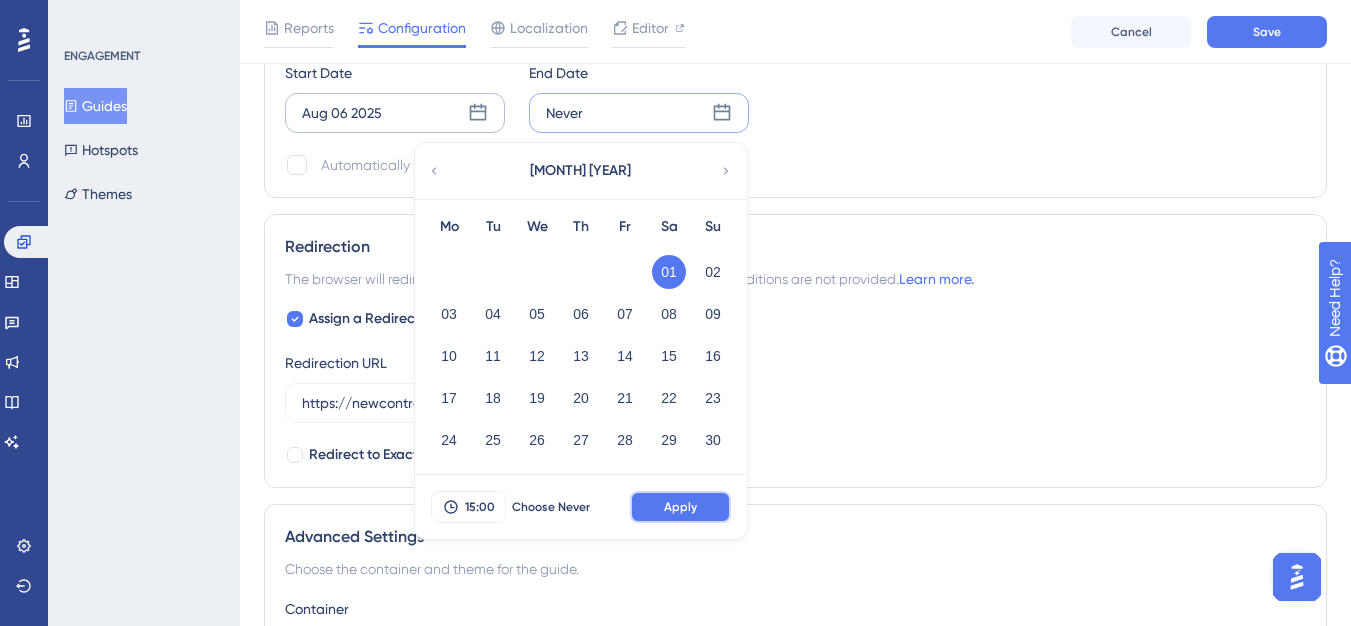 click on "Apply" at bounding box center [680, 507] 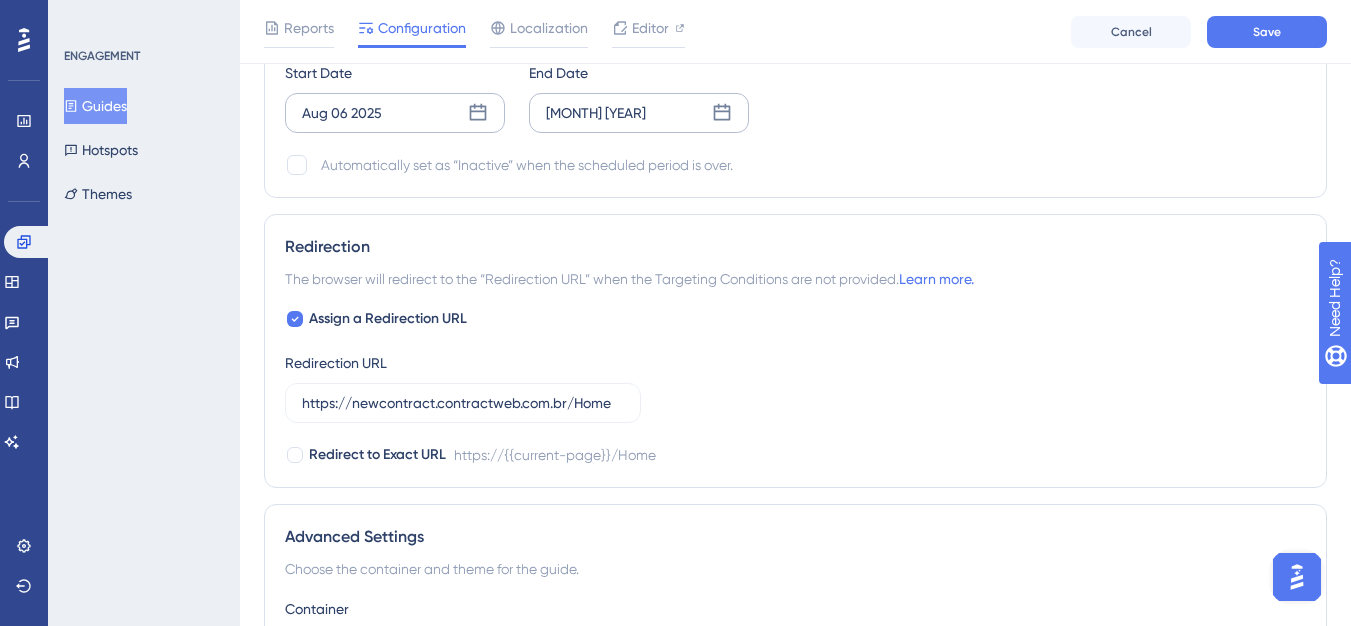 click on "Scheduling You can schedule a time period for your guide to appear.
Scheduling will not work if the status is not active. Schedule a time period Start Date [MONTH] [YEAR] End Date [MONTH] [YEAR] Automatically set as “Inactive” when the scheduled period is over." at bounding box center [795, 61] 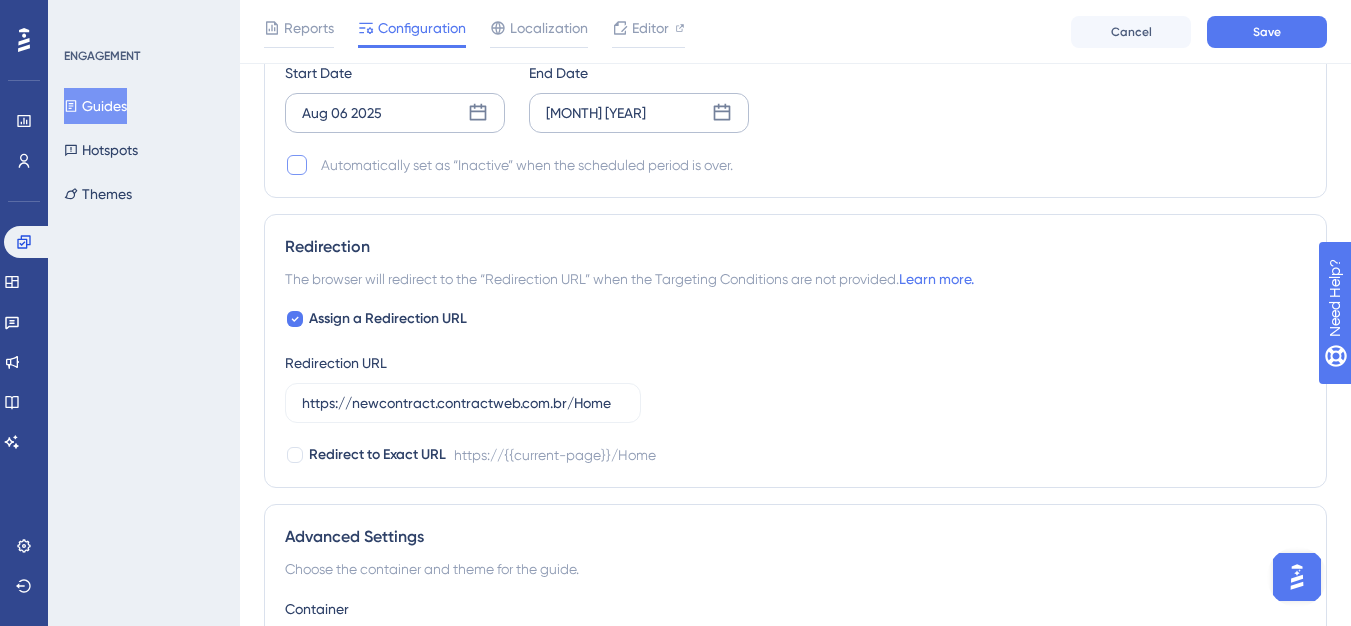 click at bounding box center [297, 165] 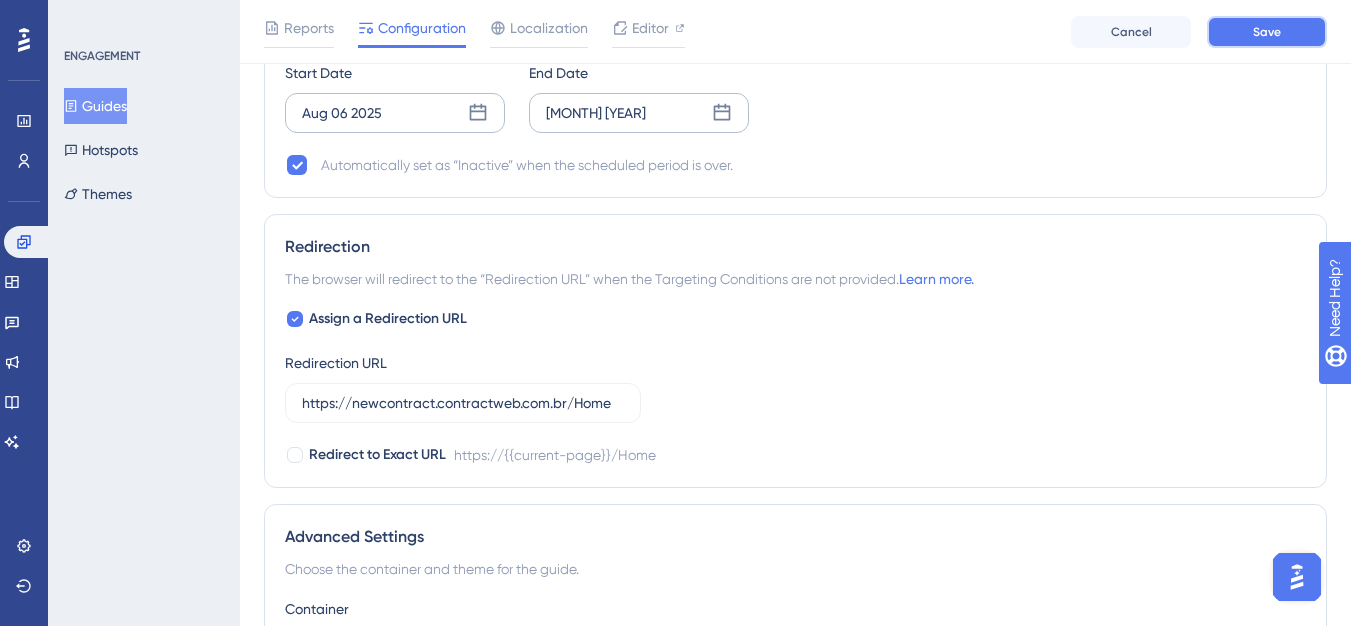click on "Save" at bounding box center (1267, 32) 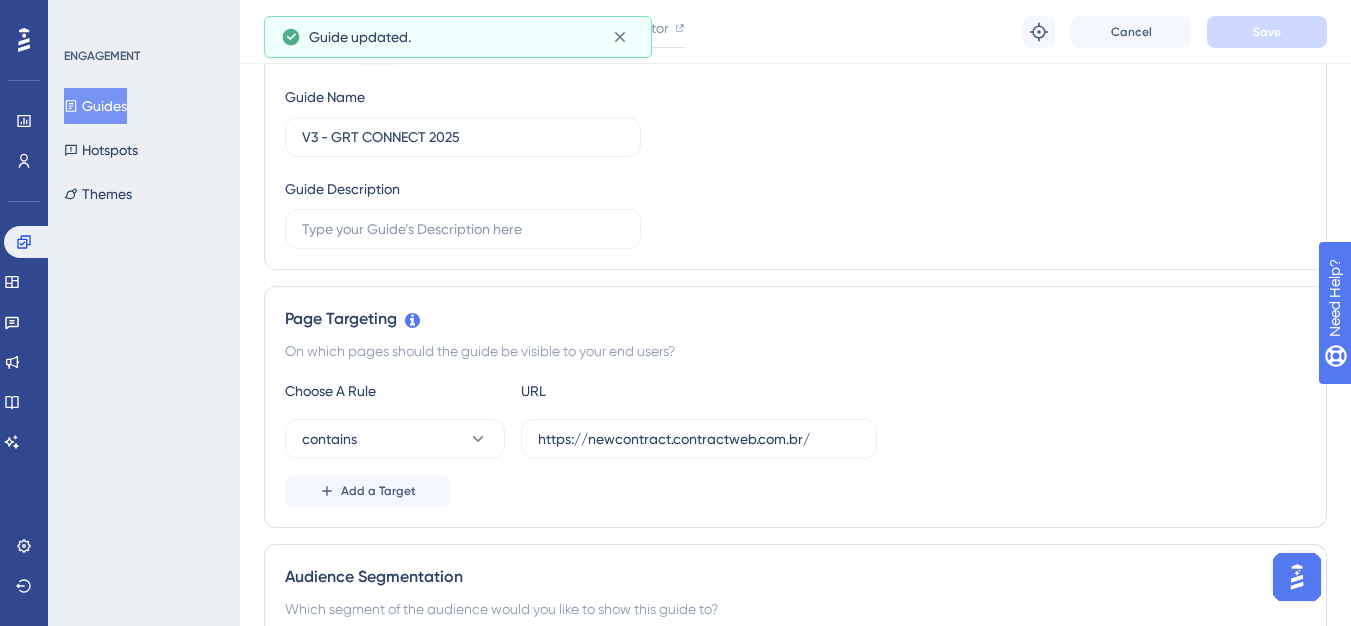 scroll, scrollTop: 20, scrollLeft: 0, axis: vertical 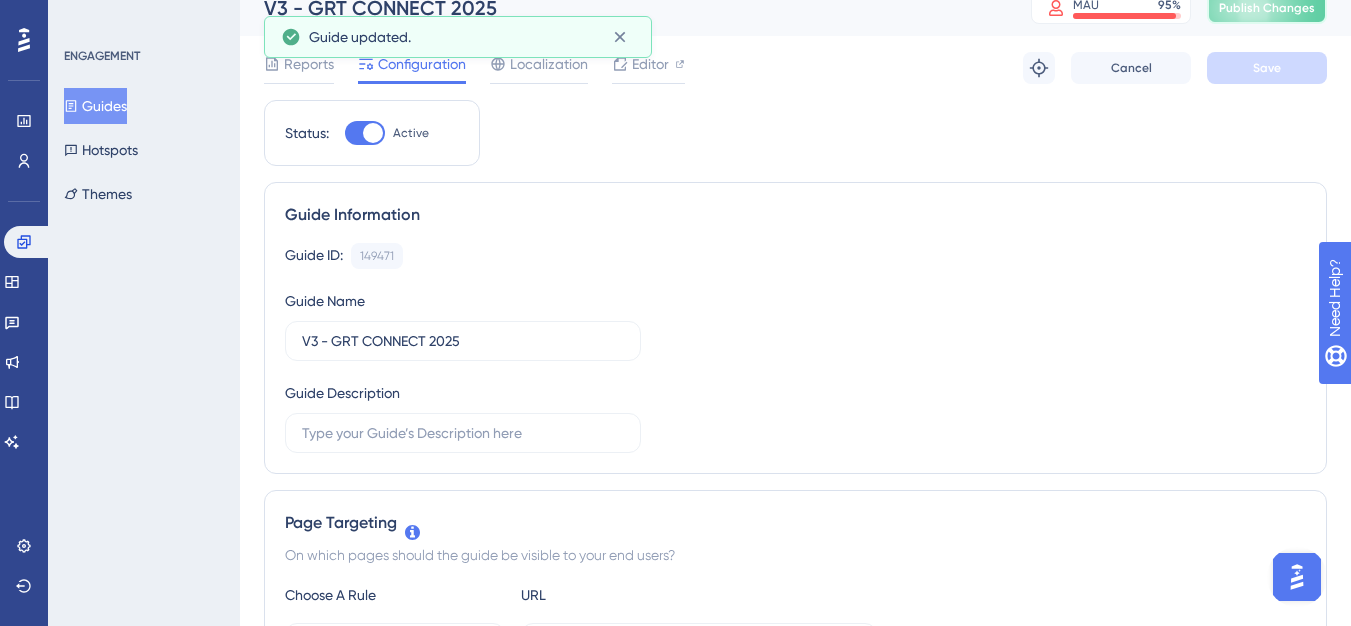 click on "Publish Changes" at bounding box center (1267, 8) 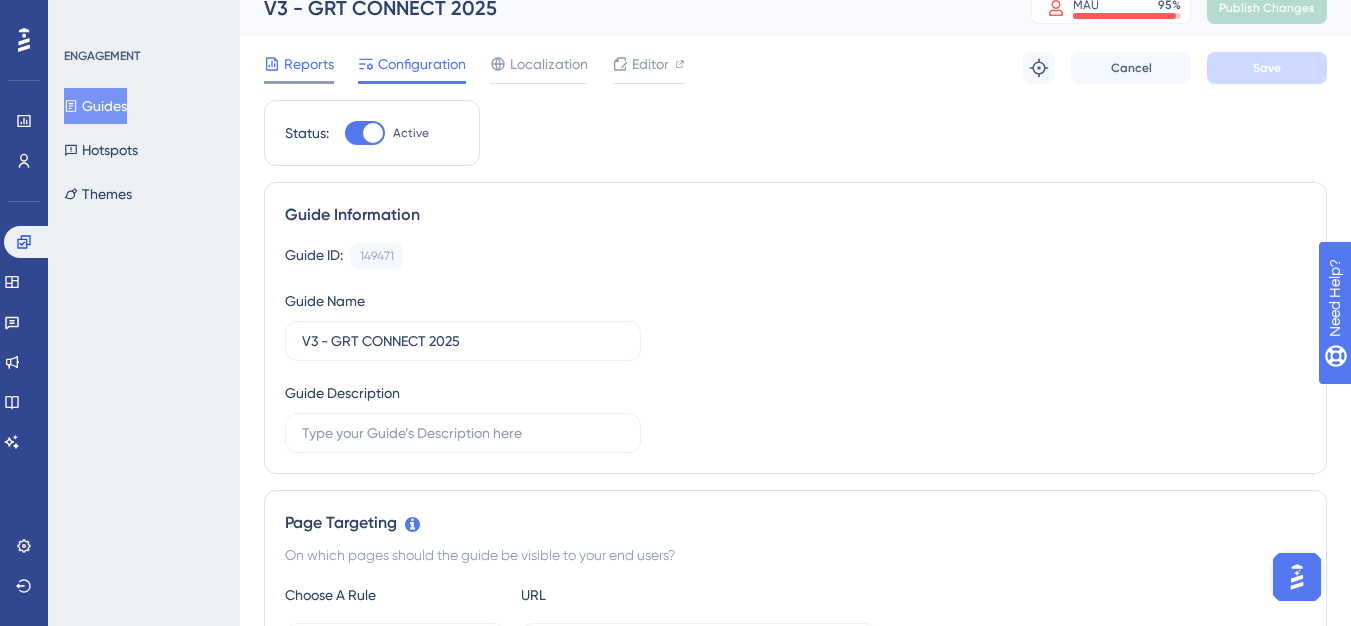 click on "Reports" at bounding box center (309, 64) 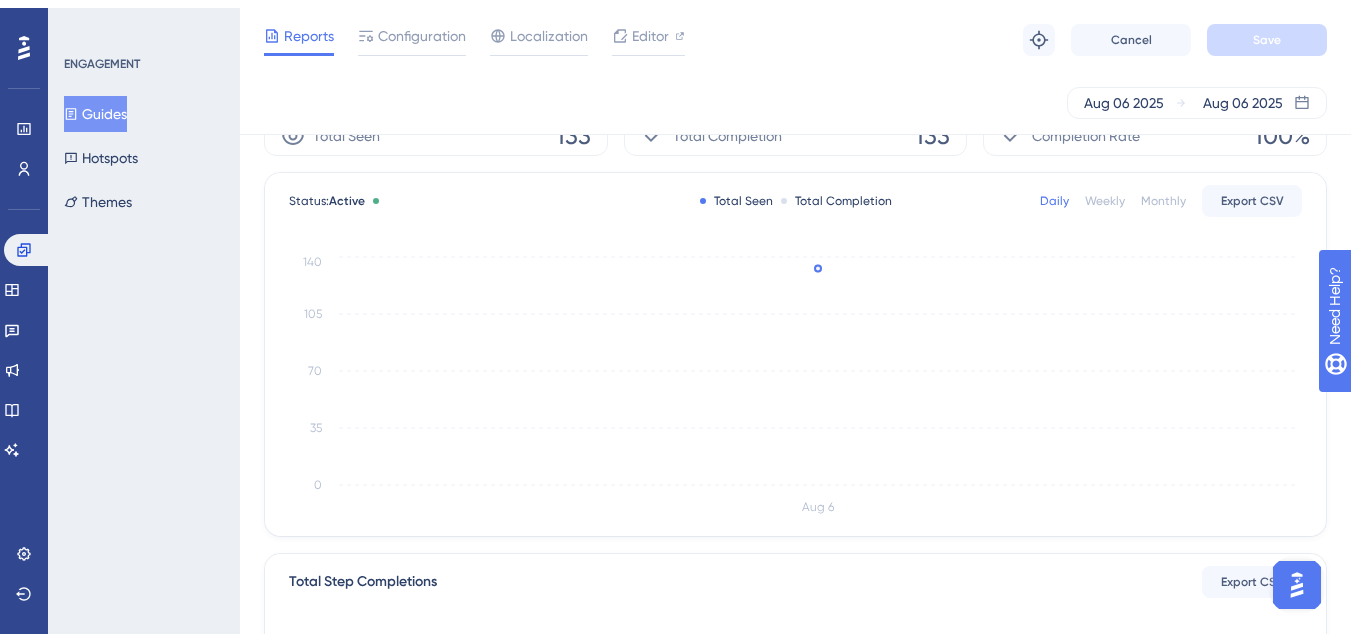 scroll, scrollTop: 0, scrollLeft: 0, axis: both 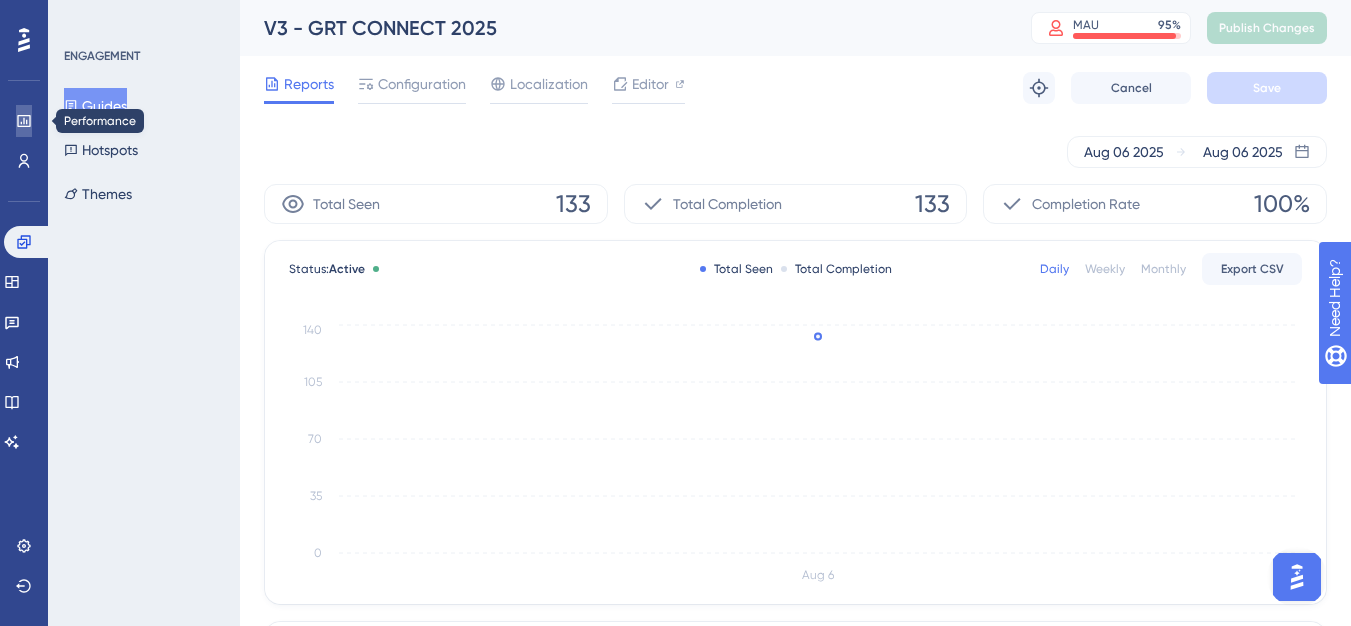 click at bounding box center (24, 121) 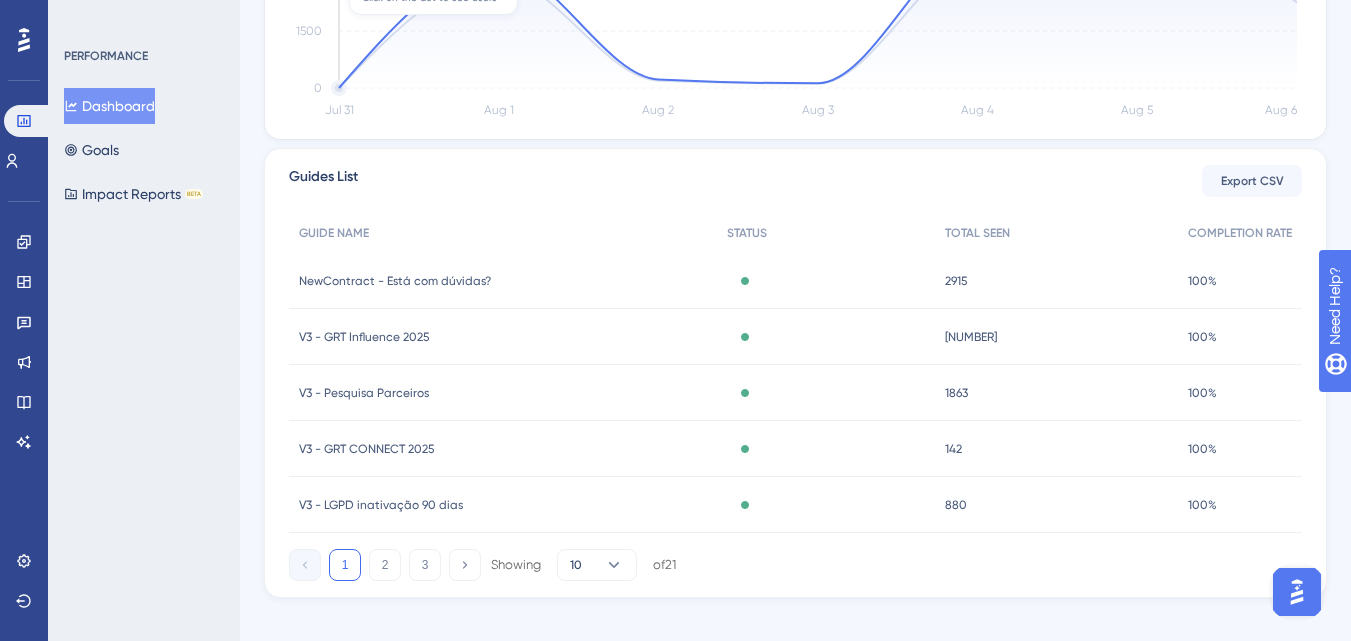 scroll, scrollTop: 654, scrollLeft: 0, axis: vertical 